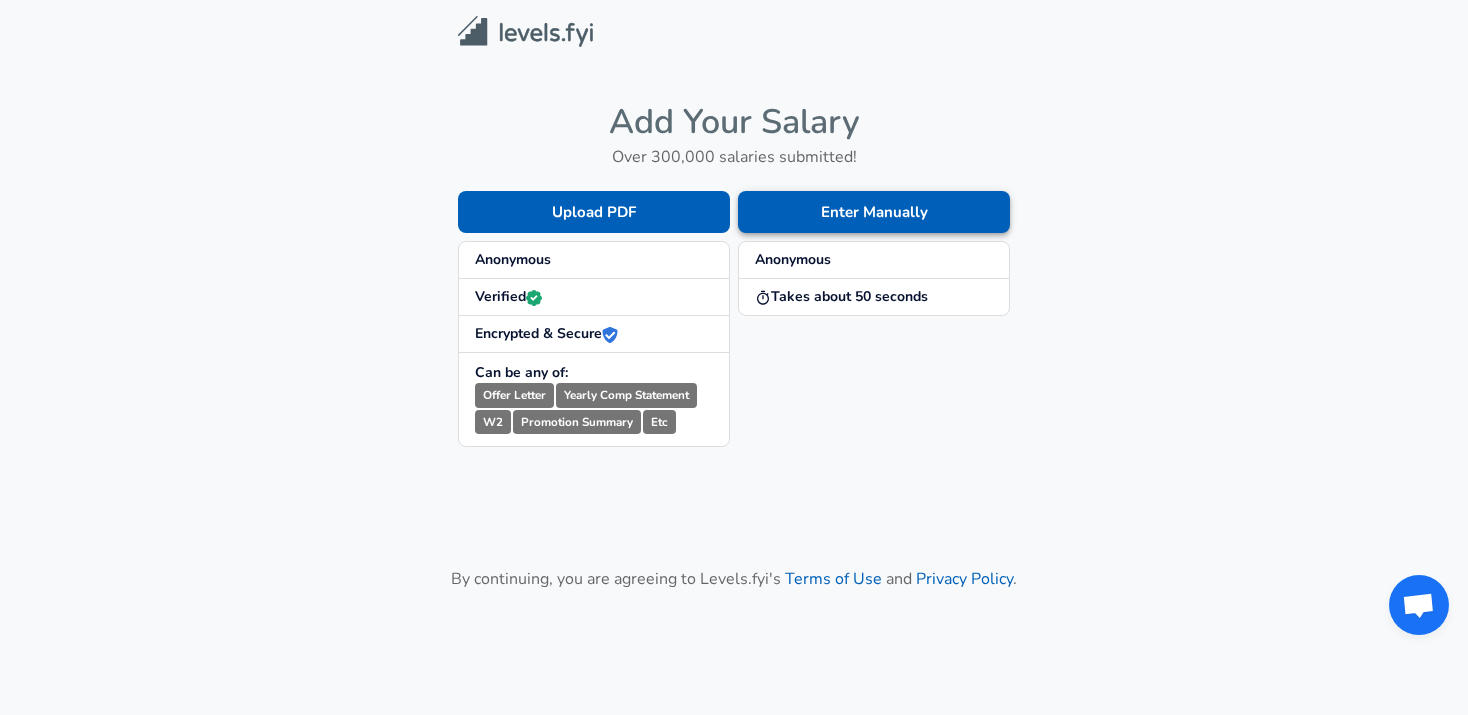 scroll, scrollTop: 0, scrollLeft: 0, axis: both 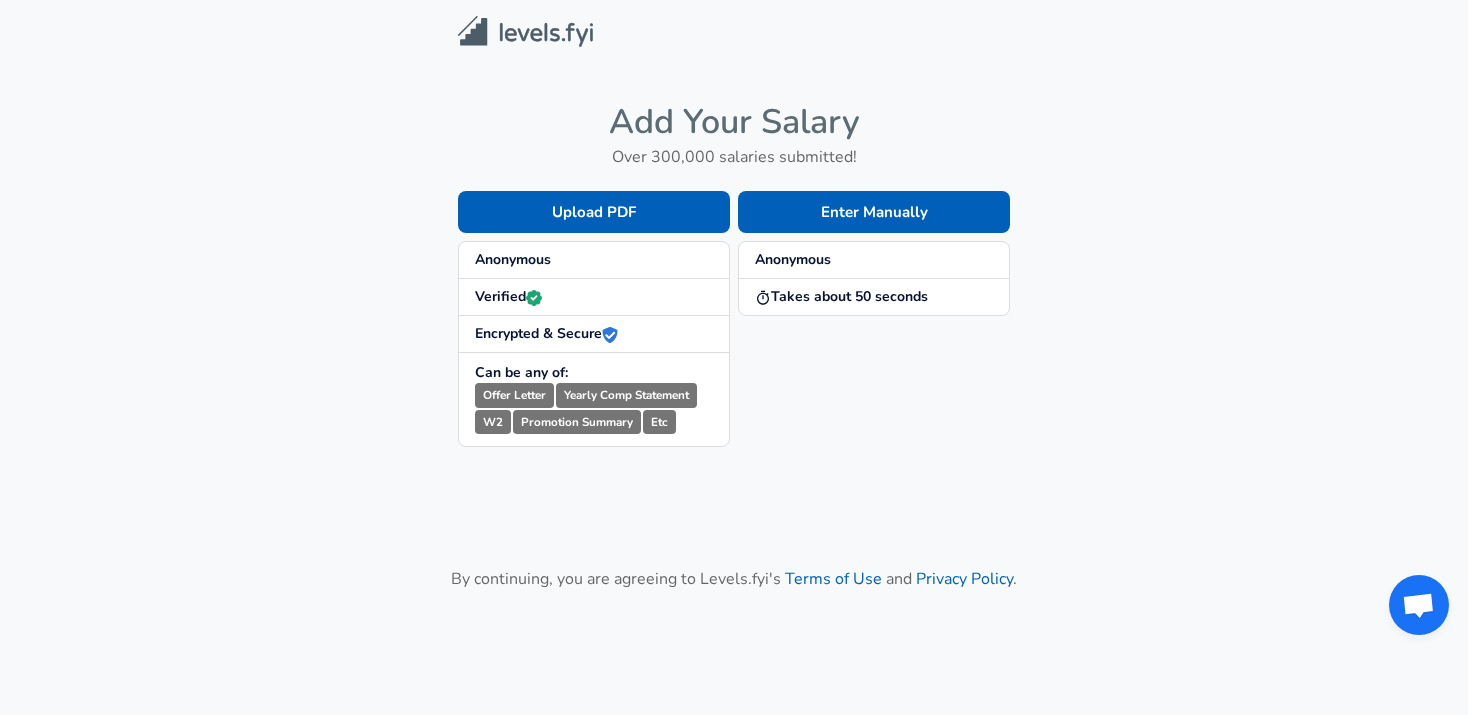 click on "Anonymous" at bounding box center (793, 259) 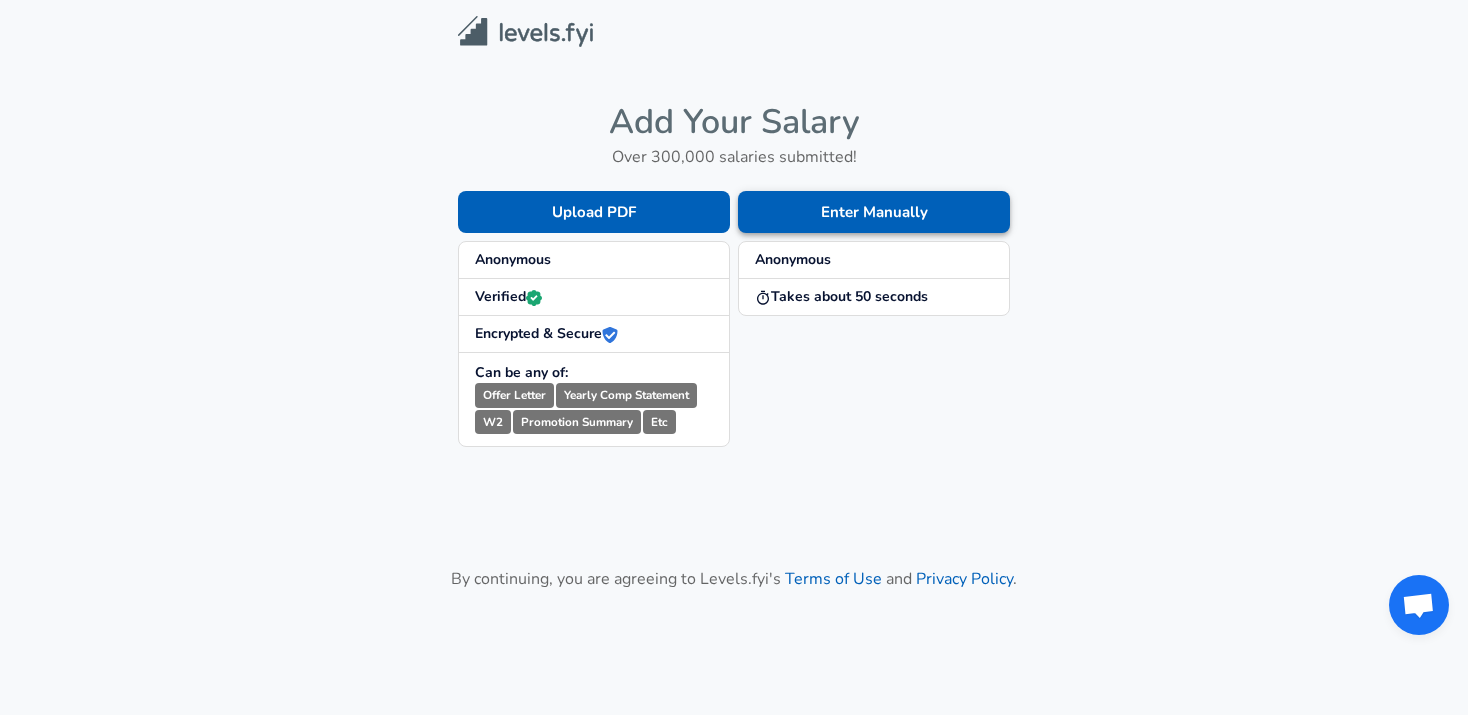 click on "Enter Manually" at bounding box center [874, 212] 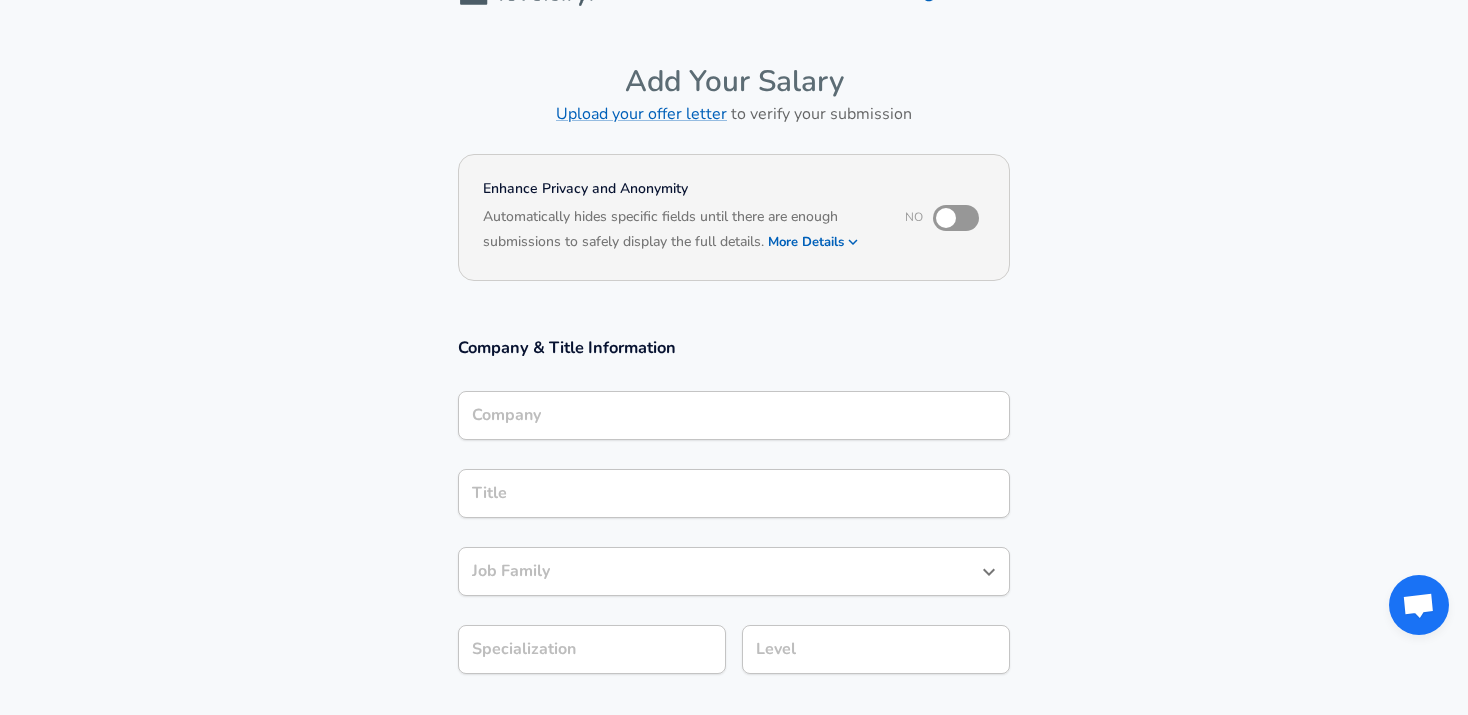 scroll, scrollTop: 92, scrollLeft: 0, axis: vertical 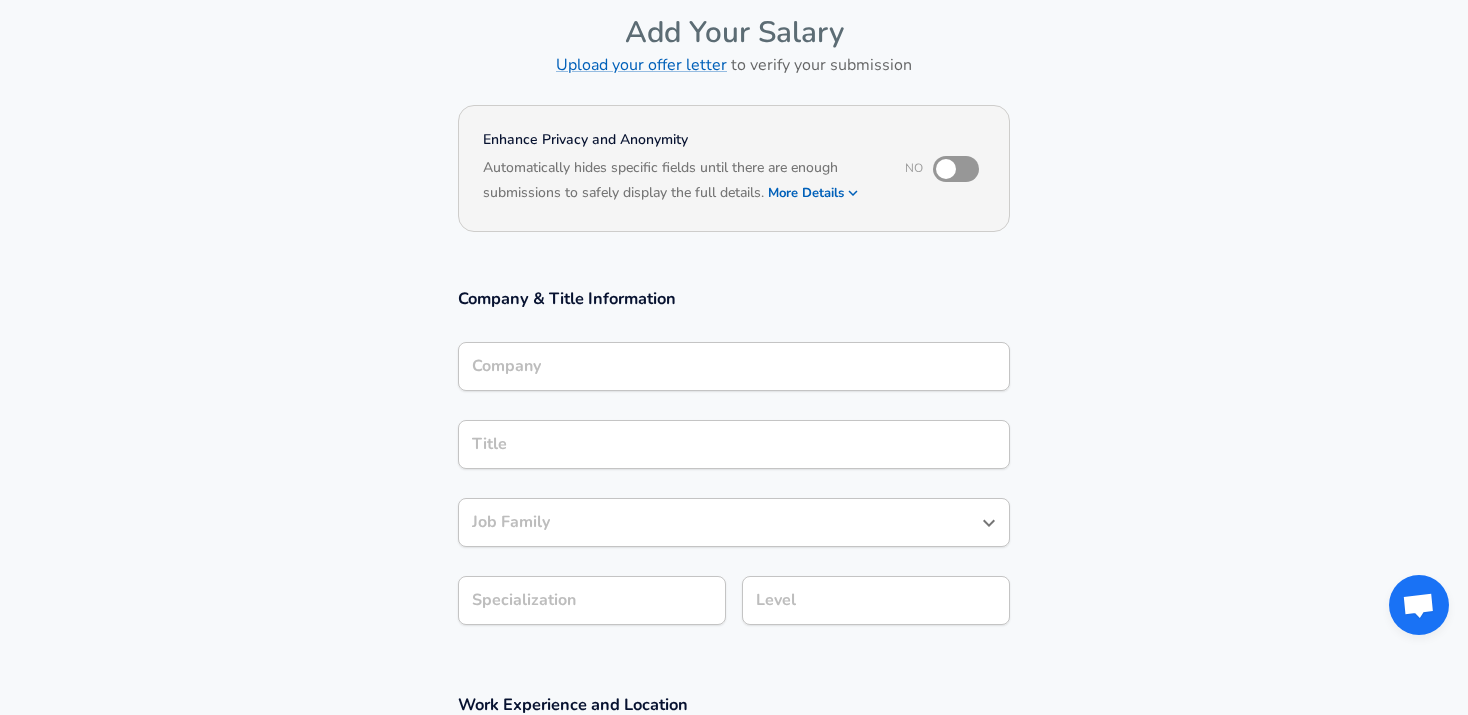 click at bounding box center (946, 169) 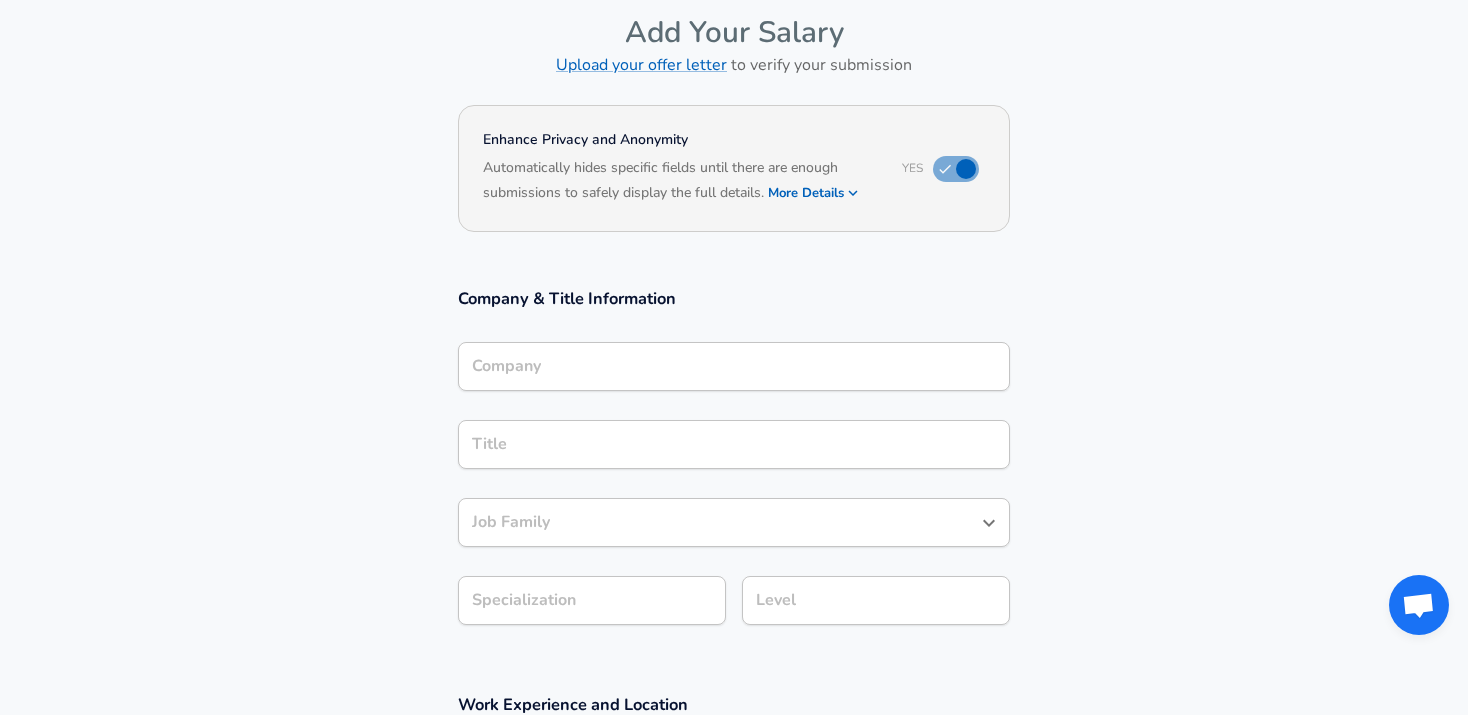 click on "Company" at bounding box center [734, 366] 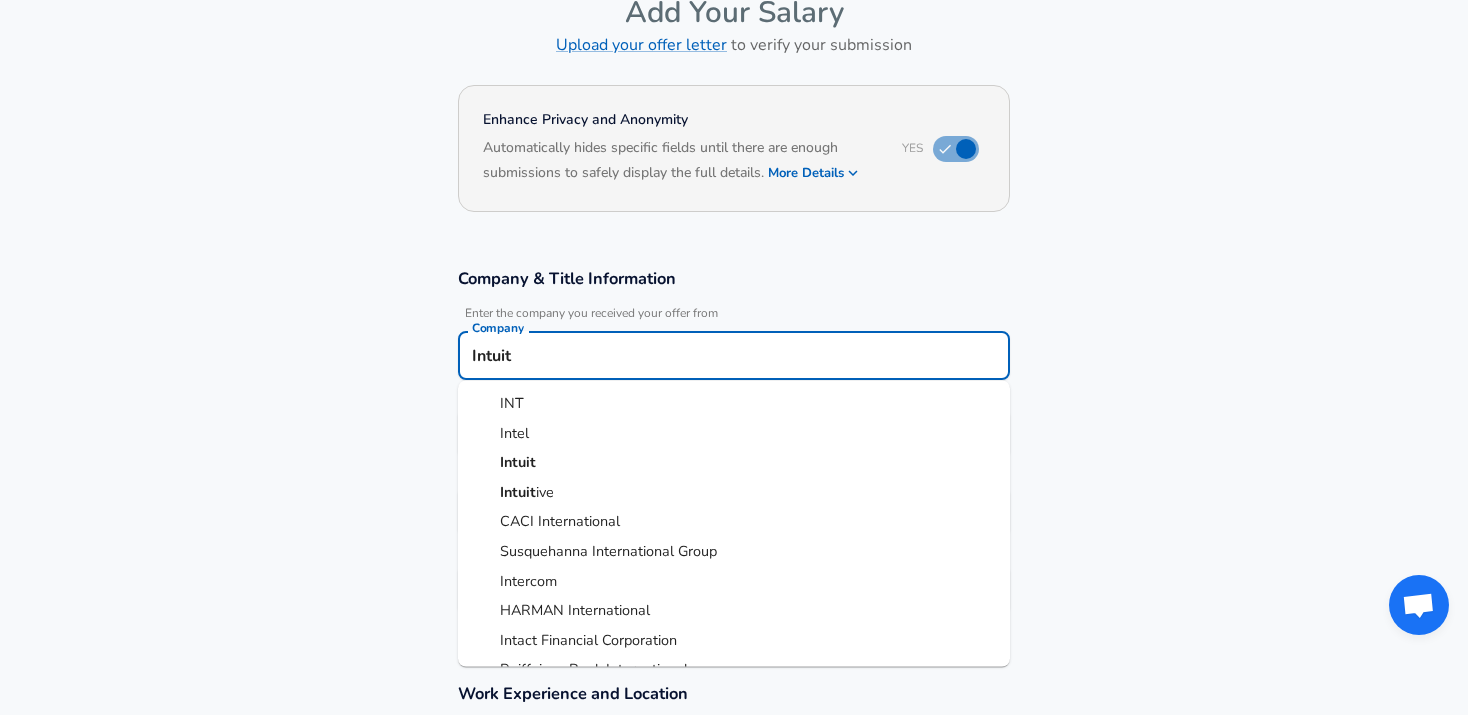 type on "Intuit" 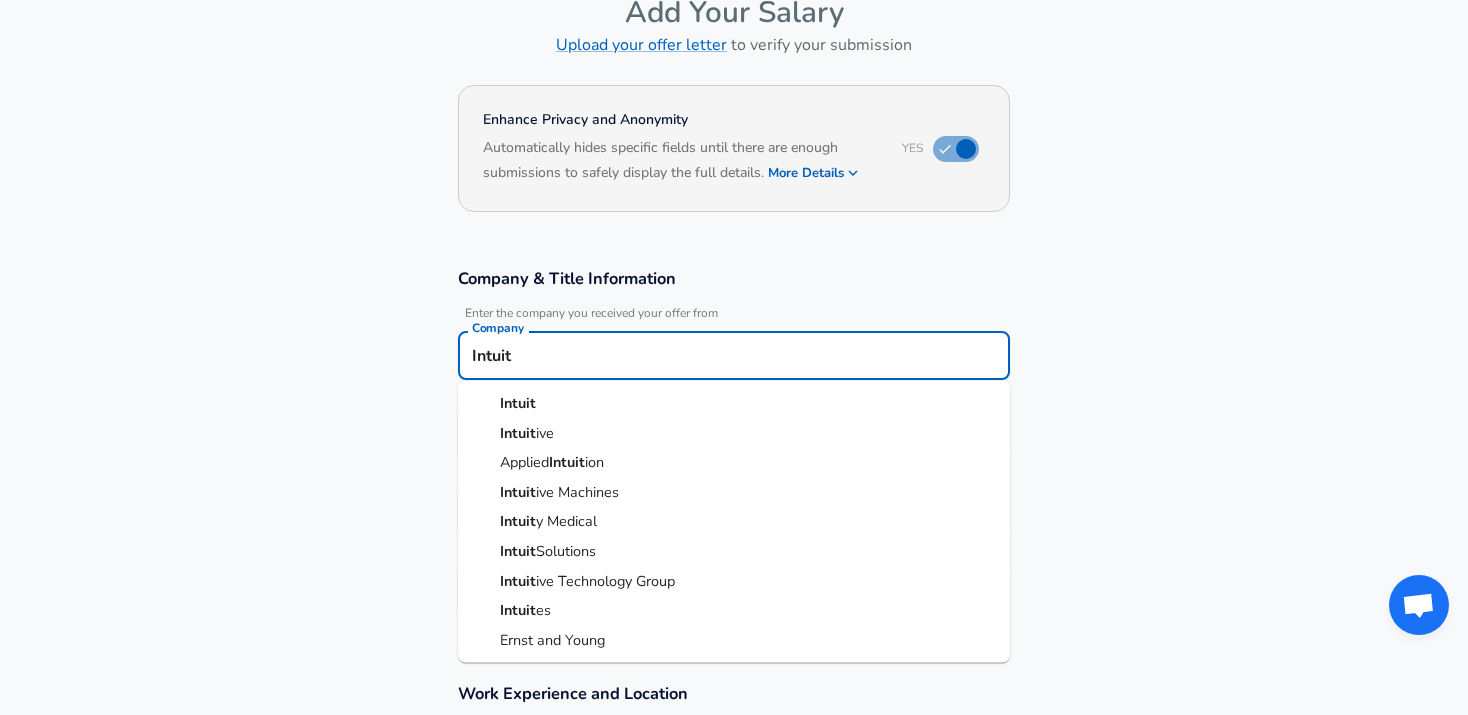 click on "Intuit" at bounding box center (734, 355) 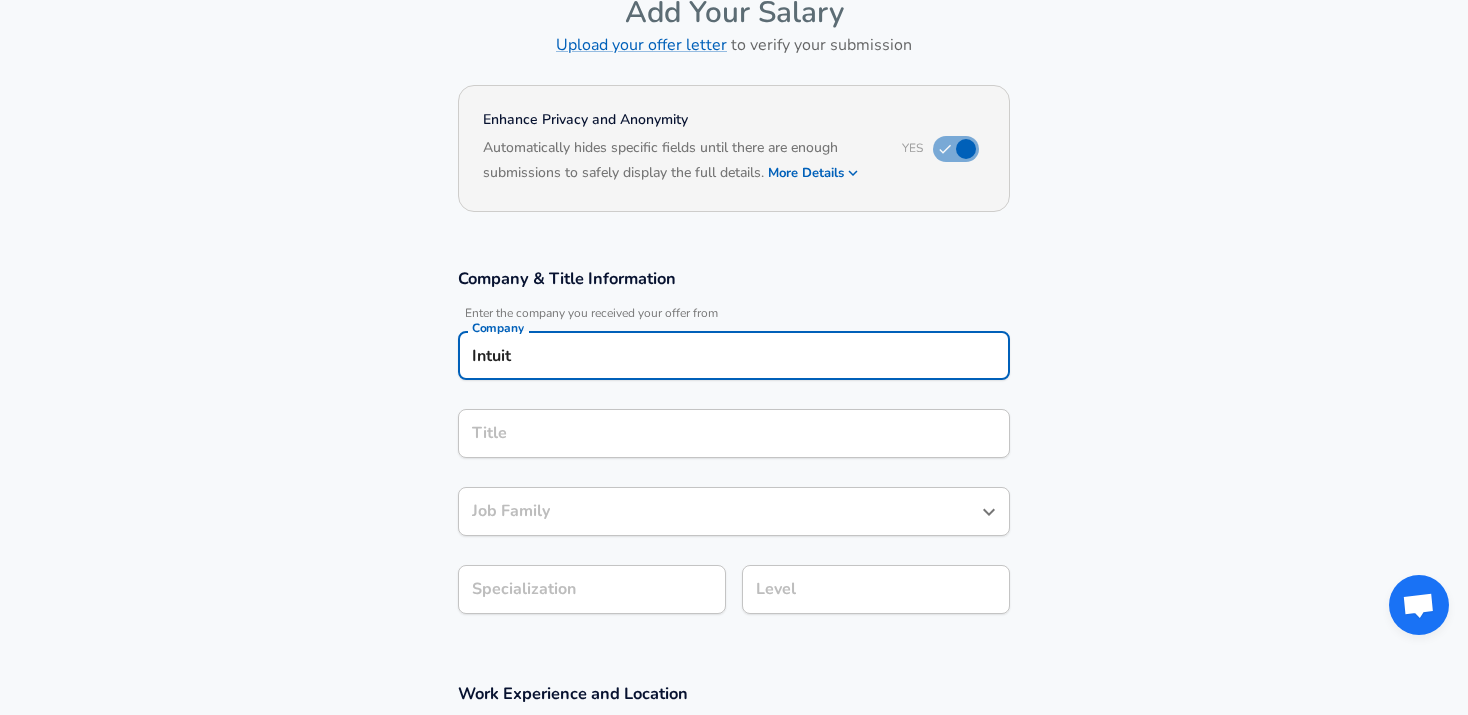 click on "Title" at bounding box center (734, 433) 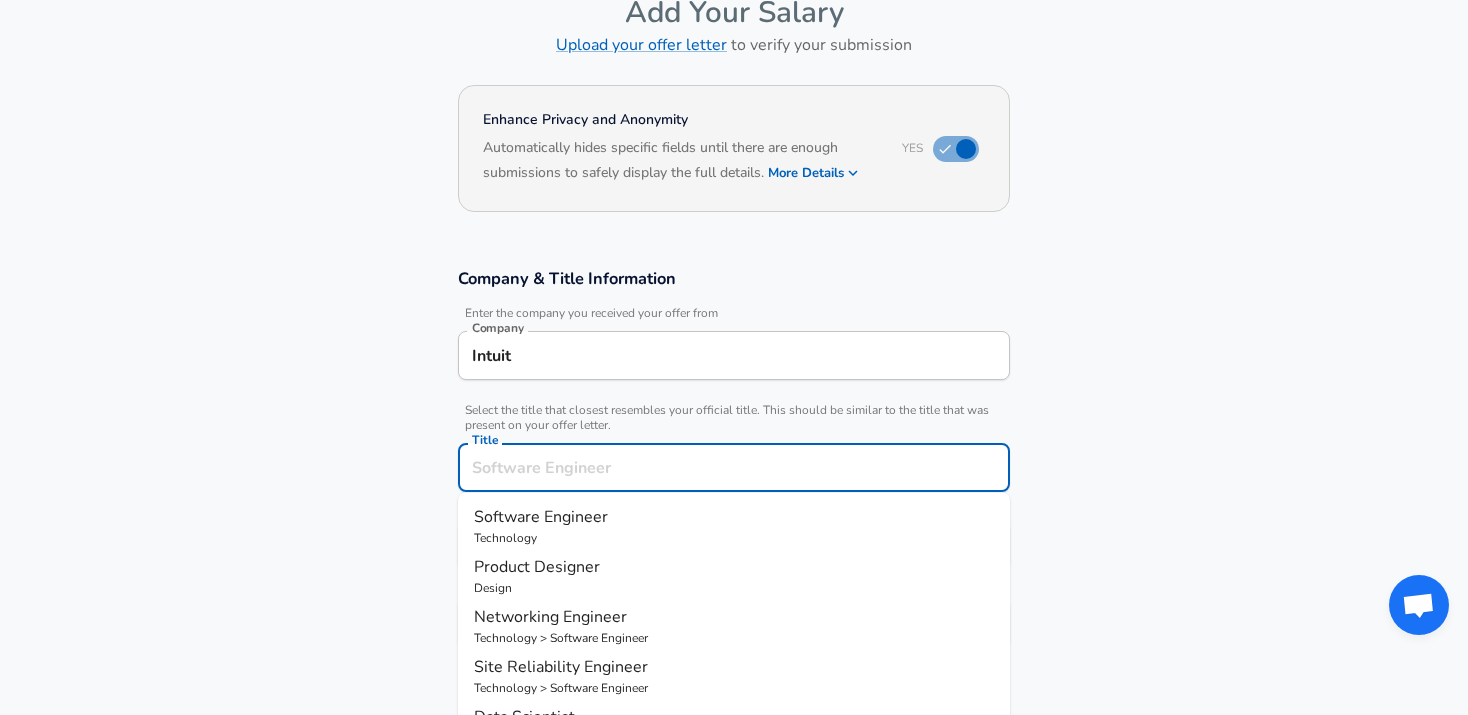 scroll, scrollTop: 152, scrollLeft: 0, axis: vertical 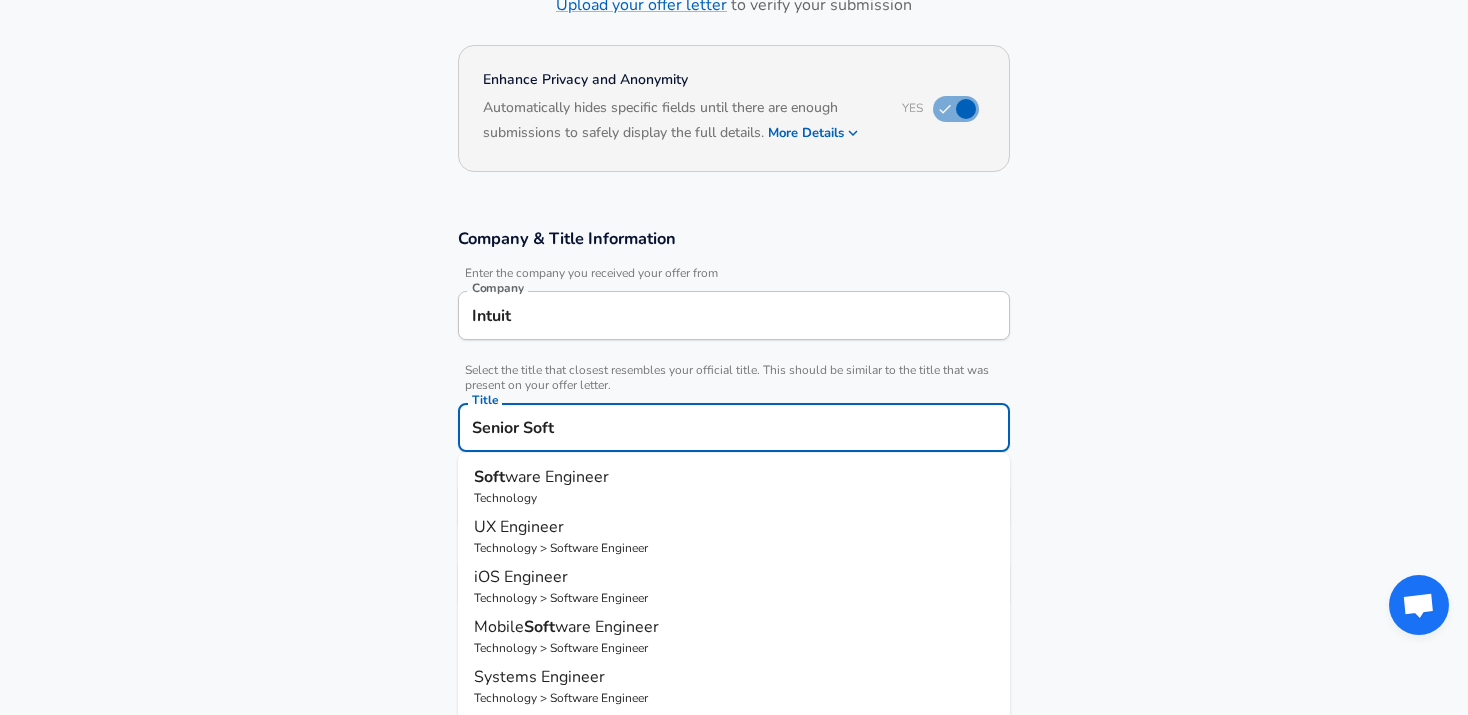 click on "ware Engineer" at bounding box center (557, 477) 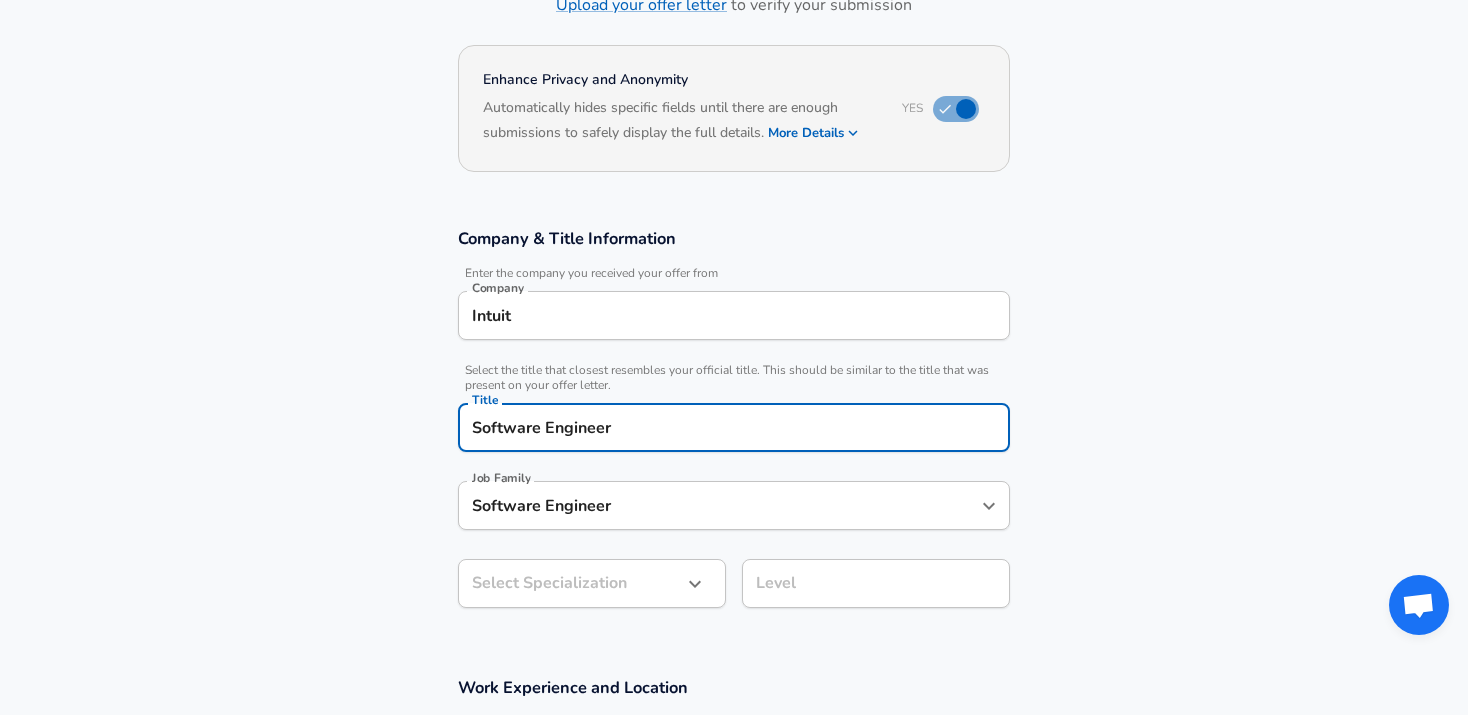 click on "Software Engineer" at bounding box center [719, 505] 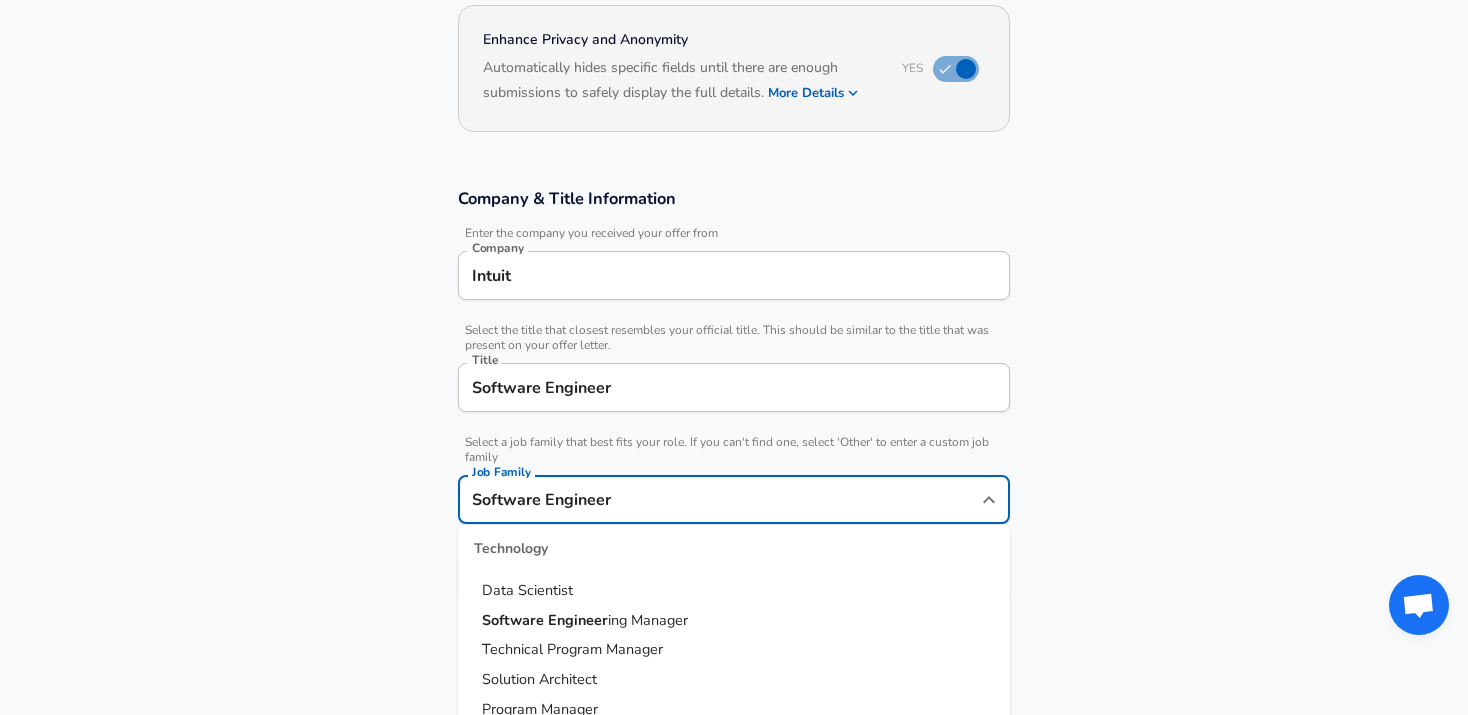 scroll, scrollTop: 66, scrollLeft: 0, axis: vertical 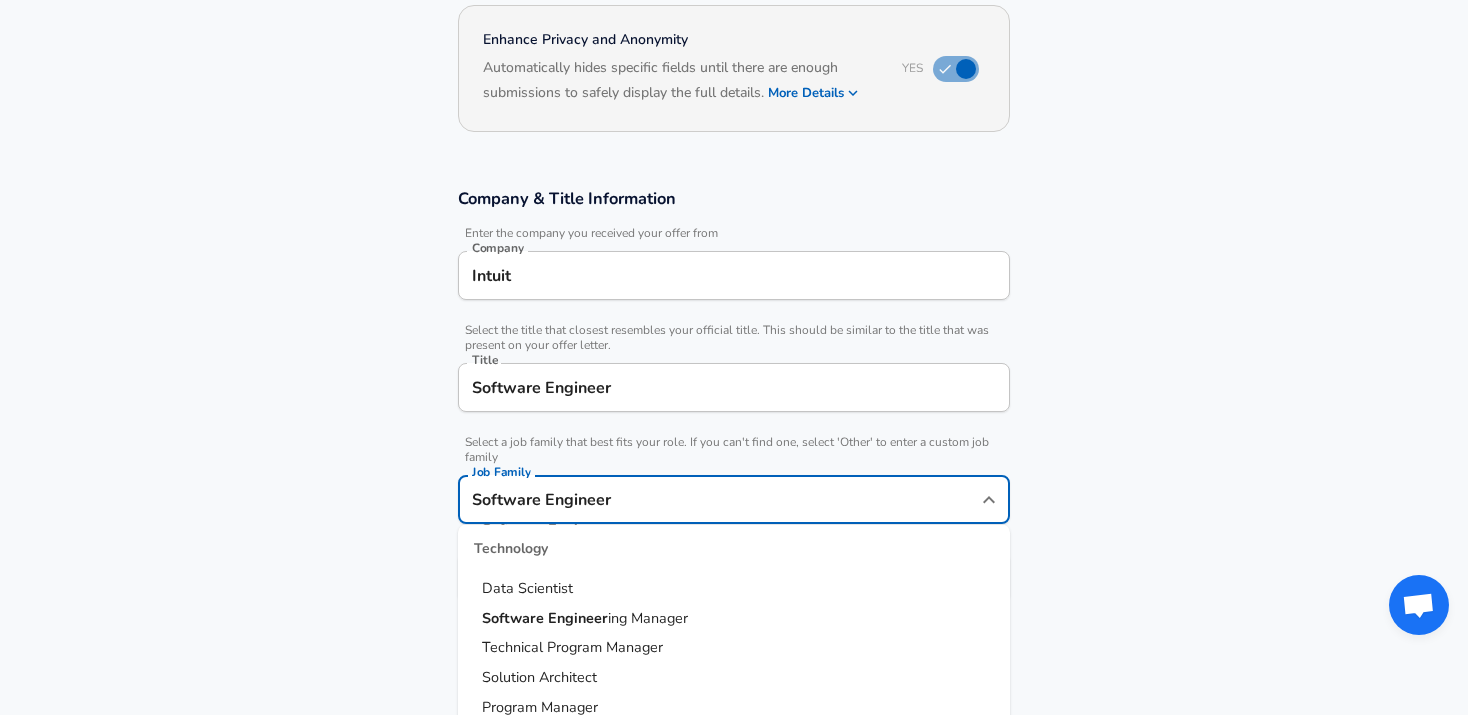 click on "Software Engineer" at bounding box center [734, 387] 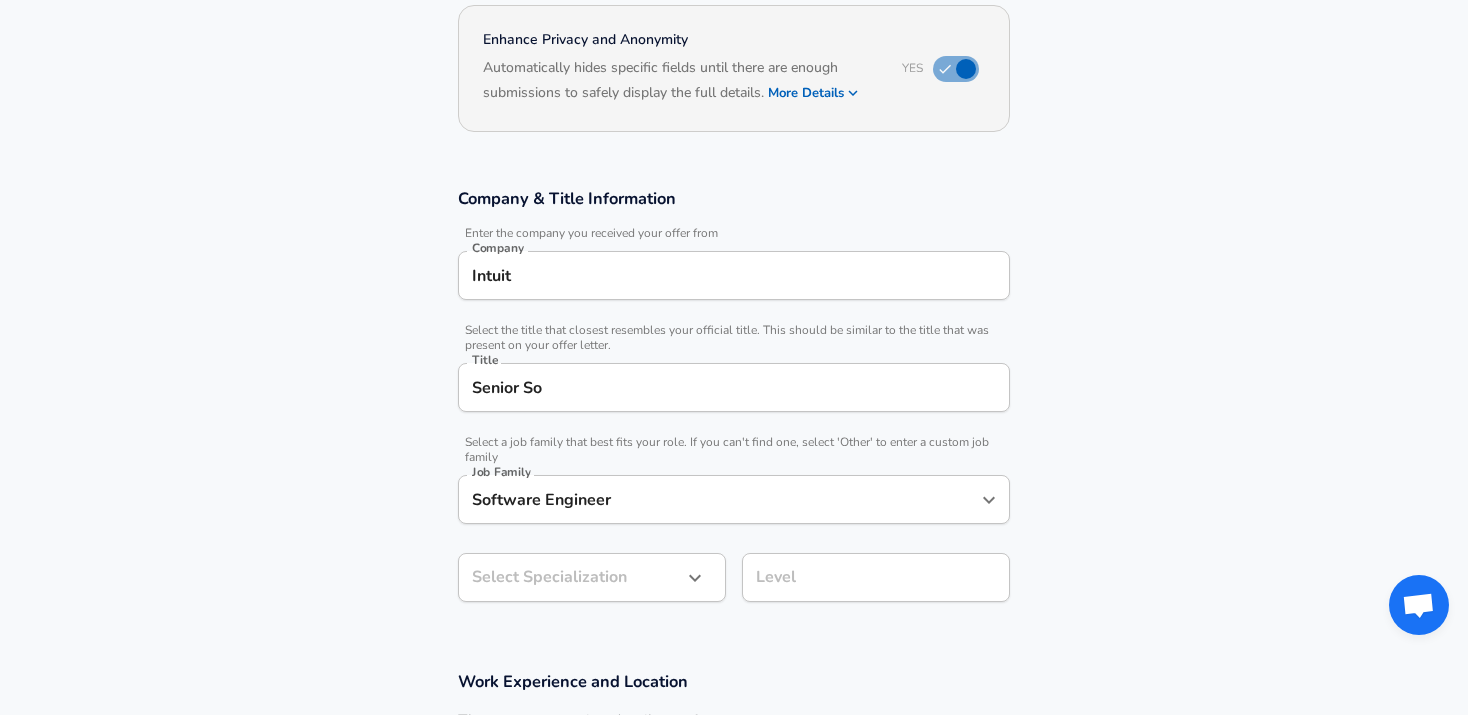 click on "Company & Title Information   Enter the company you received your offer from Company Intuit Company   Select the title that closest resembles your official title. This should be similar to the title that was present on your offer letter. Title Senior So Title   Select a job family that best fits your role. If you can't find one, select 'Other' to enter a custom job family Job Family Software Engineer Job Family Select Specialization ​ Select Specialization Level Level" at bounding box center [734, 405] 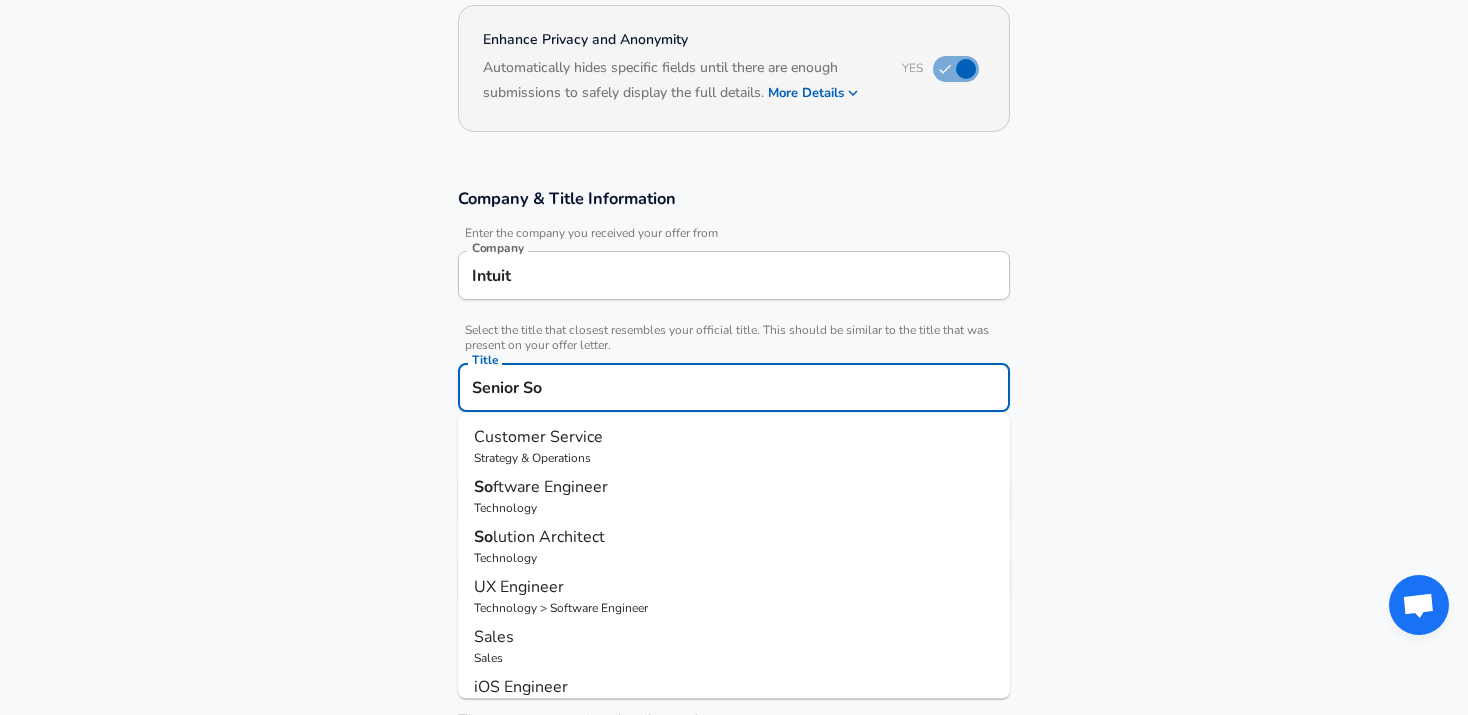 click on "Senior So" at bounding box center (734, 387) 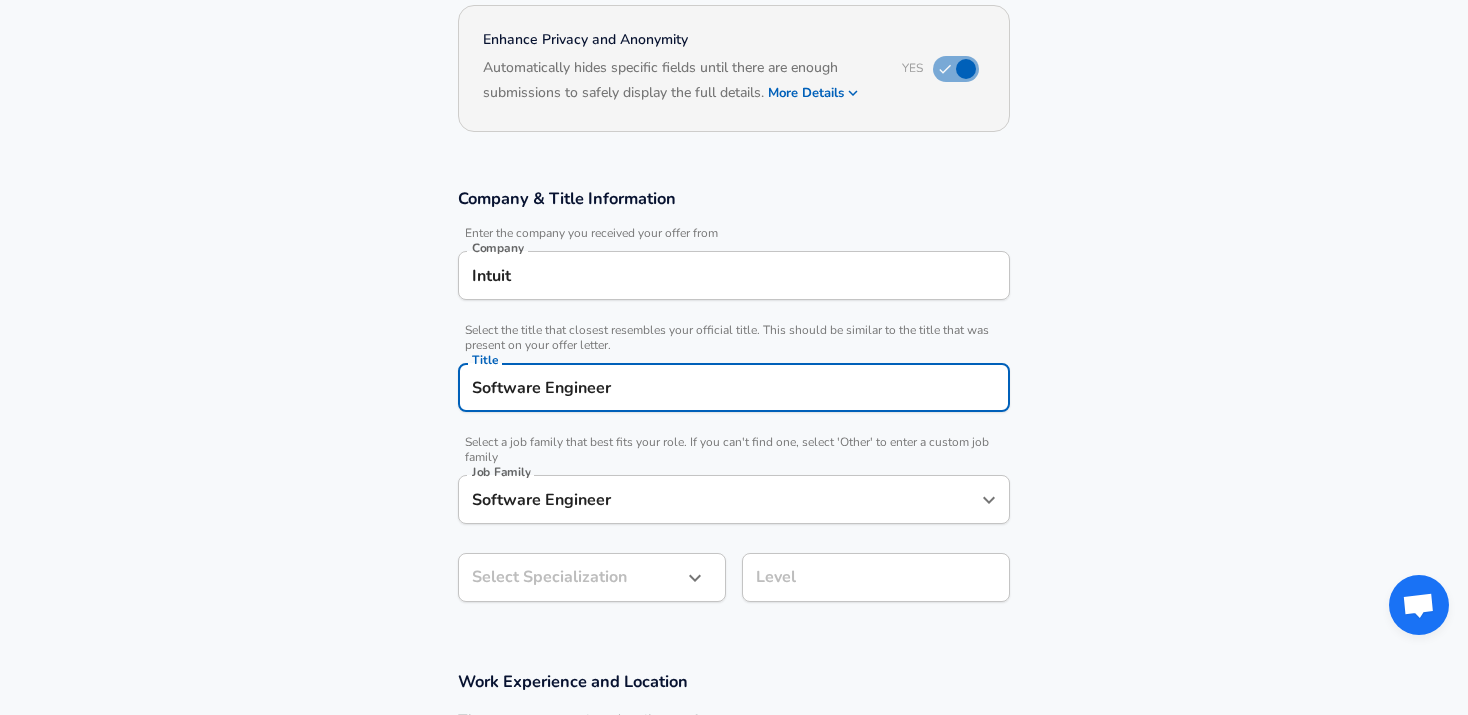 click on "Software Engineer" at bounding box center (719, 499) 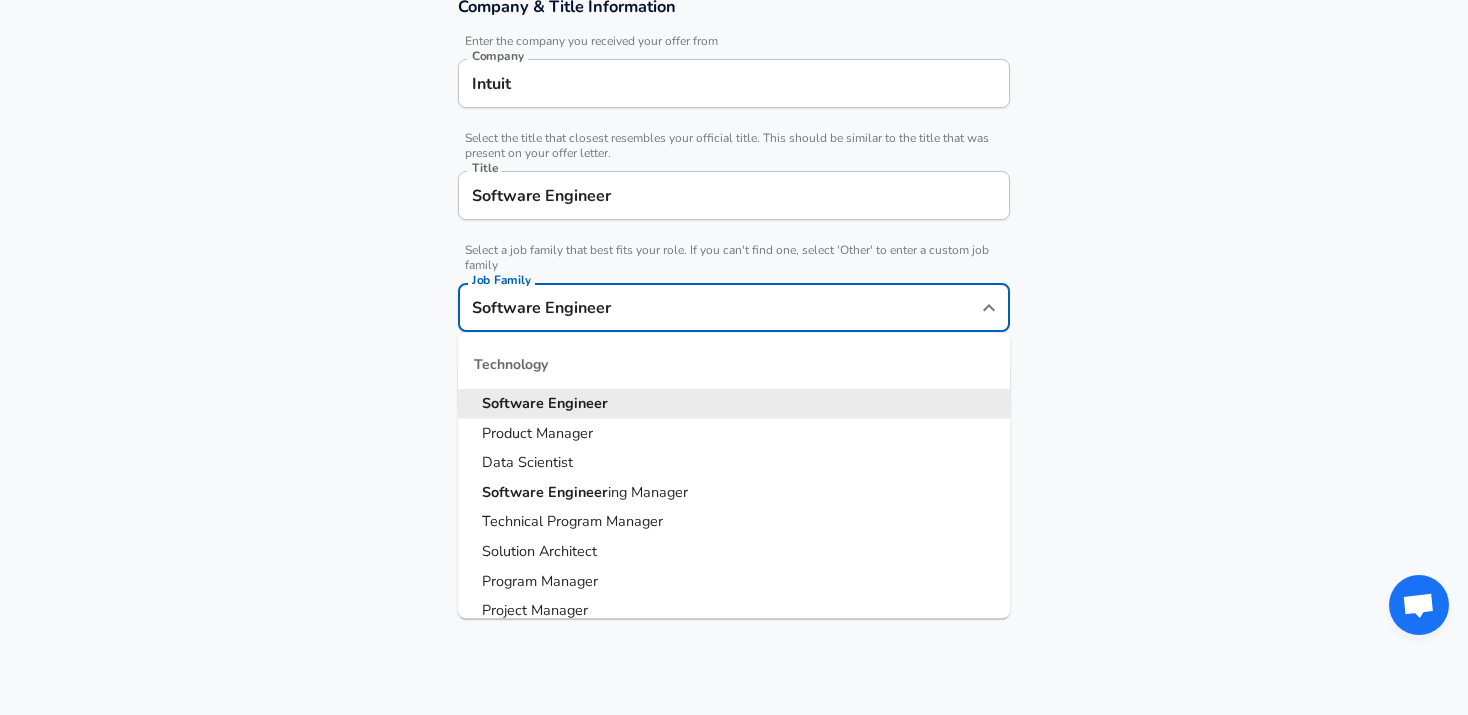 scroll, scrollTop: 395, scrollLeft: 0, axis: vertical 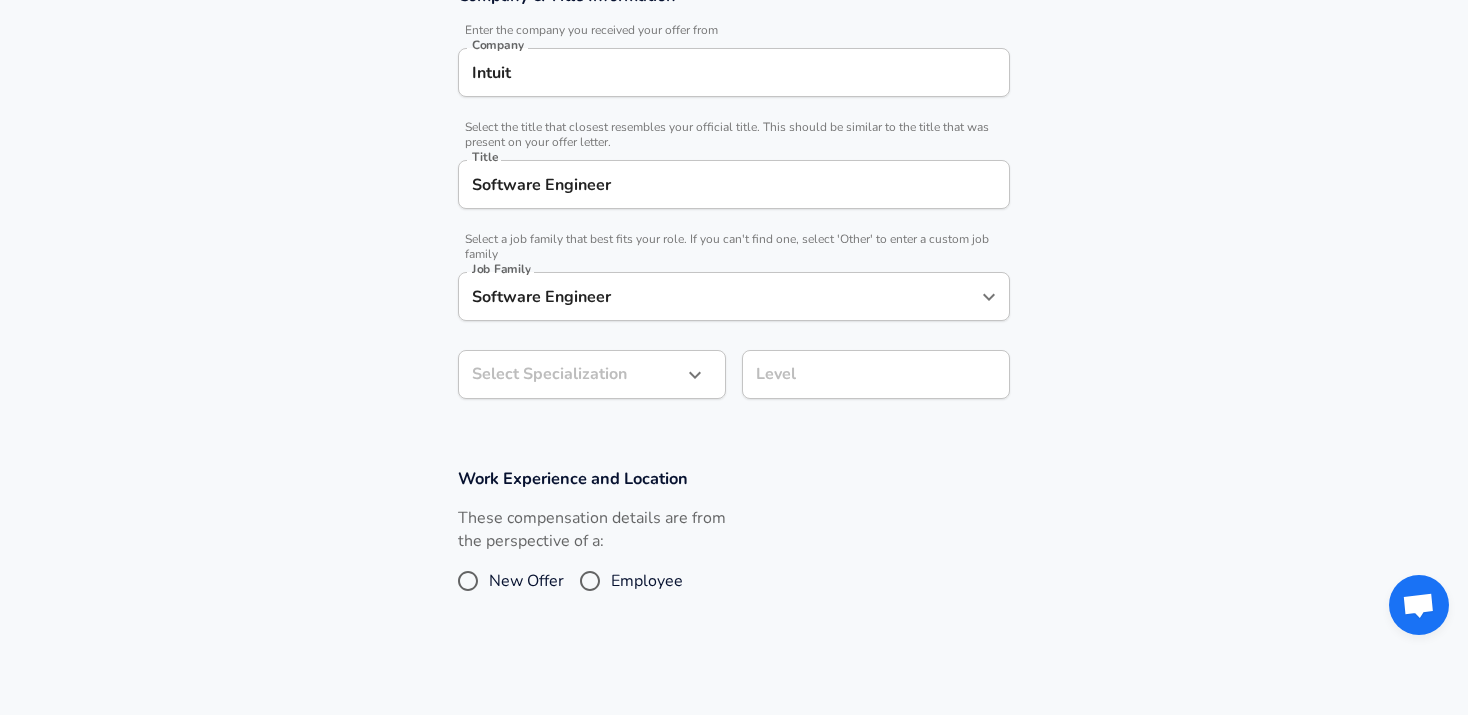 click on "Work Experience and Location These compensation details are from the perspective of a: New Offer Employee" at bounding box center [734, 544] 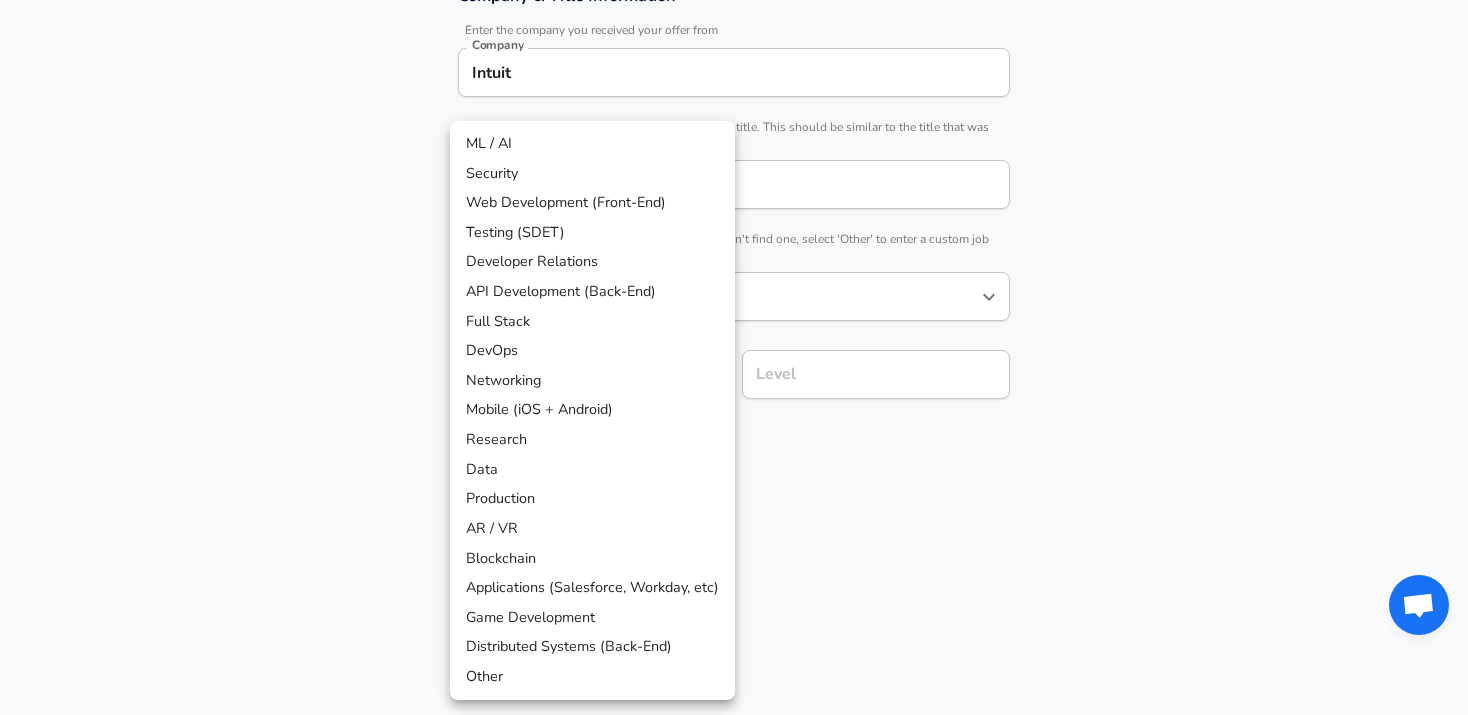 scroll, scrollTop: 455, scrollLeft: 0, axis: vertical 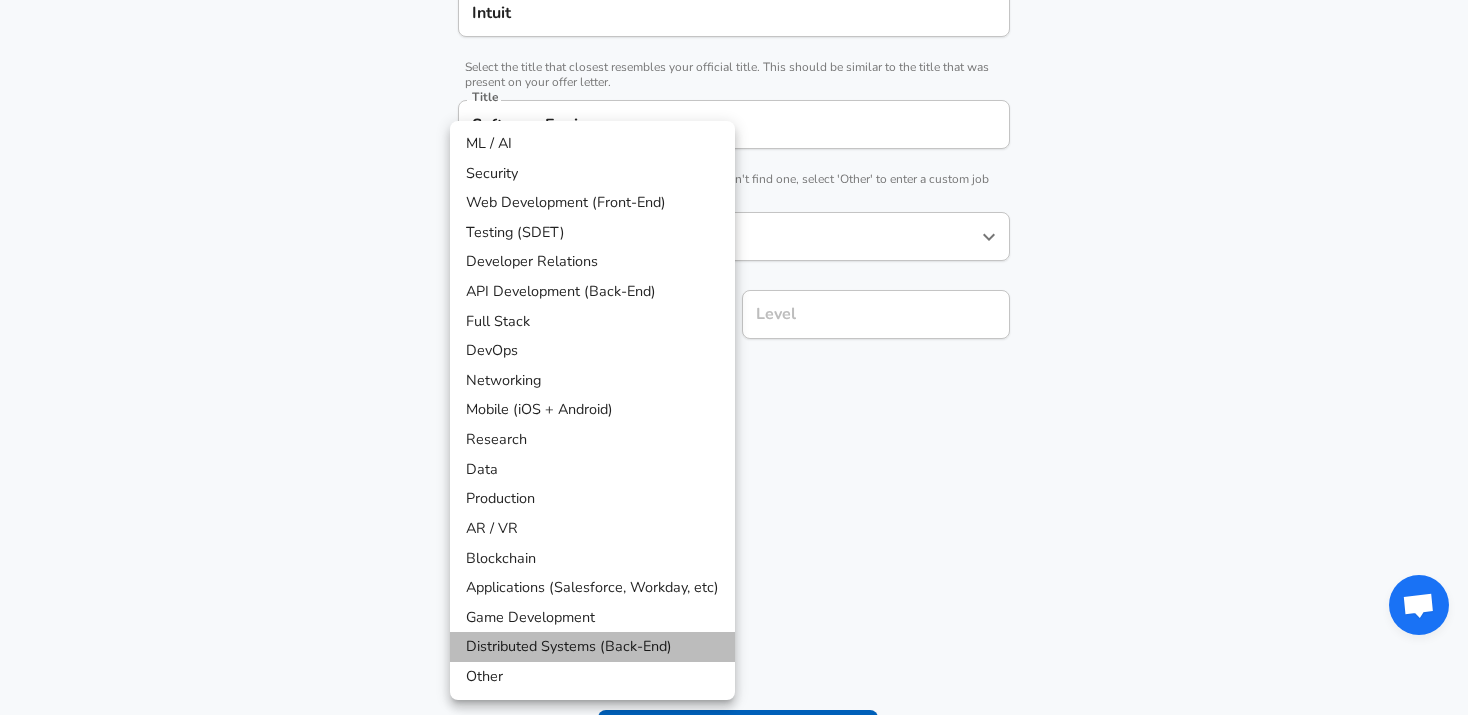 click on "Distributed Systems (Back-End)" at bounding box center (592, 647) 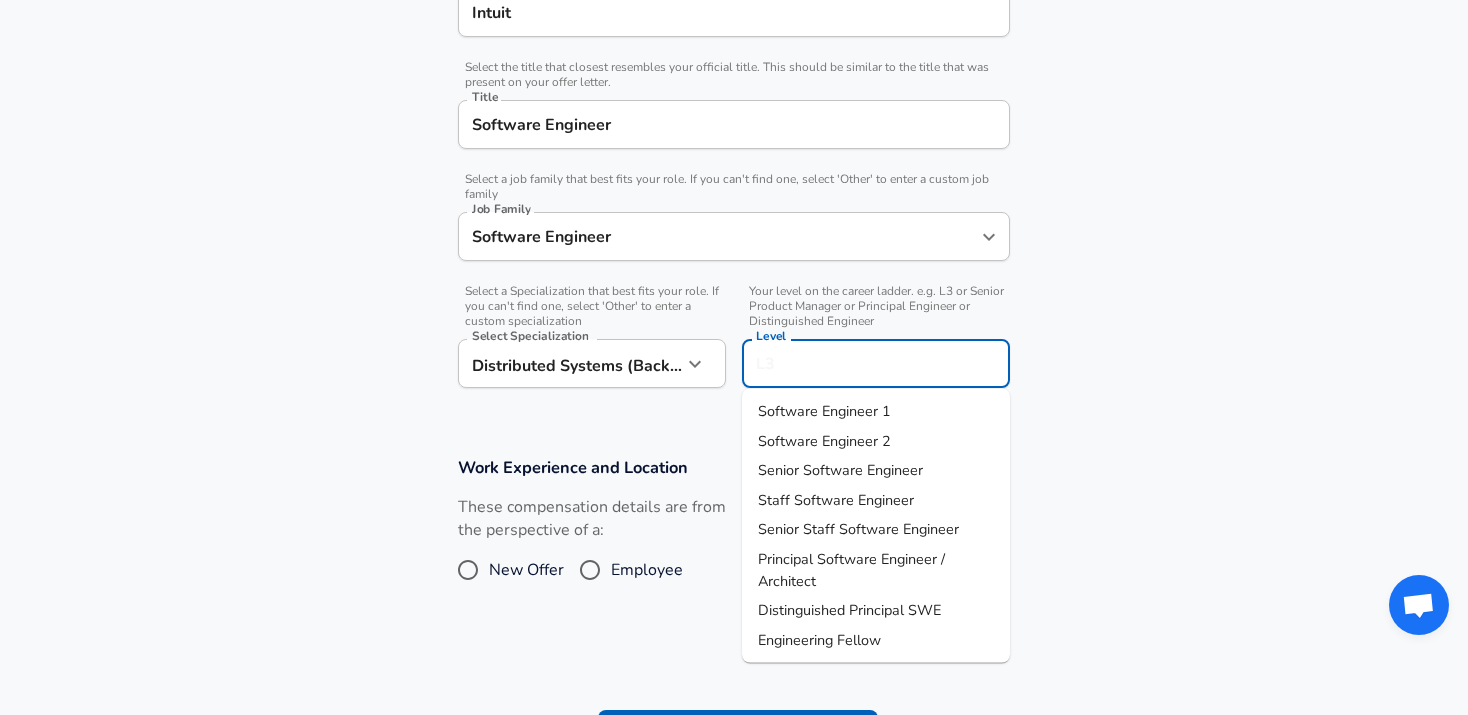 click on "Level" at bounding box center [876, 363] 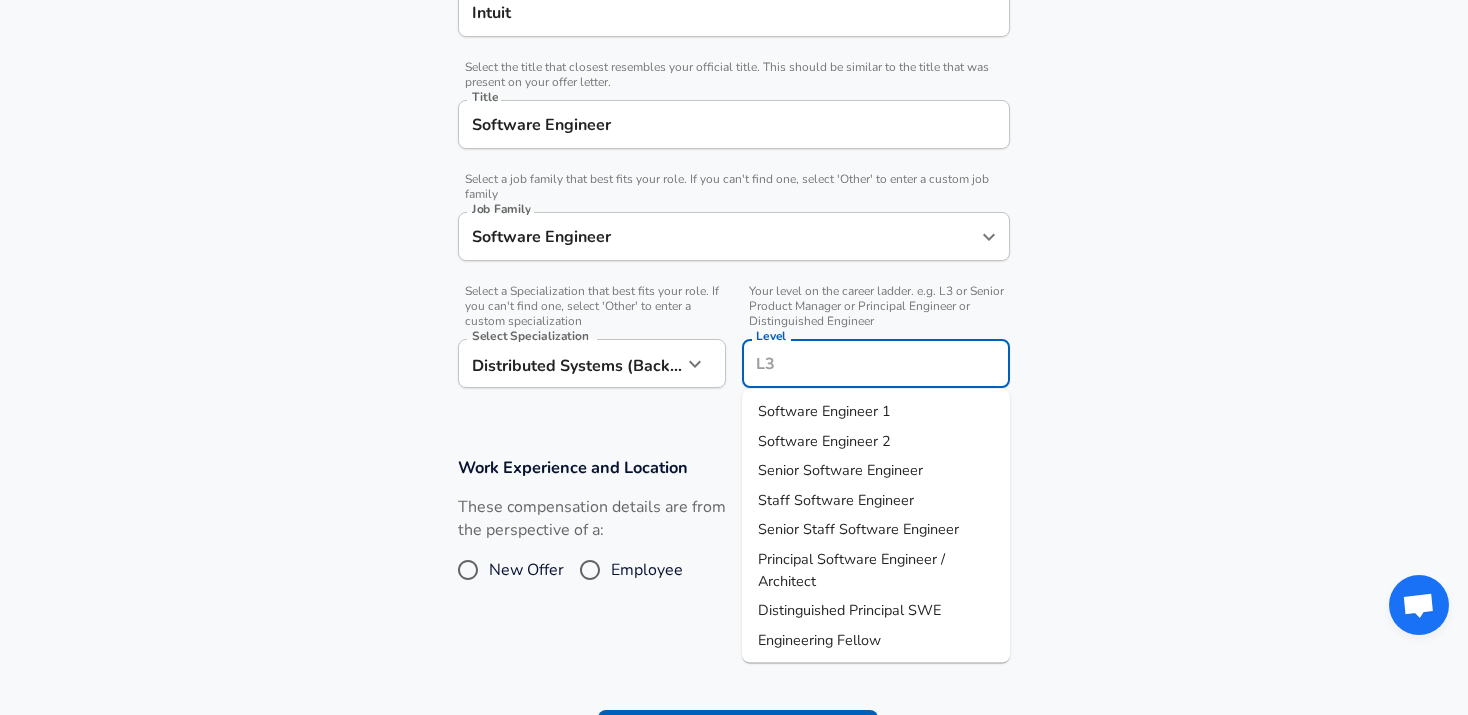 scroll, scrollTop: 495, scrollLeft: 0, axis: vertical 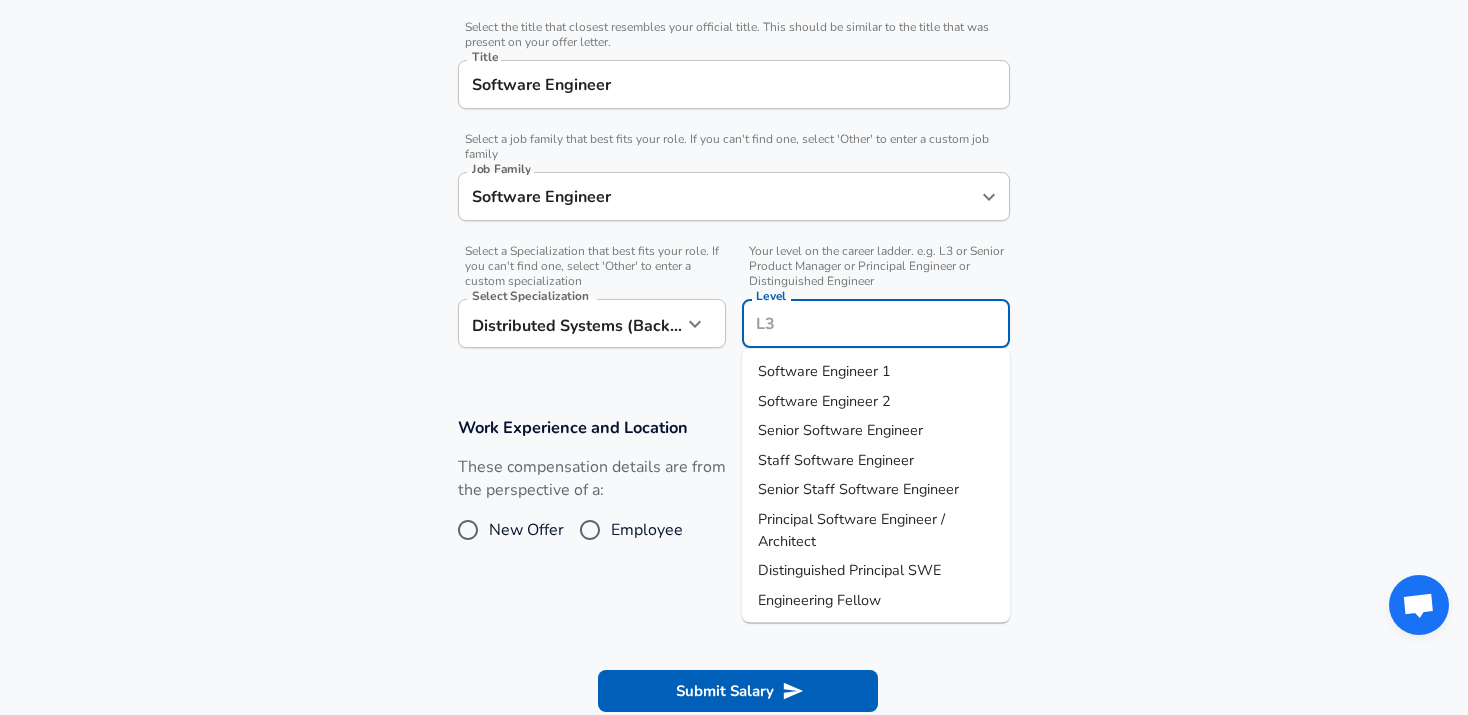 click on "Senior Software Engineer" at bounding box center (840, 430) 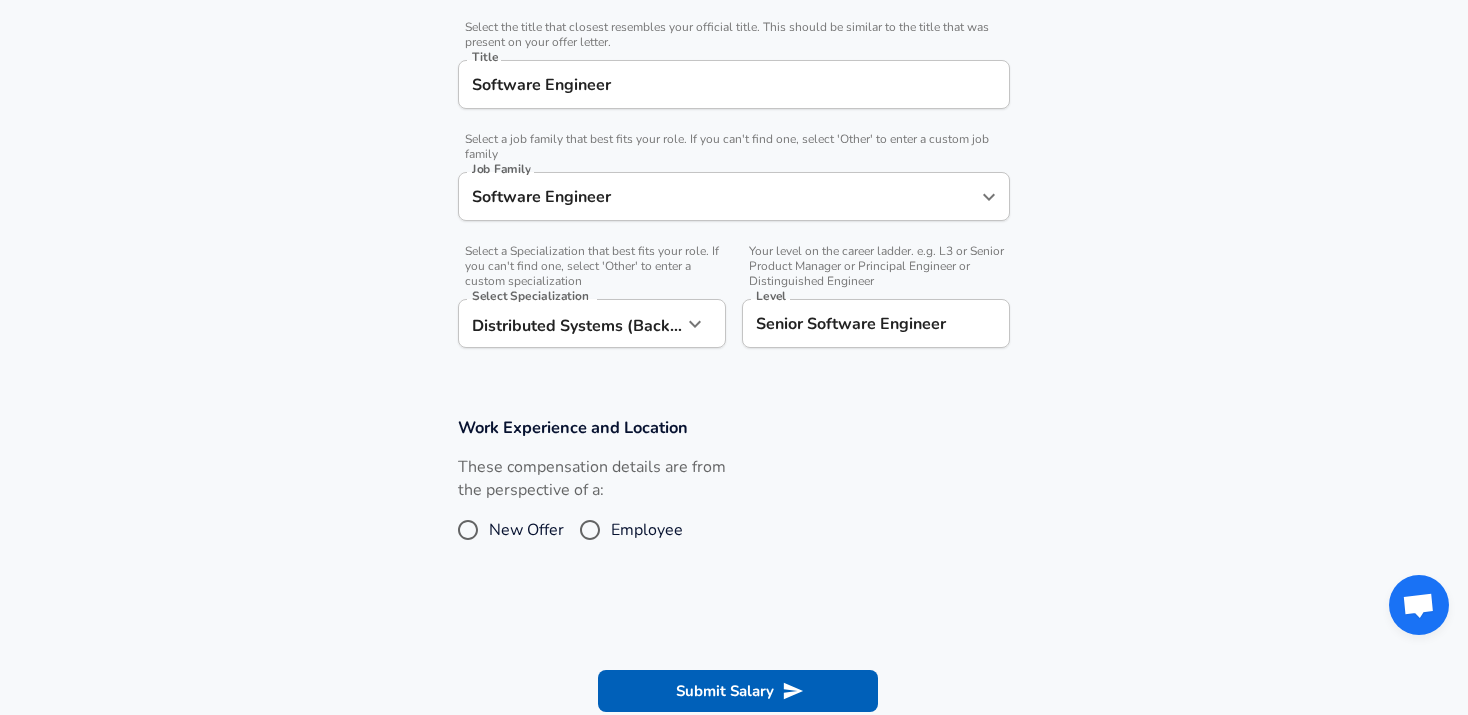 click on "Employee" at bounding box center (647, 530) 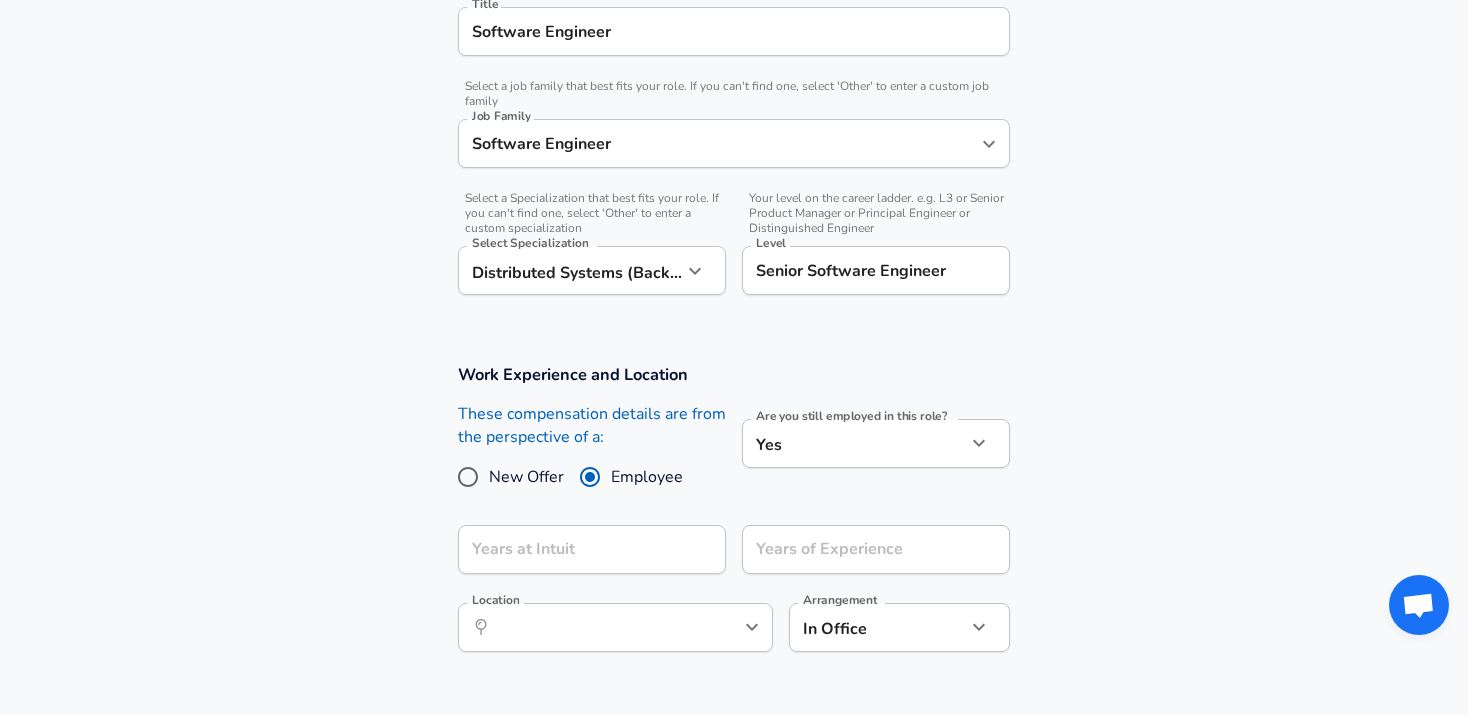 scroll, scrollTop: 549, scrollLeft: 0, axis: vertical 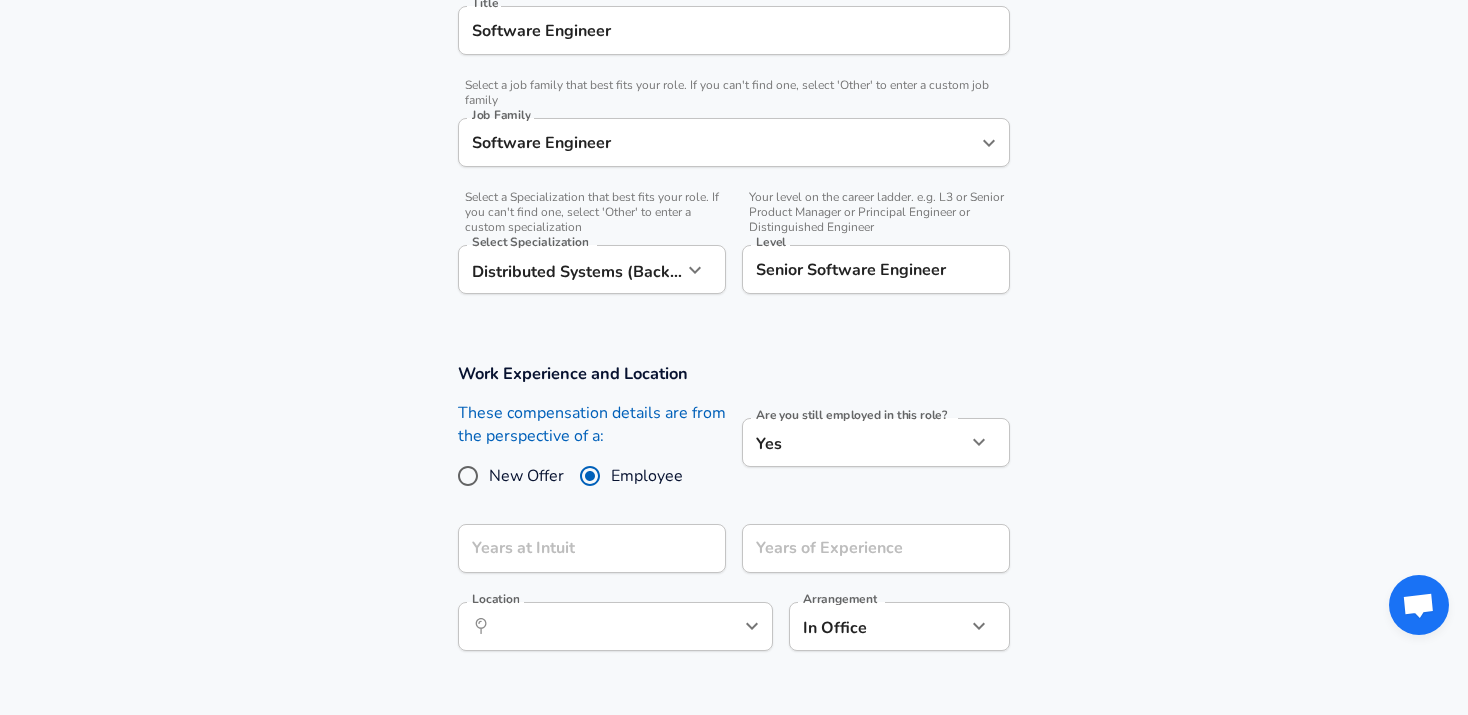 click on "Years at Intuit Years at Intuit" at bounding box center (584, 547) 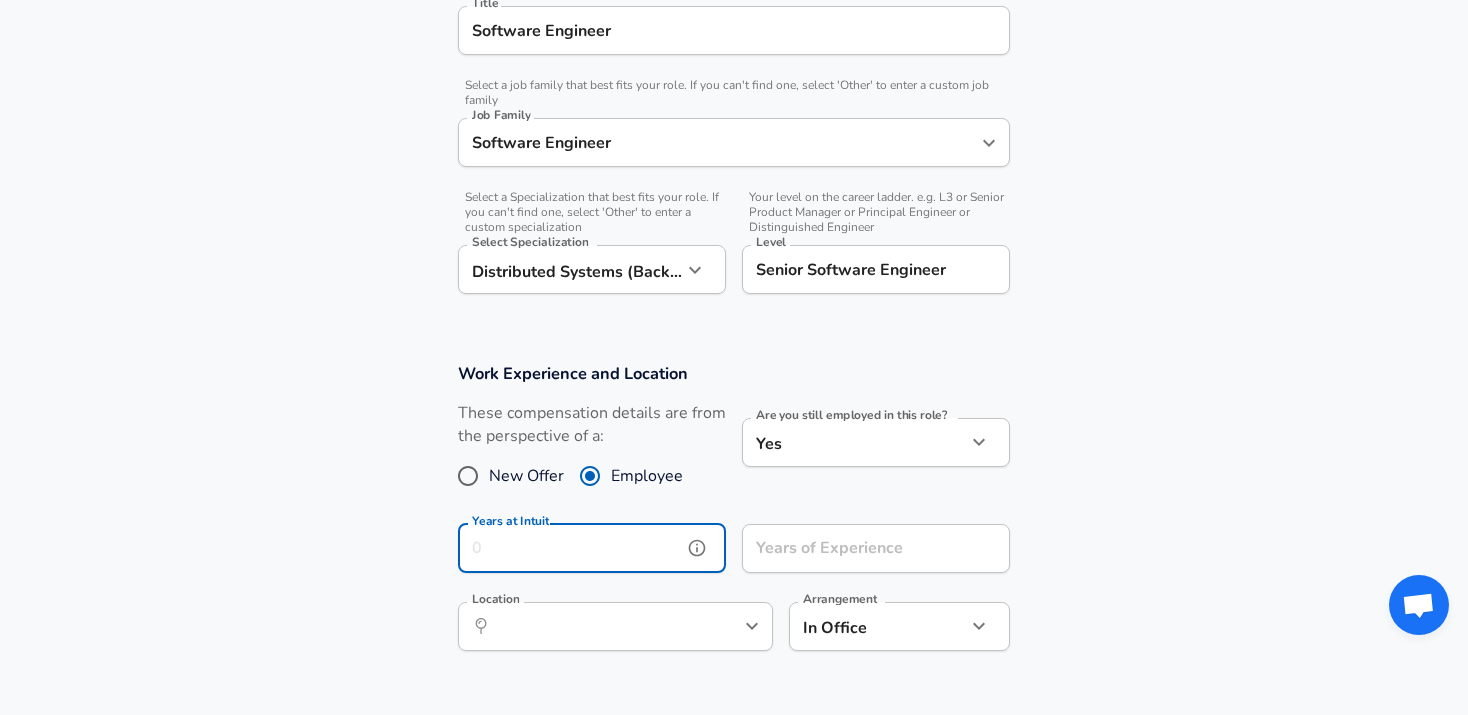 click on "Years at Intuit" at bounding box center [570, 548] 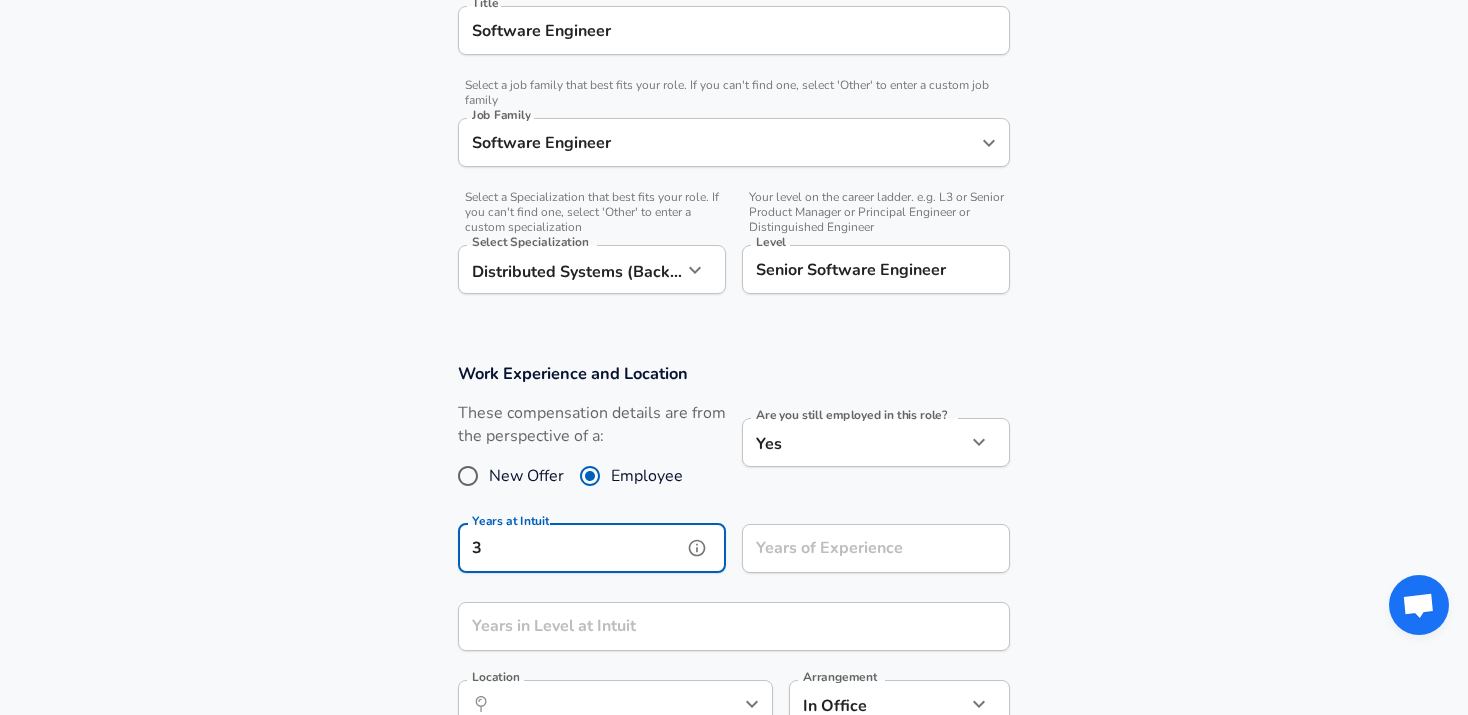 type on "3" 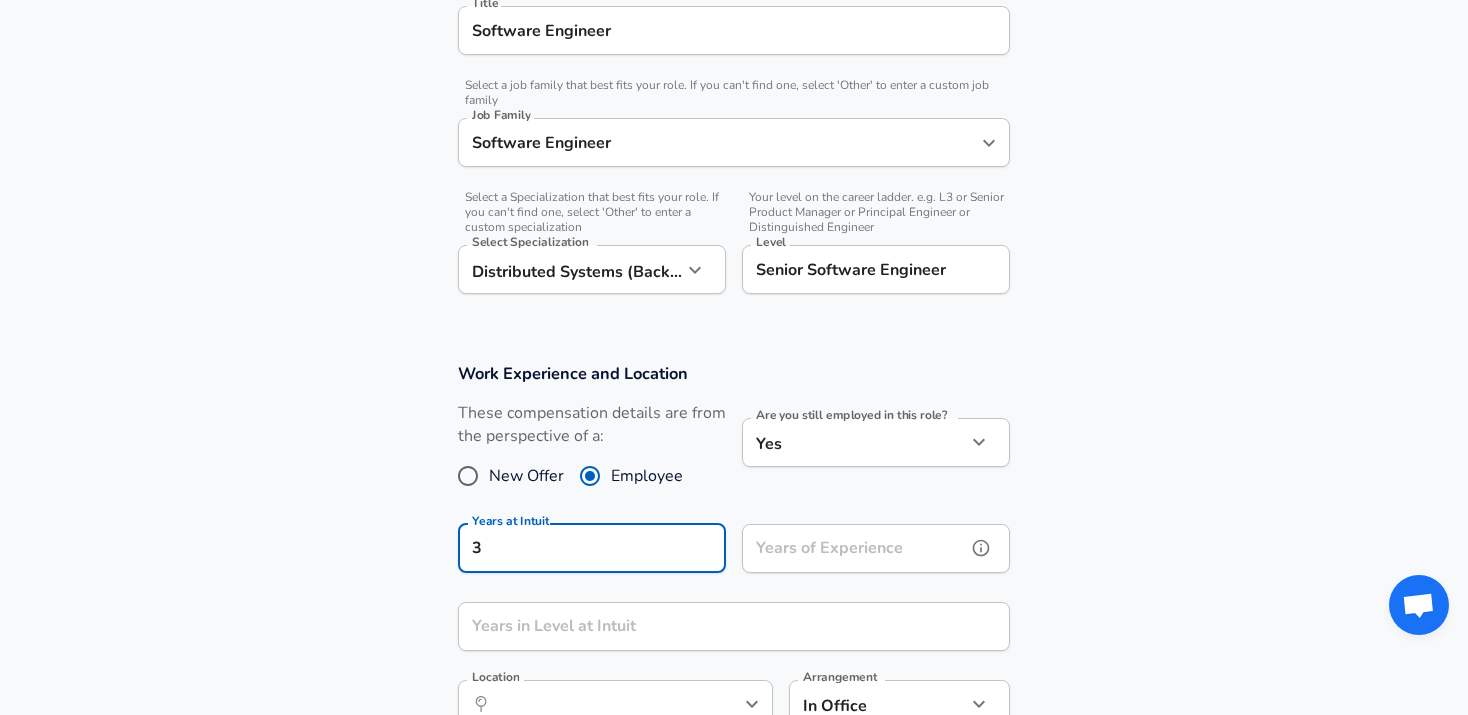 click on "Years of Experience" at bounding box center [854, 548] 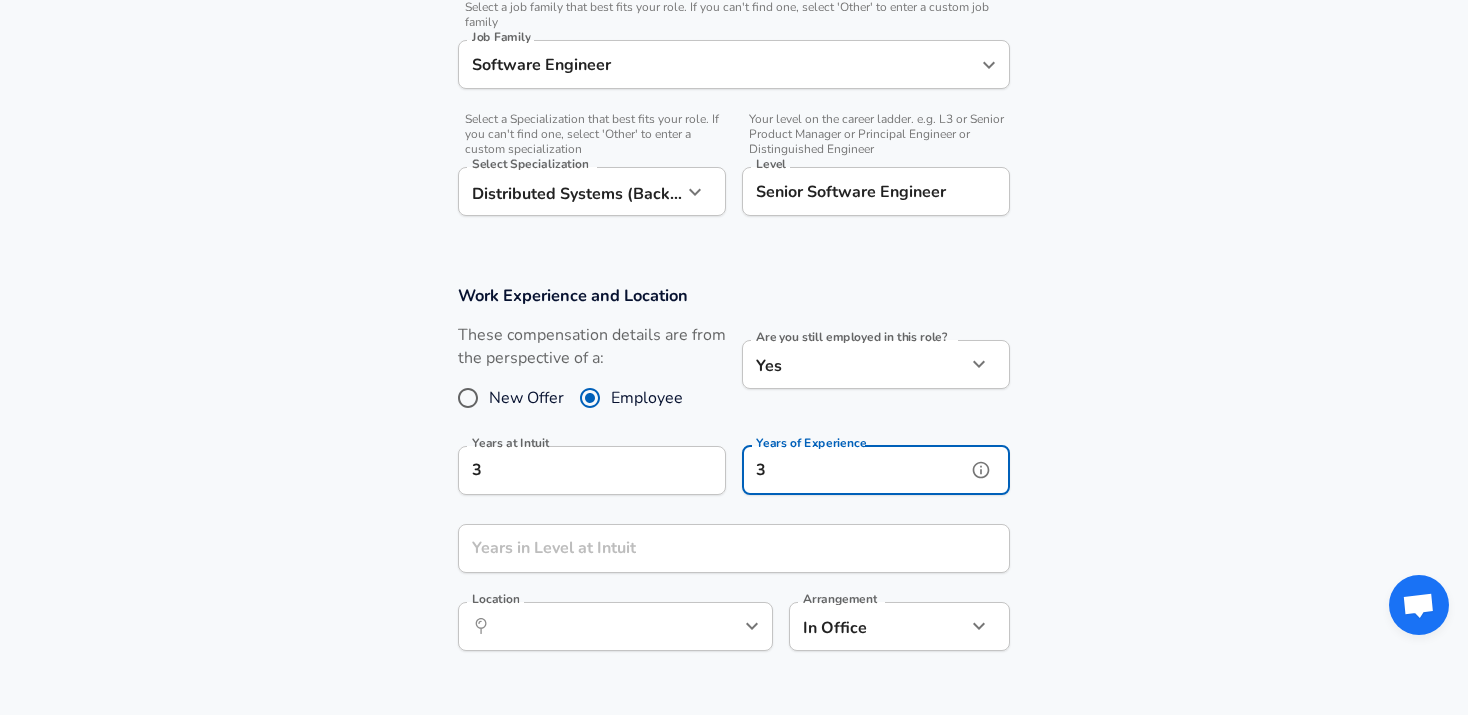 scroll, scrollTop: 653, scrollLeft: 0, axis: vertical 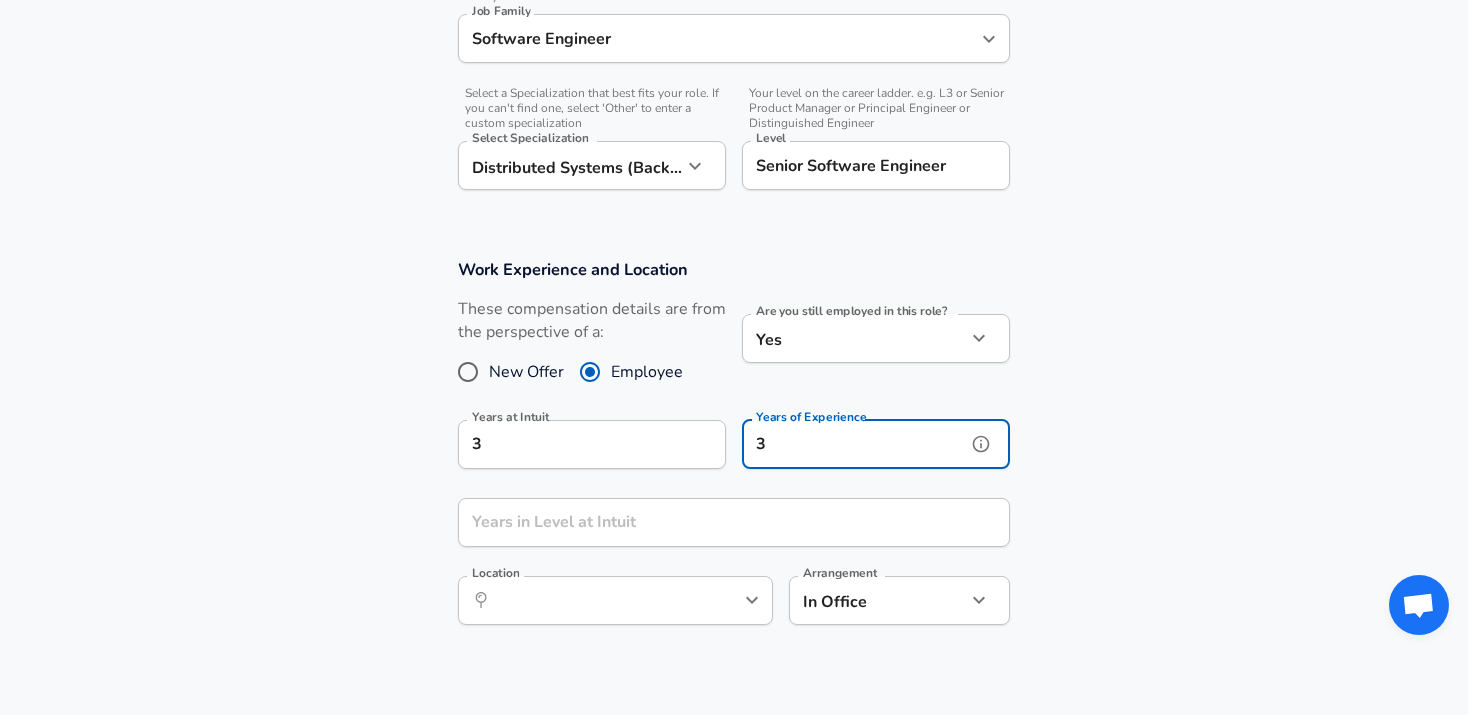 type on "3" 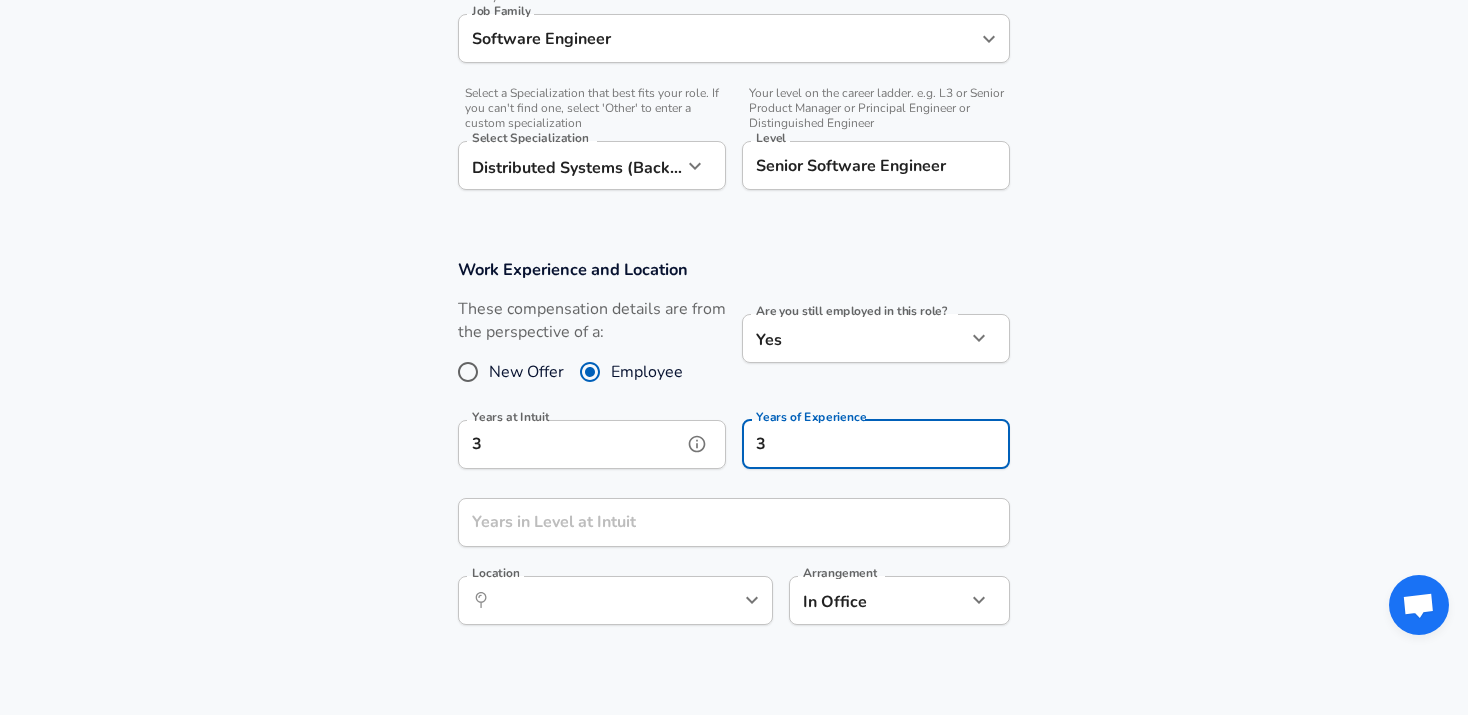 click on "3" at bounding box center (570, 444) 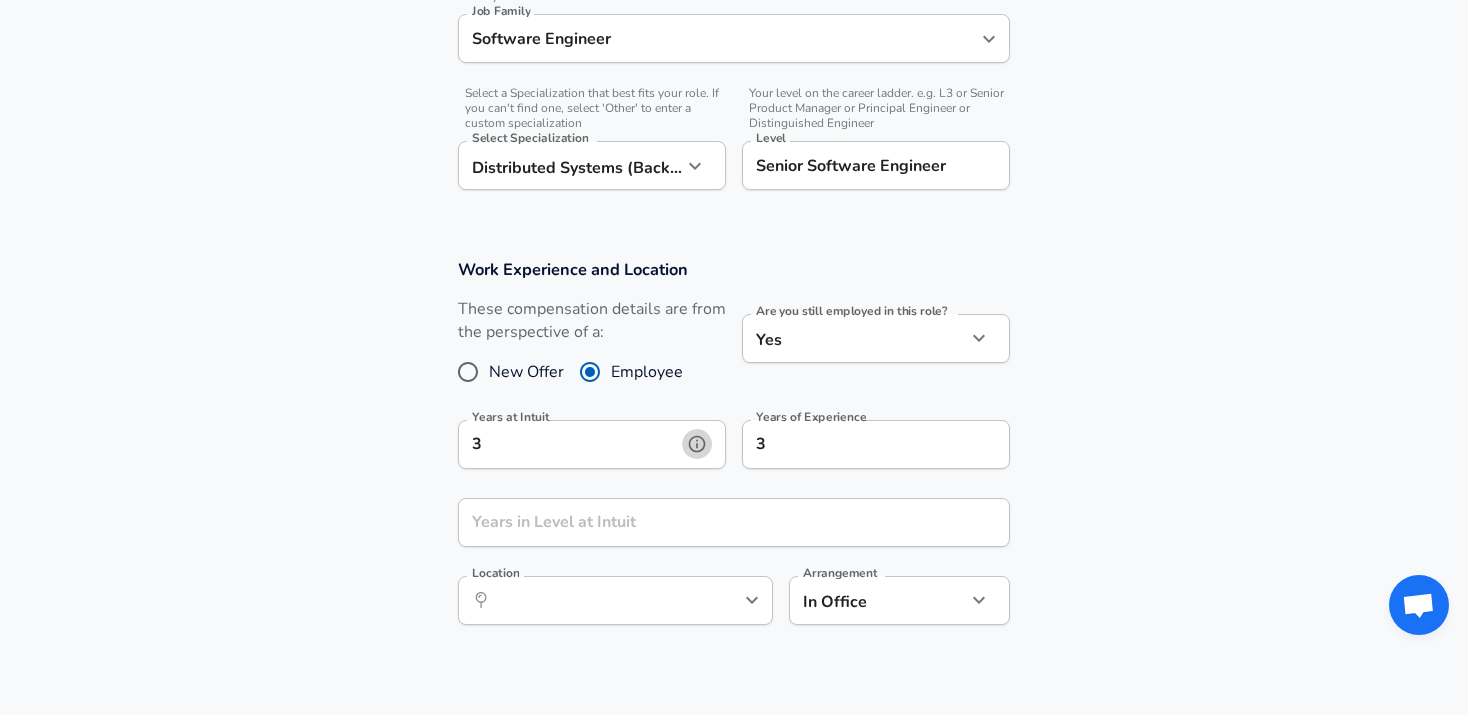 click 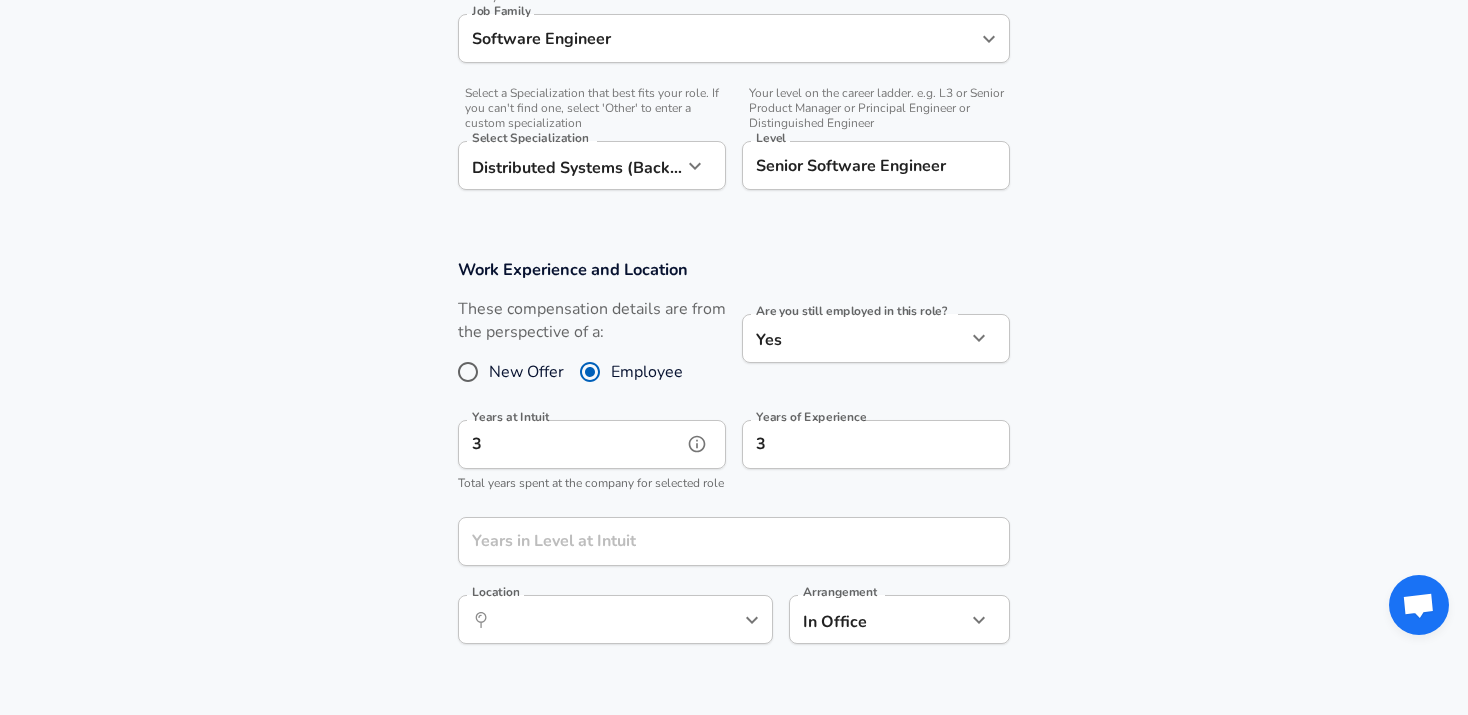 click 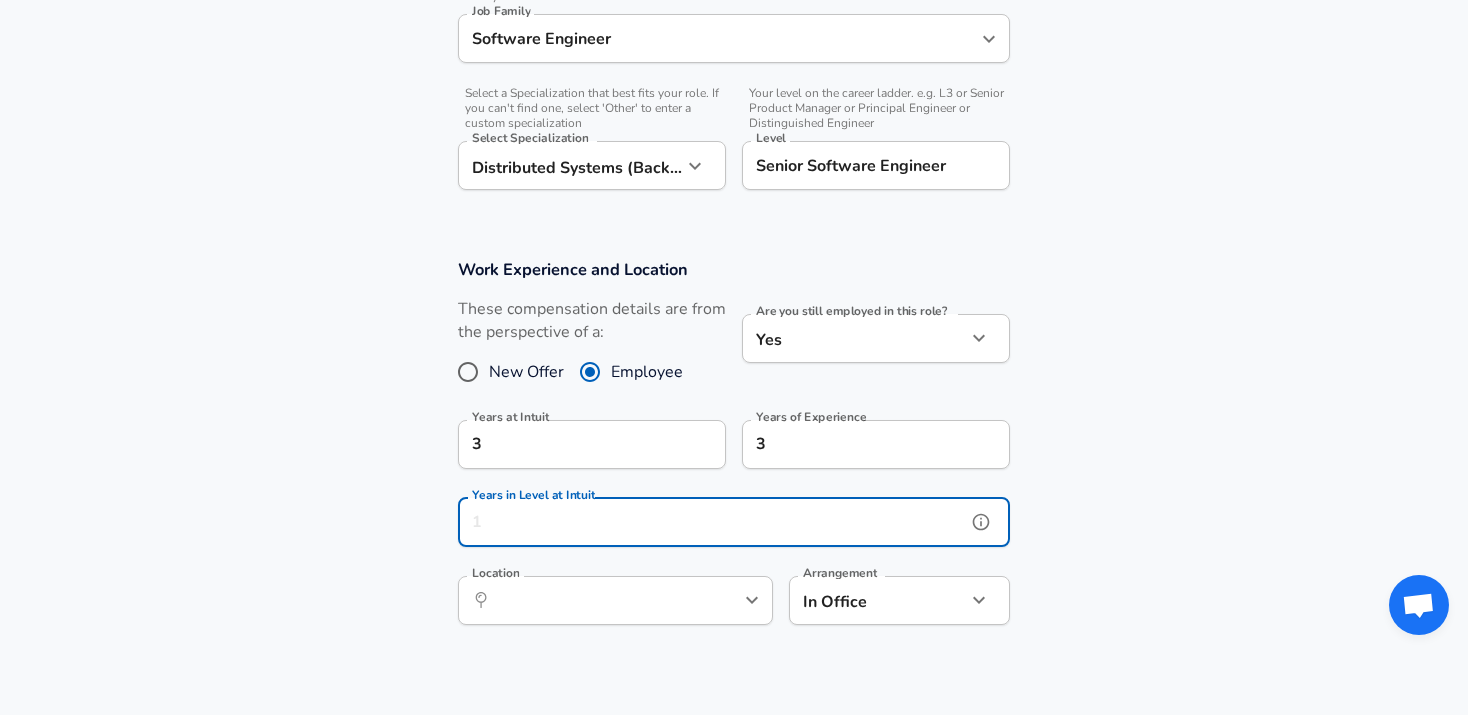 click on "Years in Level at Intuit" at bounding box center [712, 522] 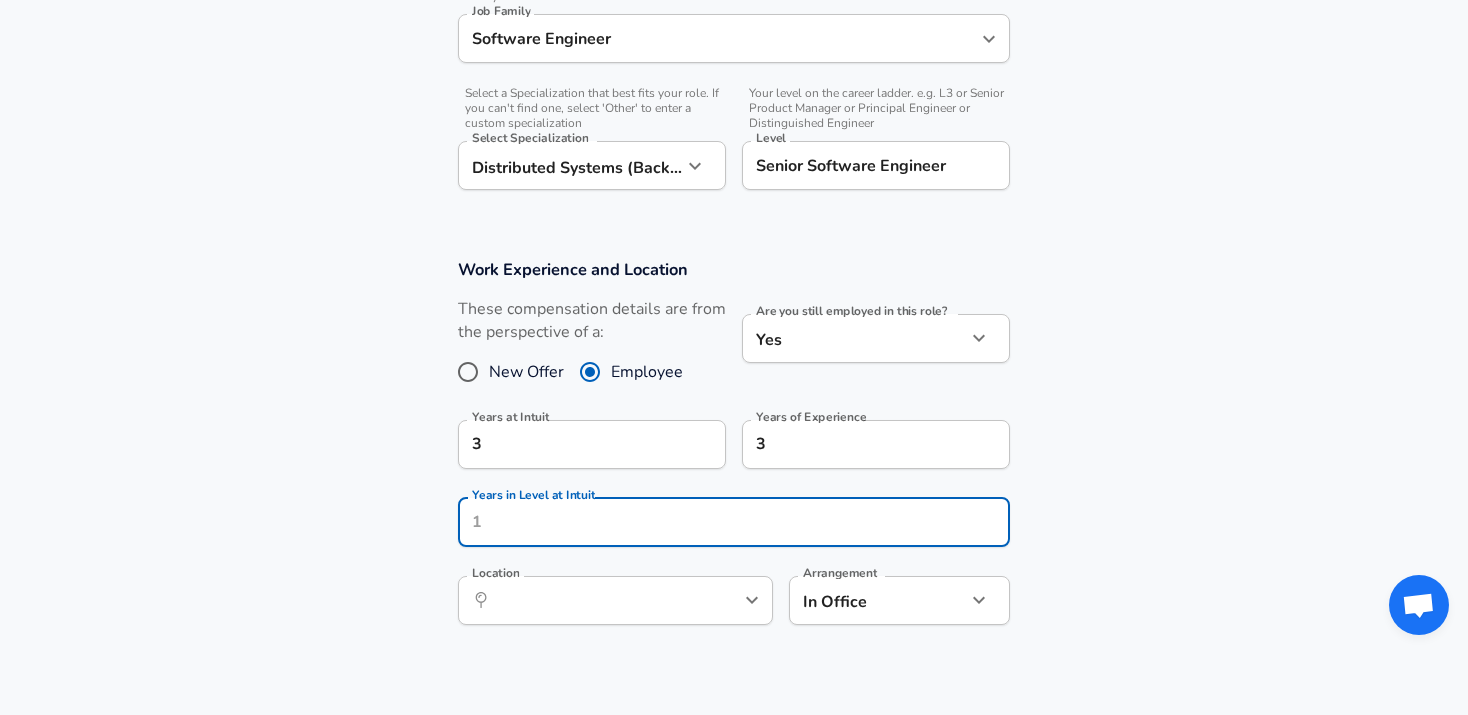 click on "Work Experience and Location These compensation details are from the perspective of a: New Offer Employee Are you still employed in this role? Yes yes Are you still employed in this role? Years at Intuit 3 Years at Intuit Years of Experience 3 Years of Experience Years in Level at Intuit Years in Level at Intuit Location ​ Location Arrangement In Office office Arrangement" at bounding box center [734, 452] 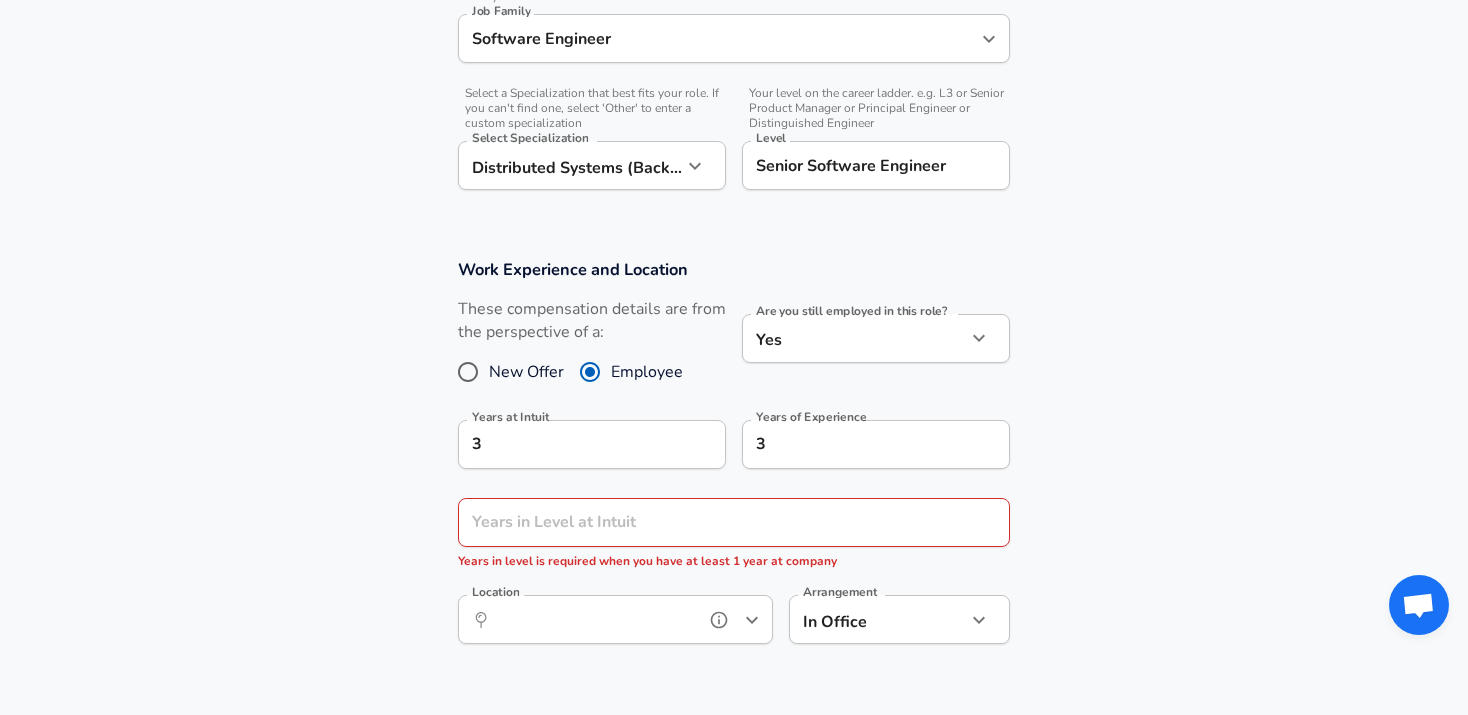click on "Location" at bounding box center [593, 619] 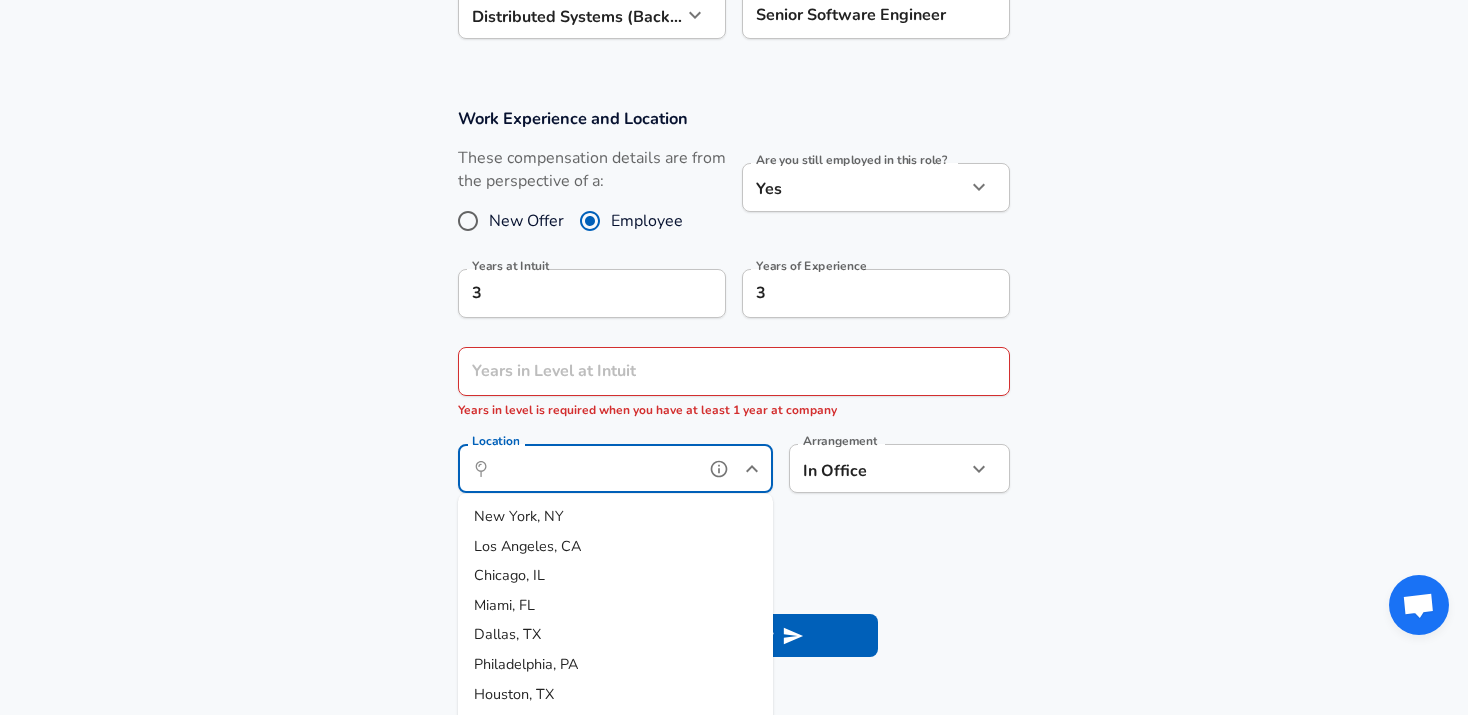 scroll, scrollTop: 814, scrollLeft: 0, axis: vertical 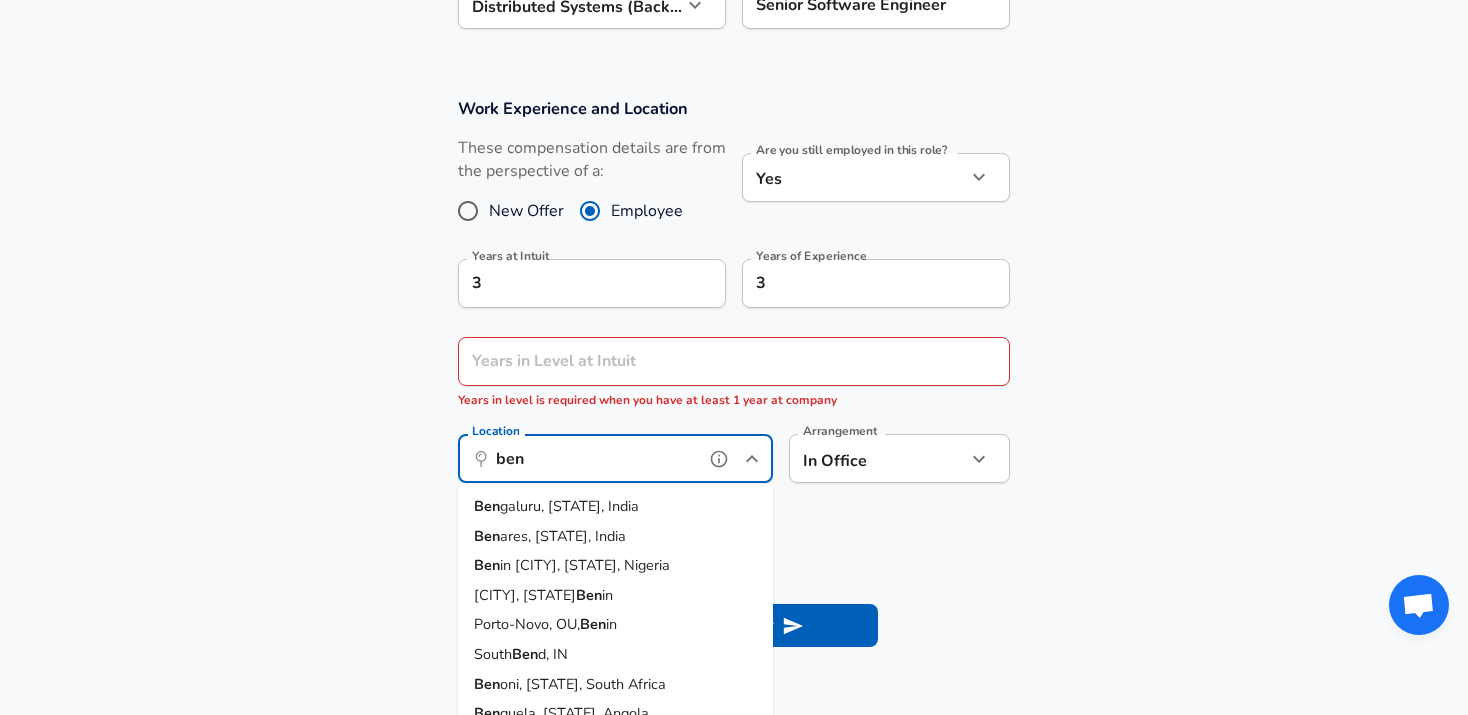 click on "galuru, KA, India" at bounding box center [569, 506] 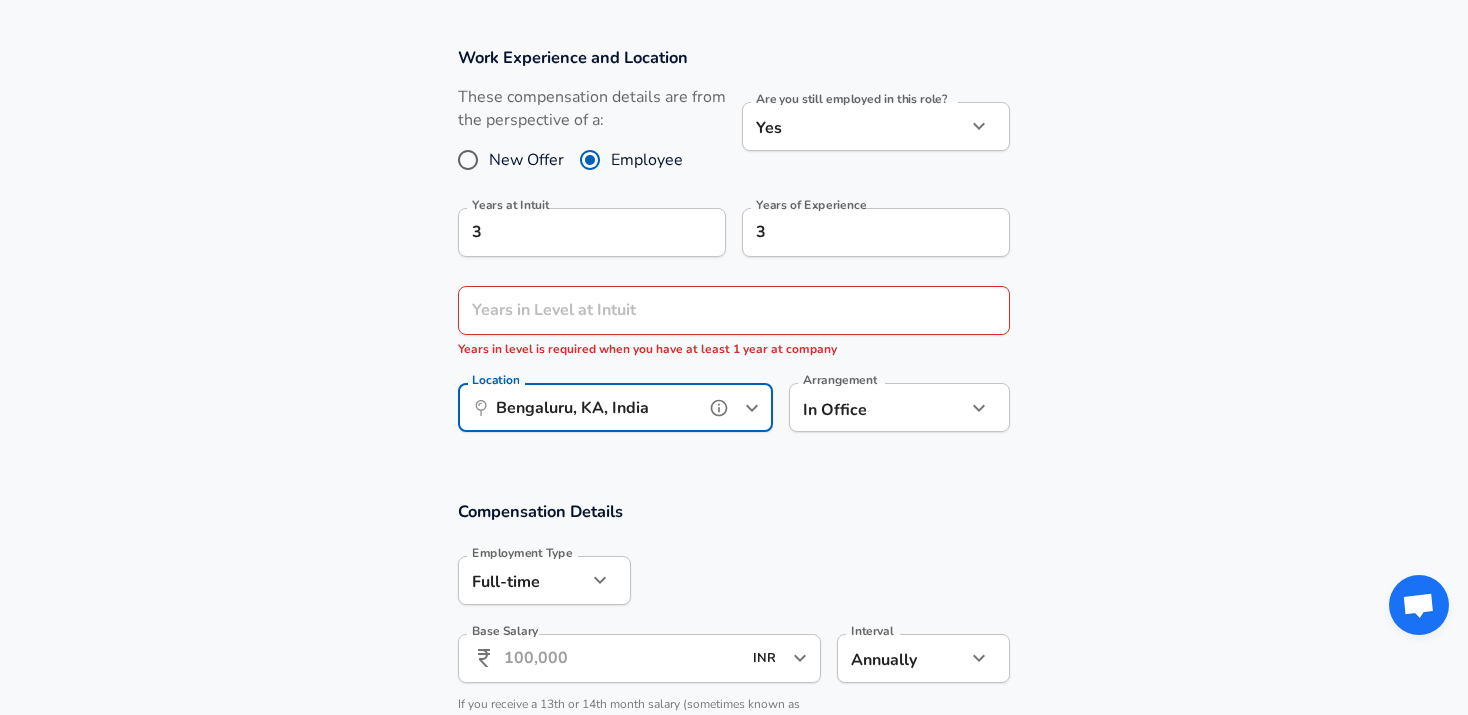 scroll, scrollTop: 886, scrollLeft: 0, axis: vertical 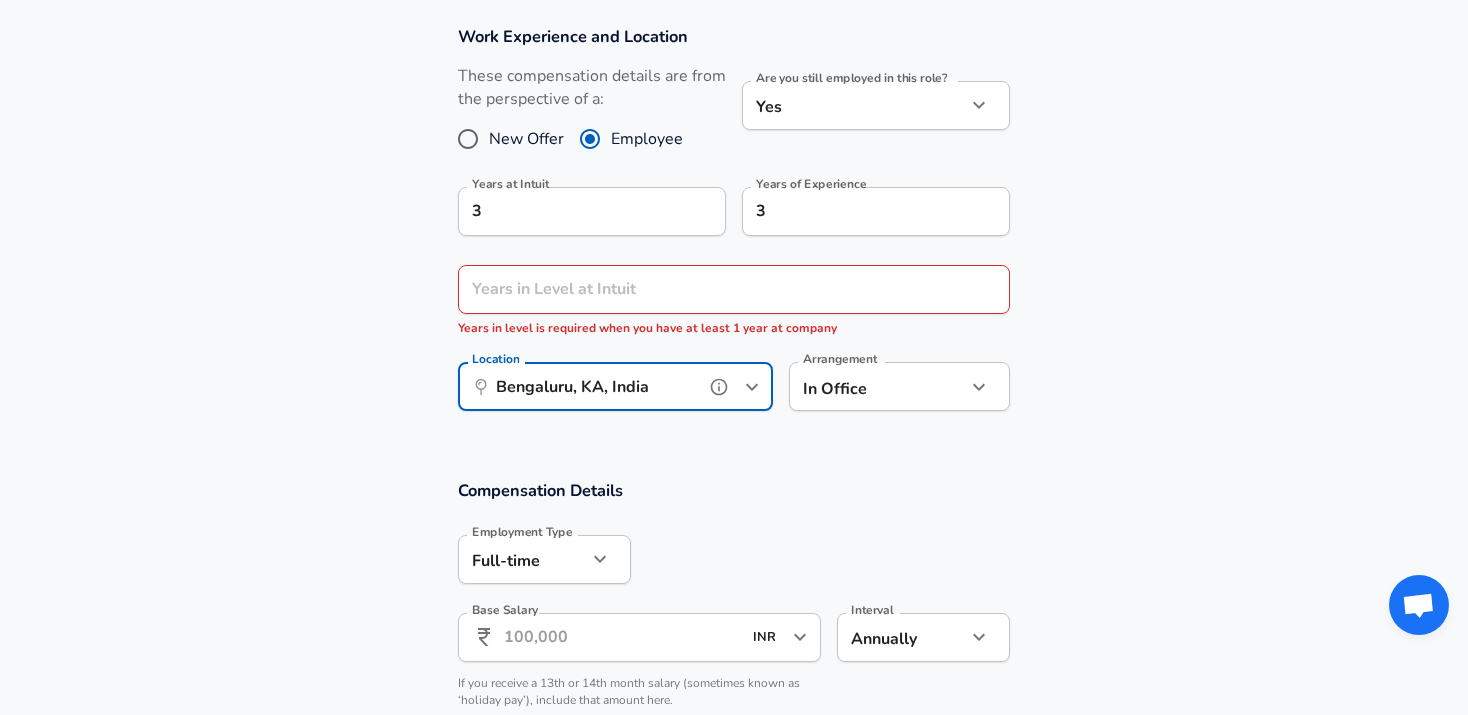 type on "Bengaluru, KA, India" 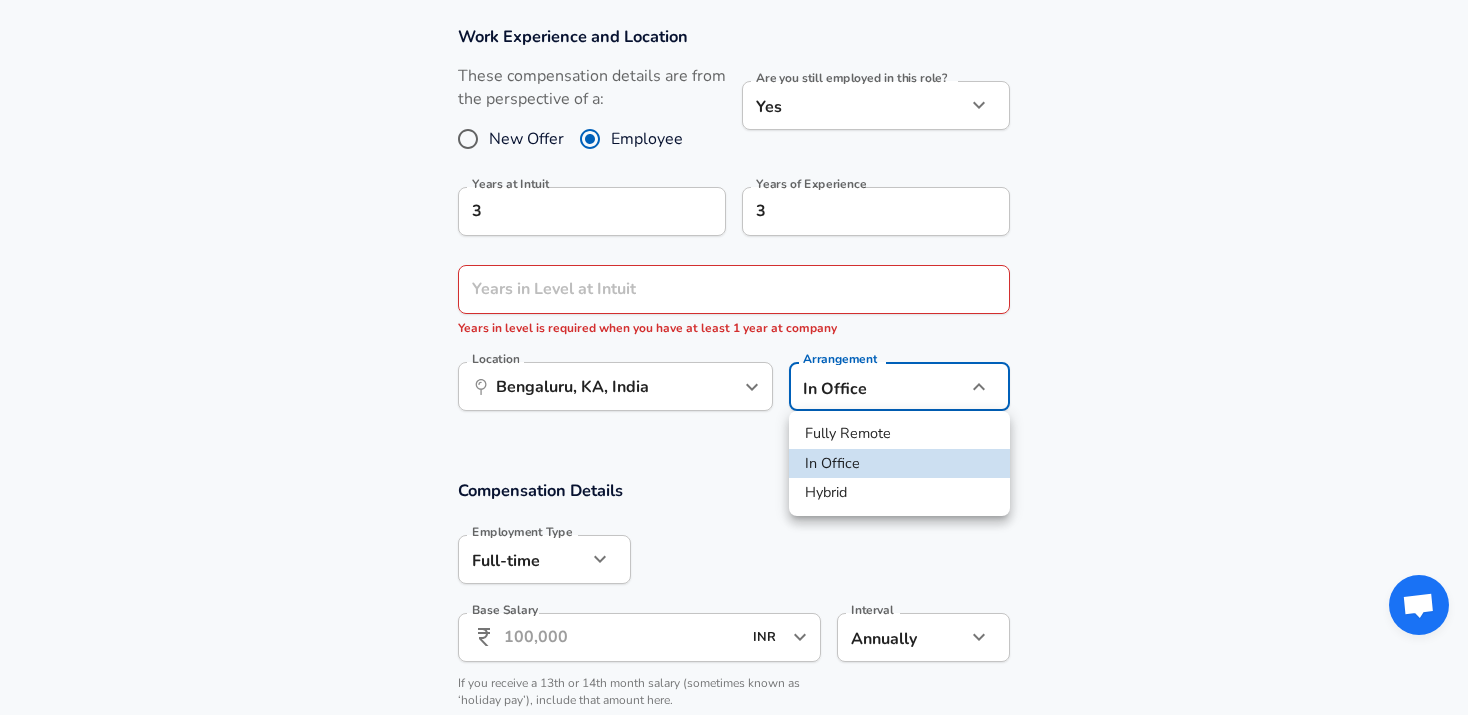 click on "Restart Add Your Salary Upload your offer letter   to verify your submission Enhance Privacy and Anonymity Yes Automatically hides specific fields until there are enough submissions to safely display the full details.   More Details Based on your submission and the data points that we have already collected, we will automatically hide and anonymize specific fields if there aren't enough data points to remain sufficiently anonymous. Company & Title Information   Enter the company you received your offer from Company Intuit Company   Select the title that closest resembles your official title. This should be similar to the title that was present on your offer letter. Title Software Engineer Title   Select a job family that best fits your role. If you can't find one, select 'Other' to enter a custom job family Job Family Software Engineer Job Family   Select a Specialization that best fits your role. If you can't find one, select 'Other' to enter a custom specialization Select Specialization   Level Level Yes 3" at bounding box center [734, -529] 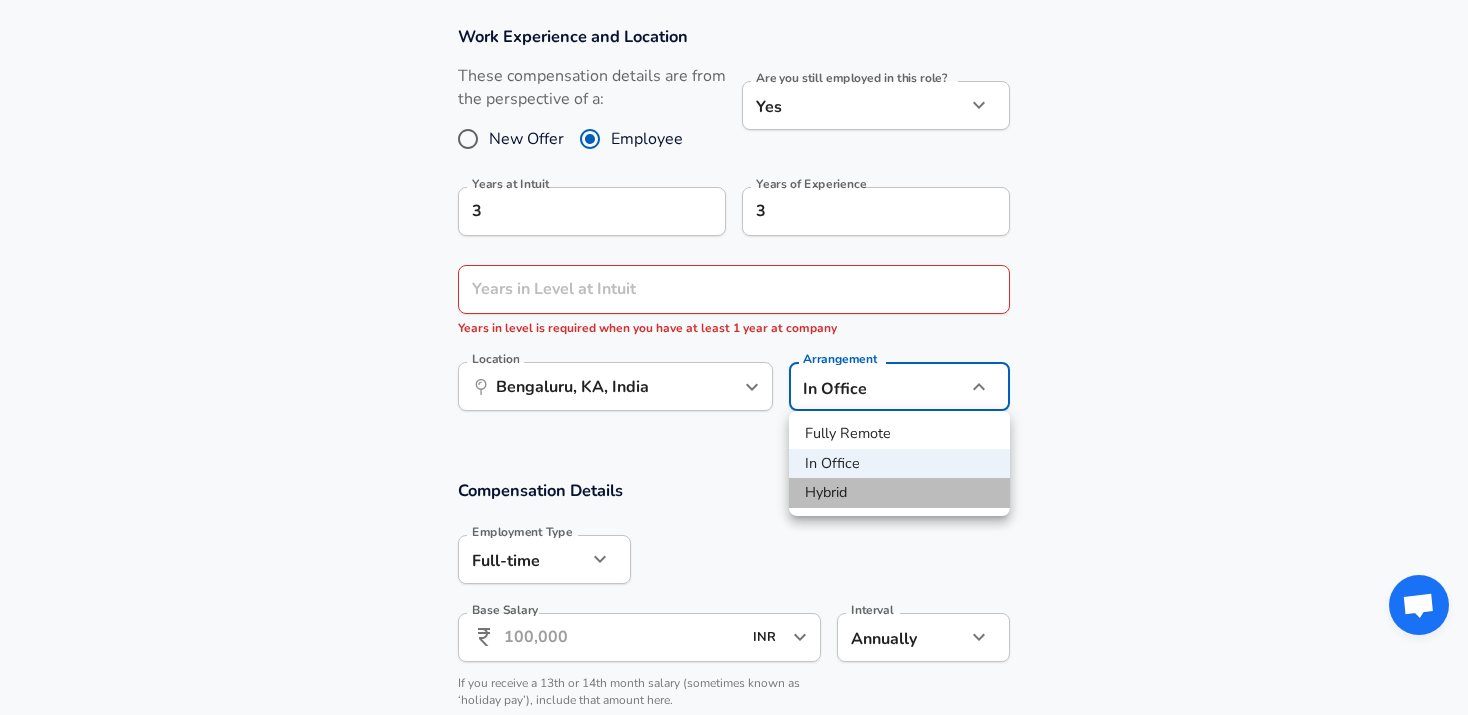 click on "Hybrid" at bounding box center [899, 493] 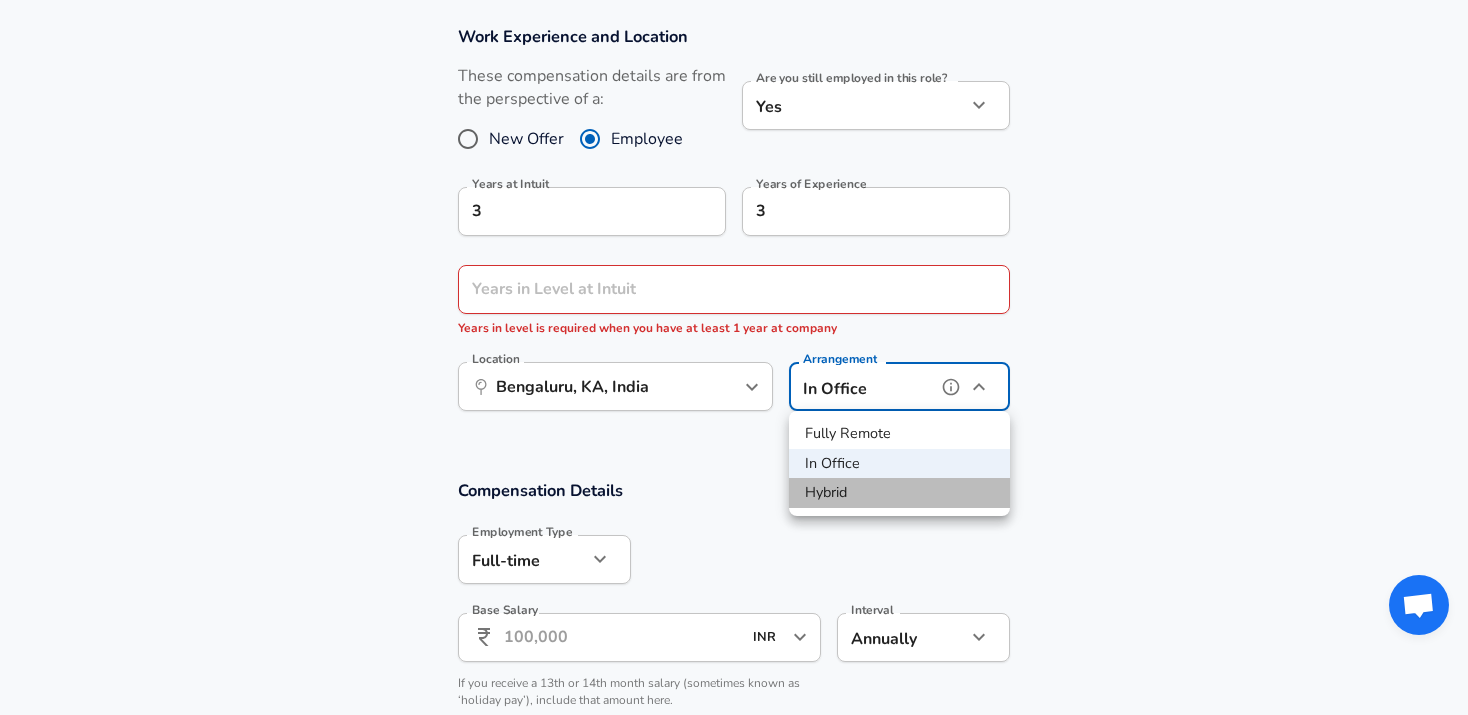 type on "hybrid" 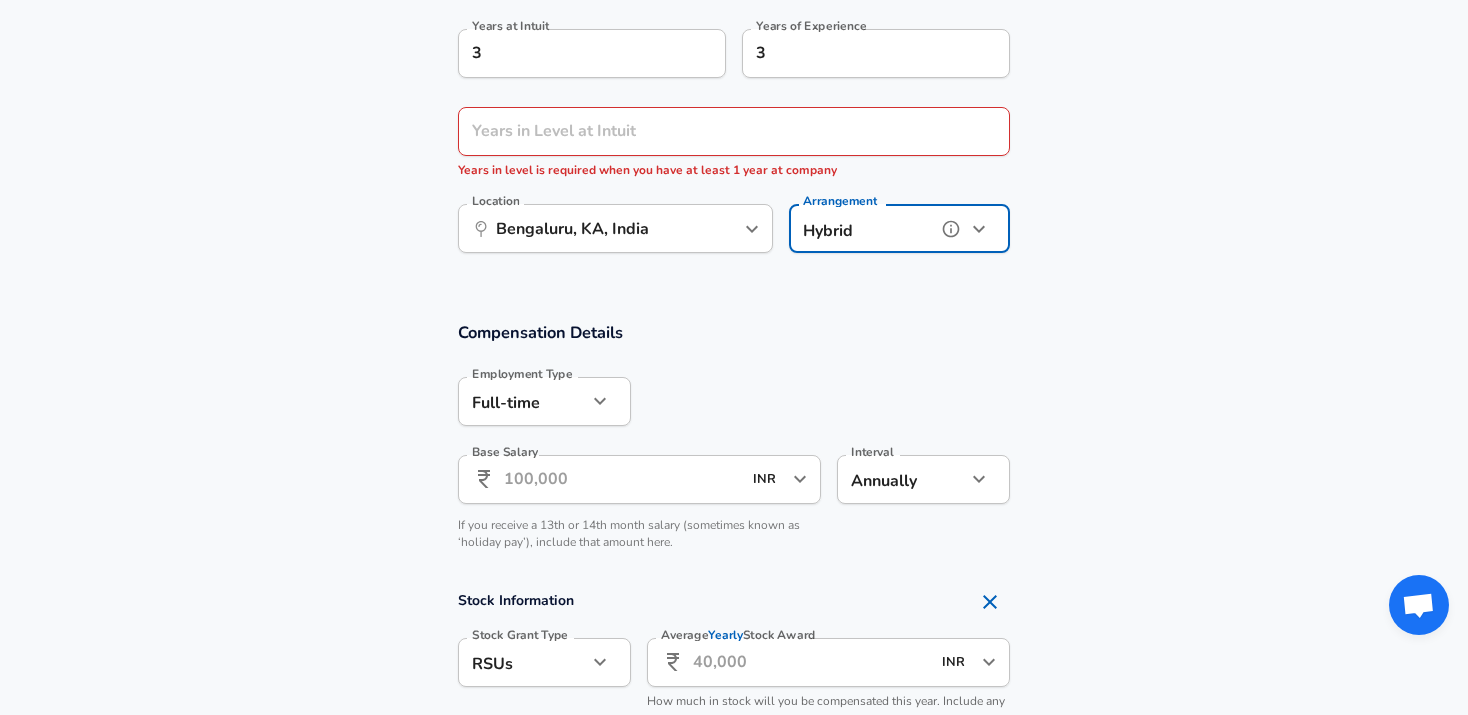 scroll, scrollTop: 1057, scrollLeft: 0, axis: vertical 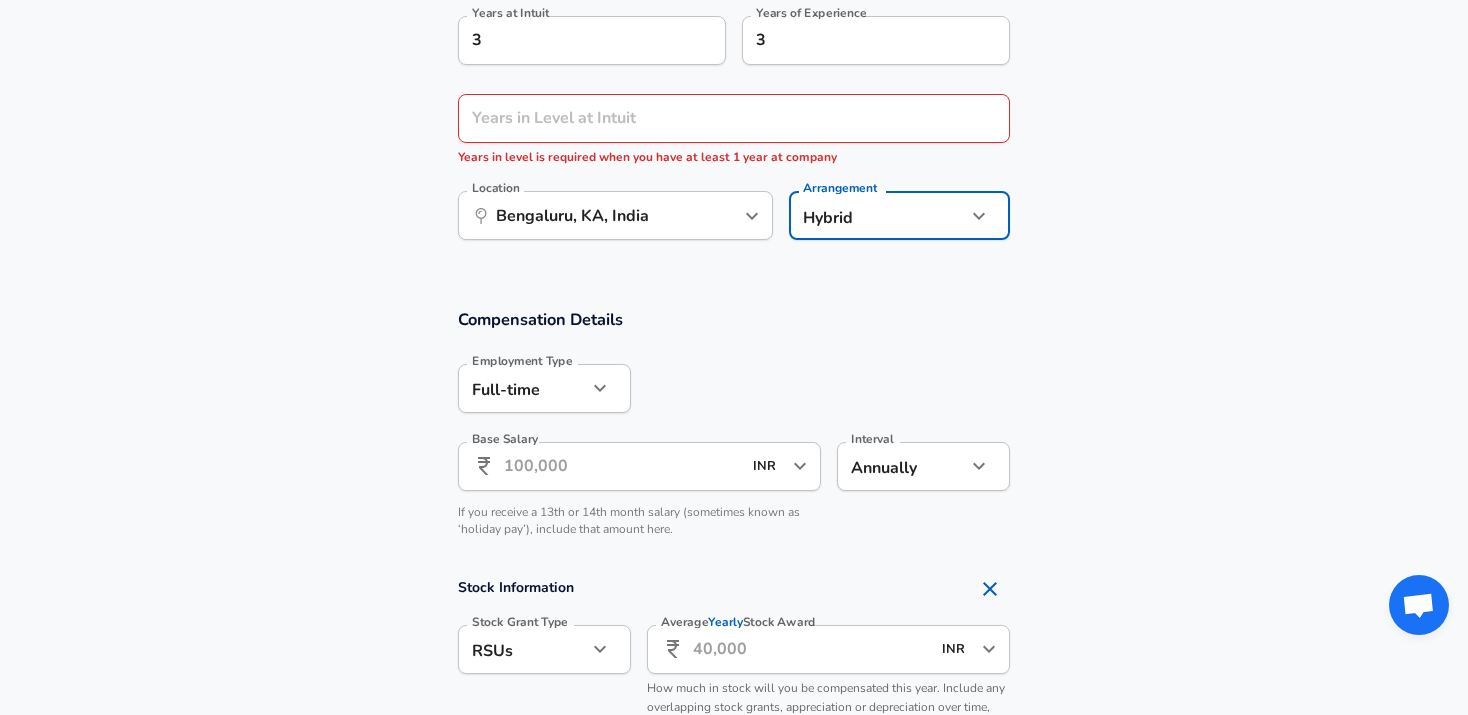 click on "Base Salary" at bounding box center (622, 466) 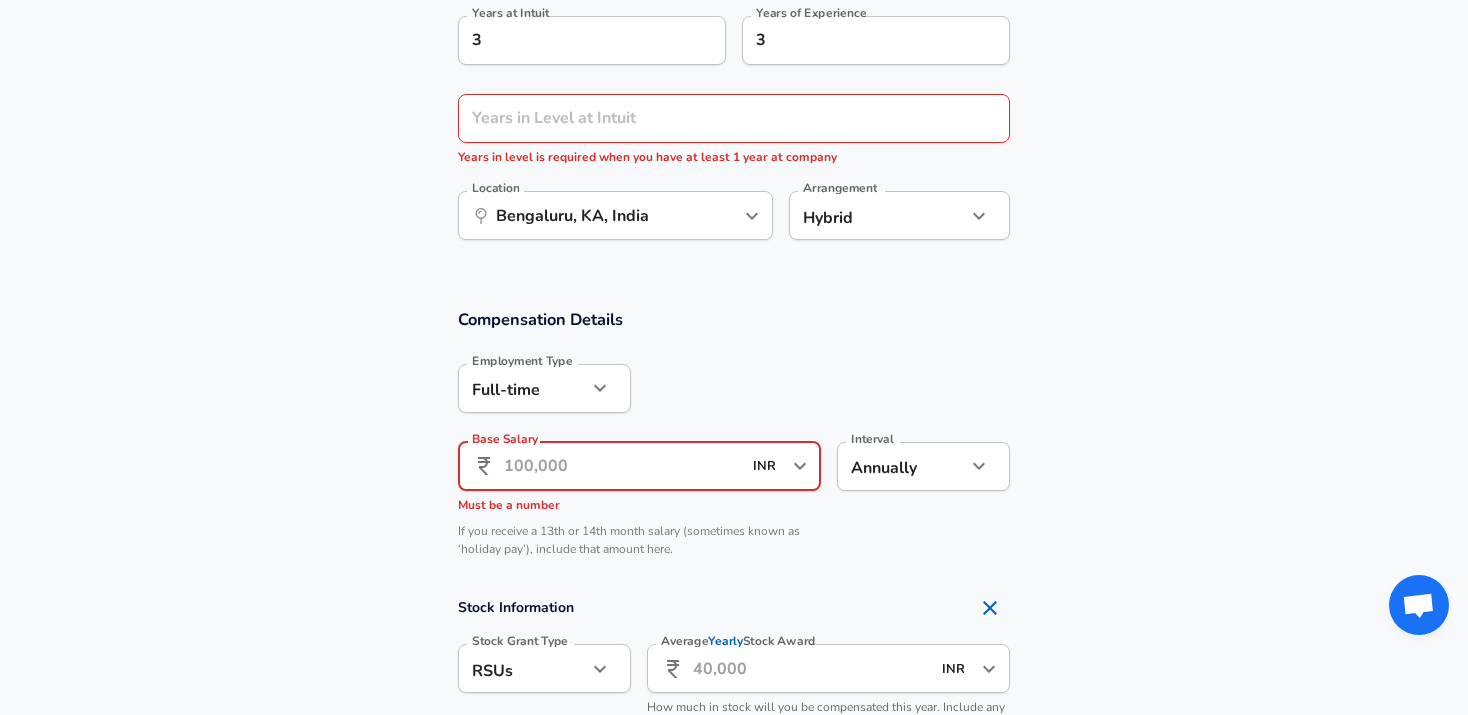 click on "Base Salary" at bounding box center (622, 466) 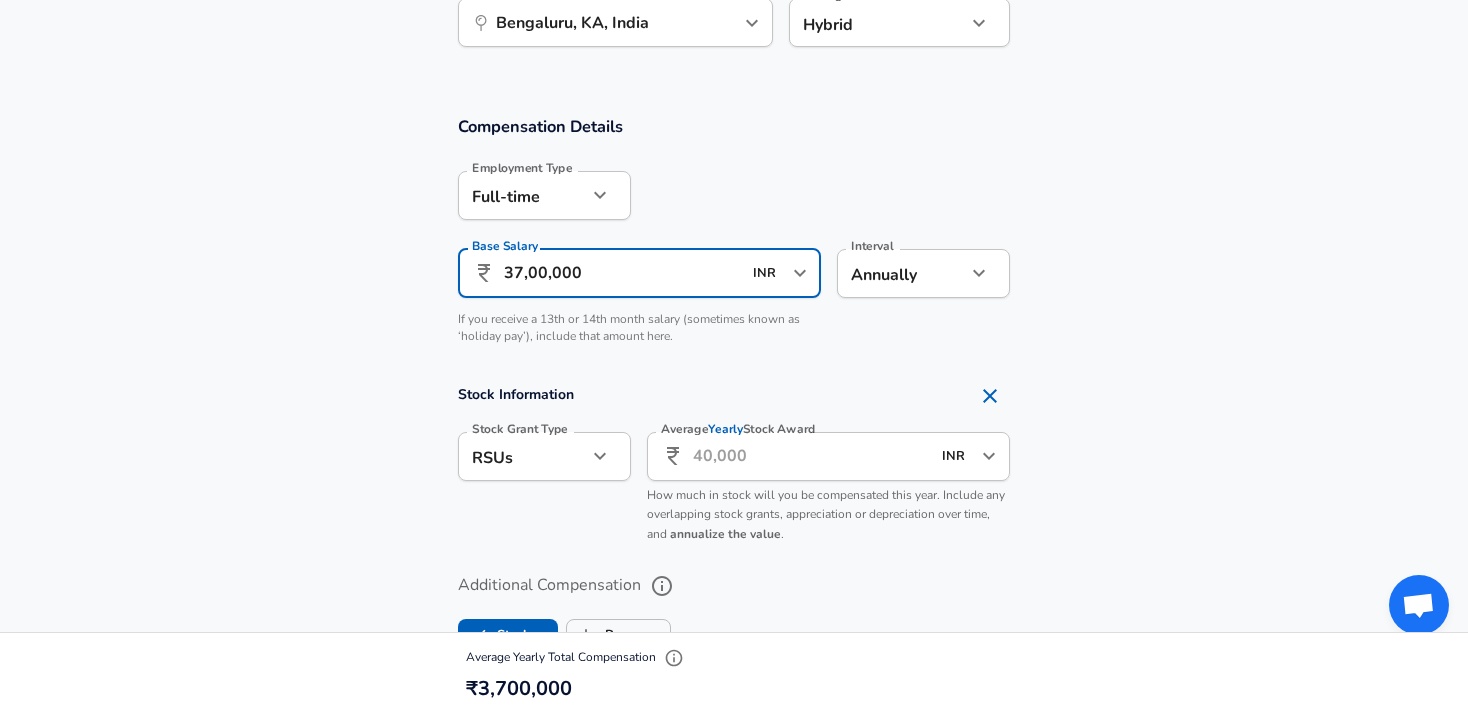 scroll, scrollTop: 1251, scrollLeft: 0, axis: vertical 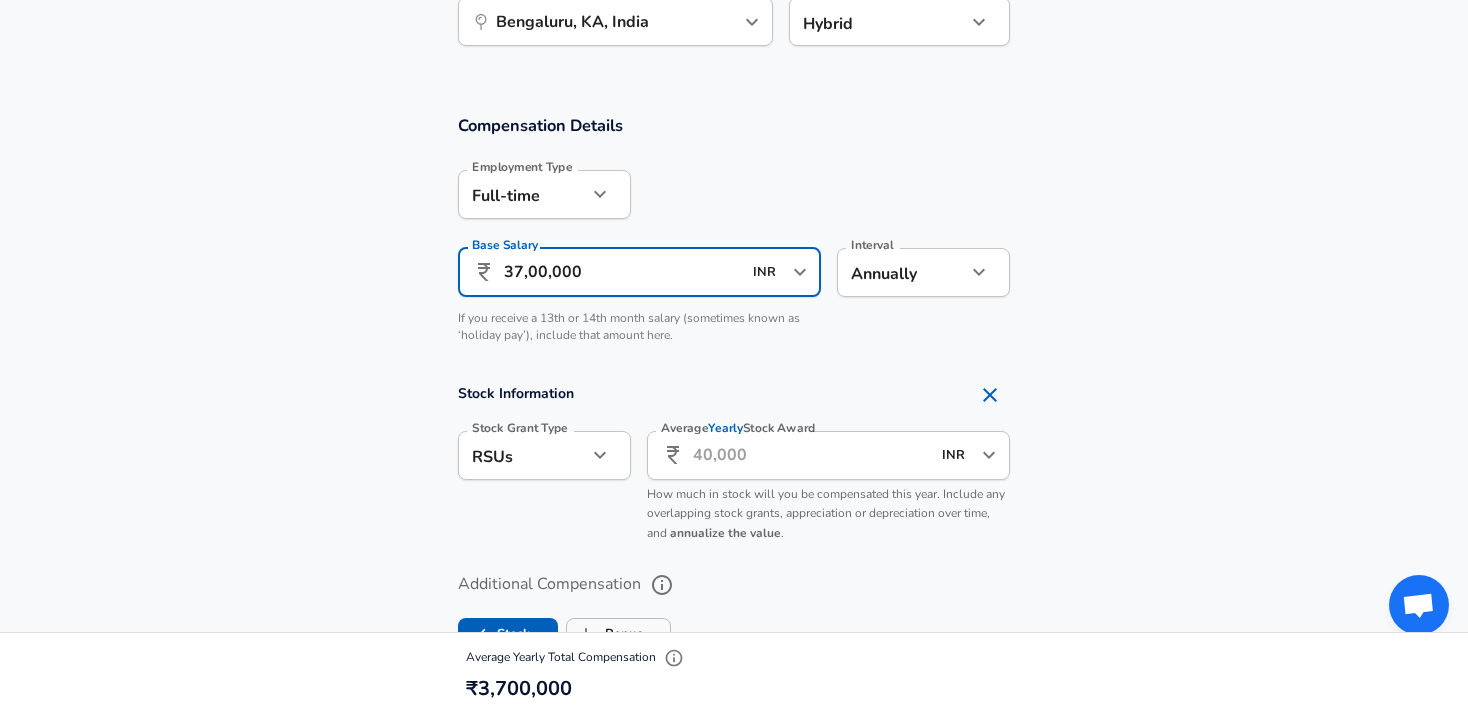 type on "37,00,000" 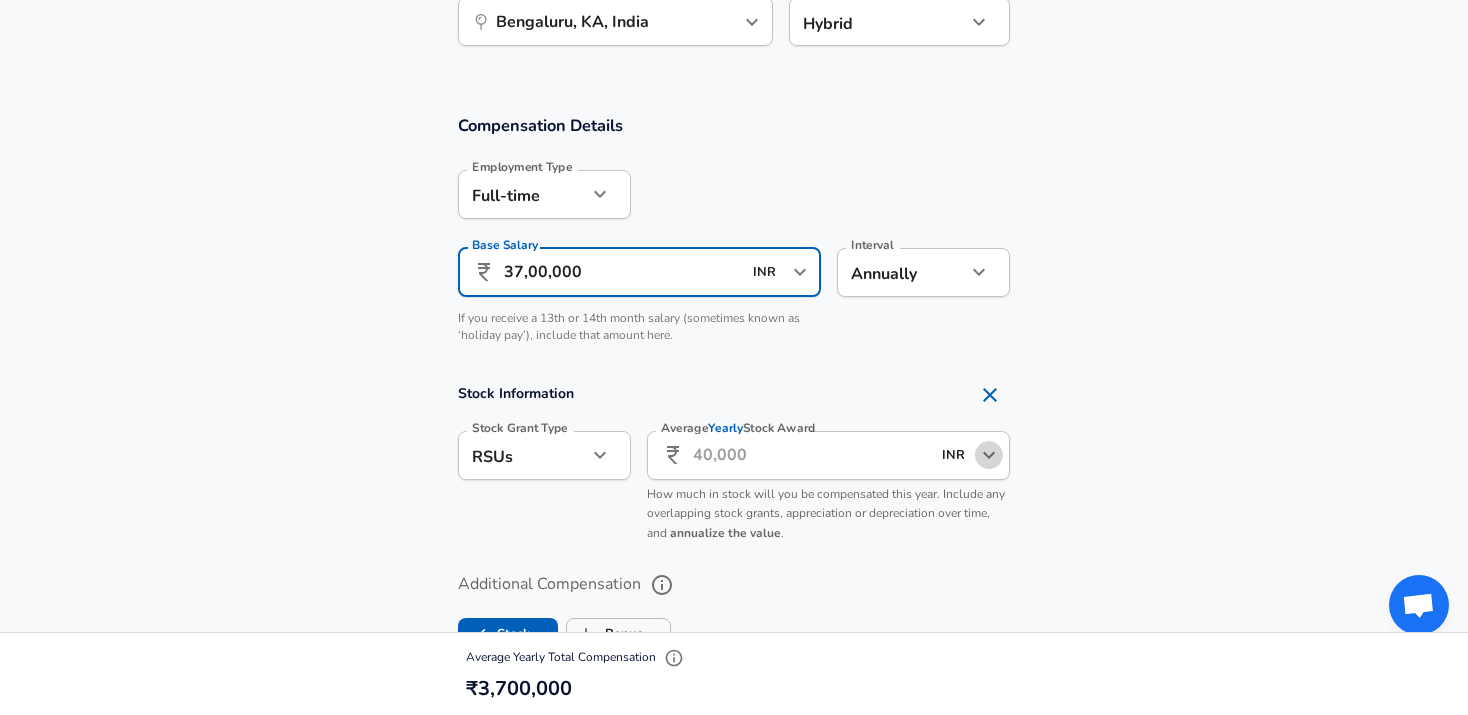 click 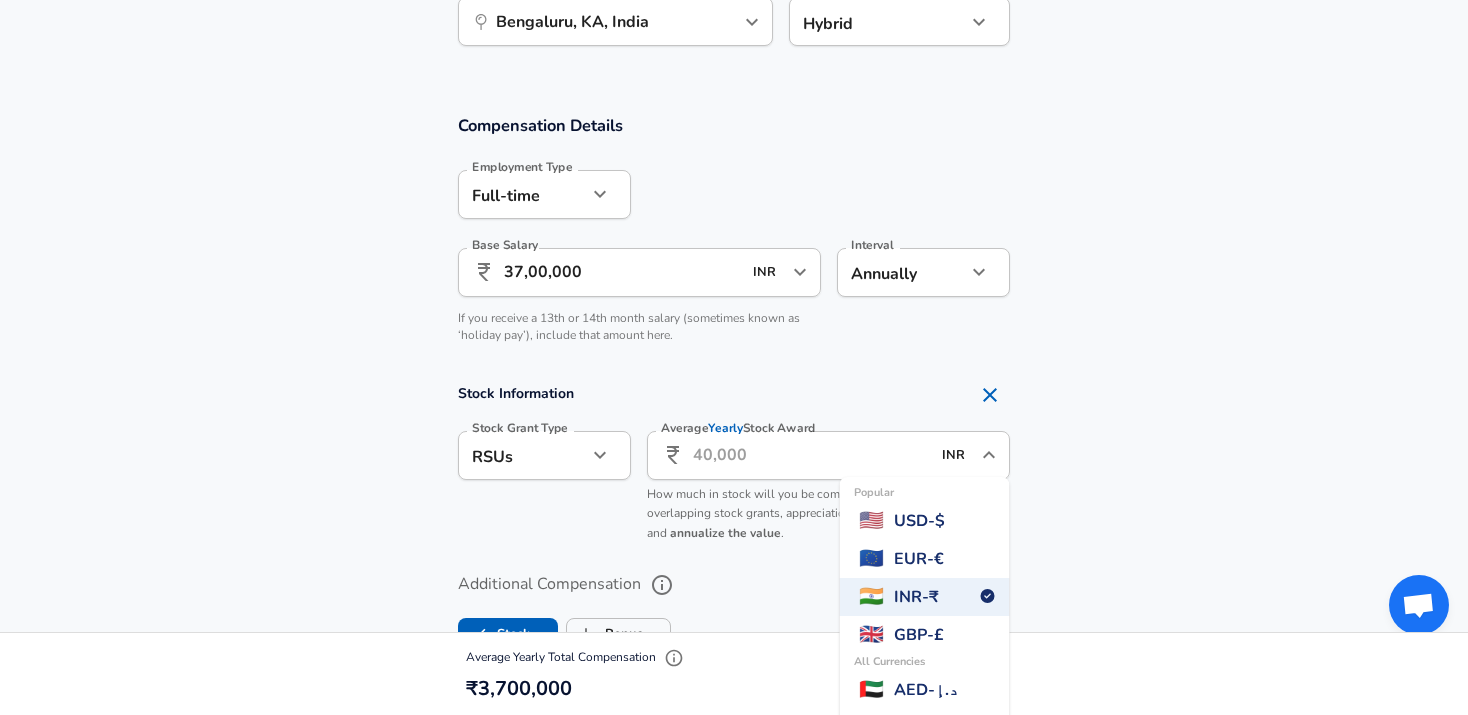 click on "USD  -  $" at bounding box center [919, 521] 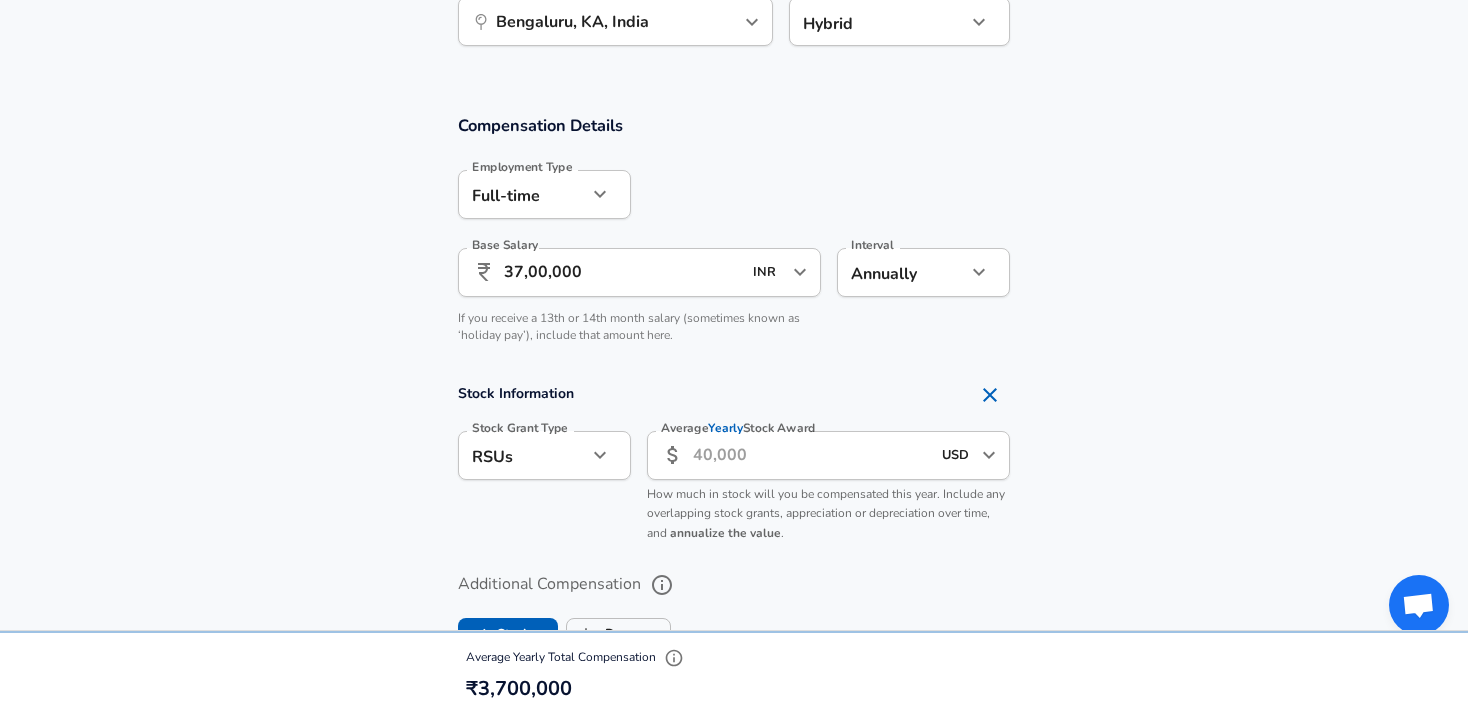 click on "Average  Yearly  Stock Award" at bounding box center (811, 455) 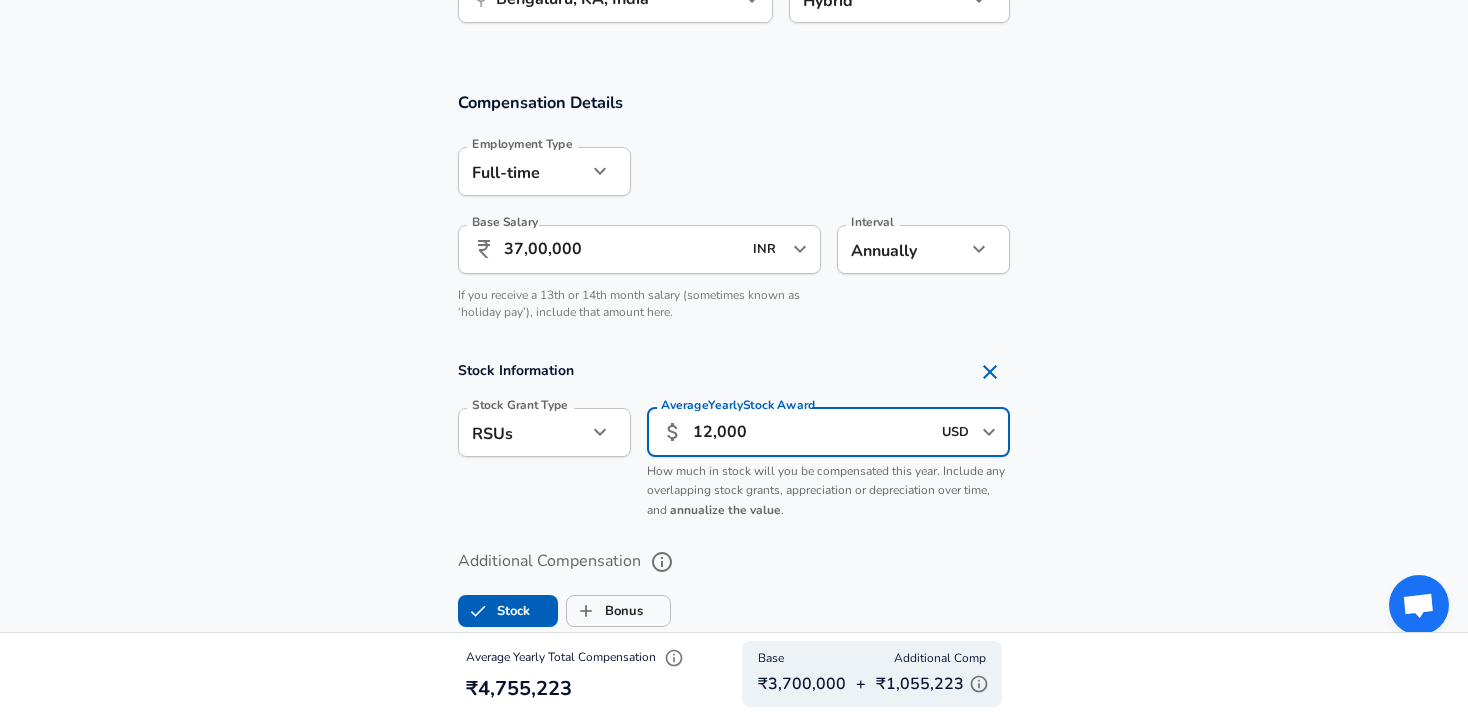 scroll, scrollTop: 1273, scrollLeft: 0, axis: vertical 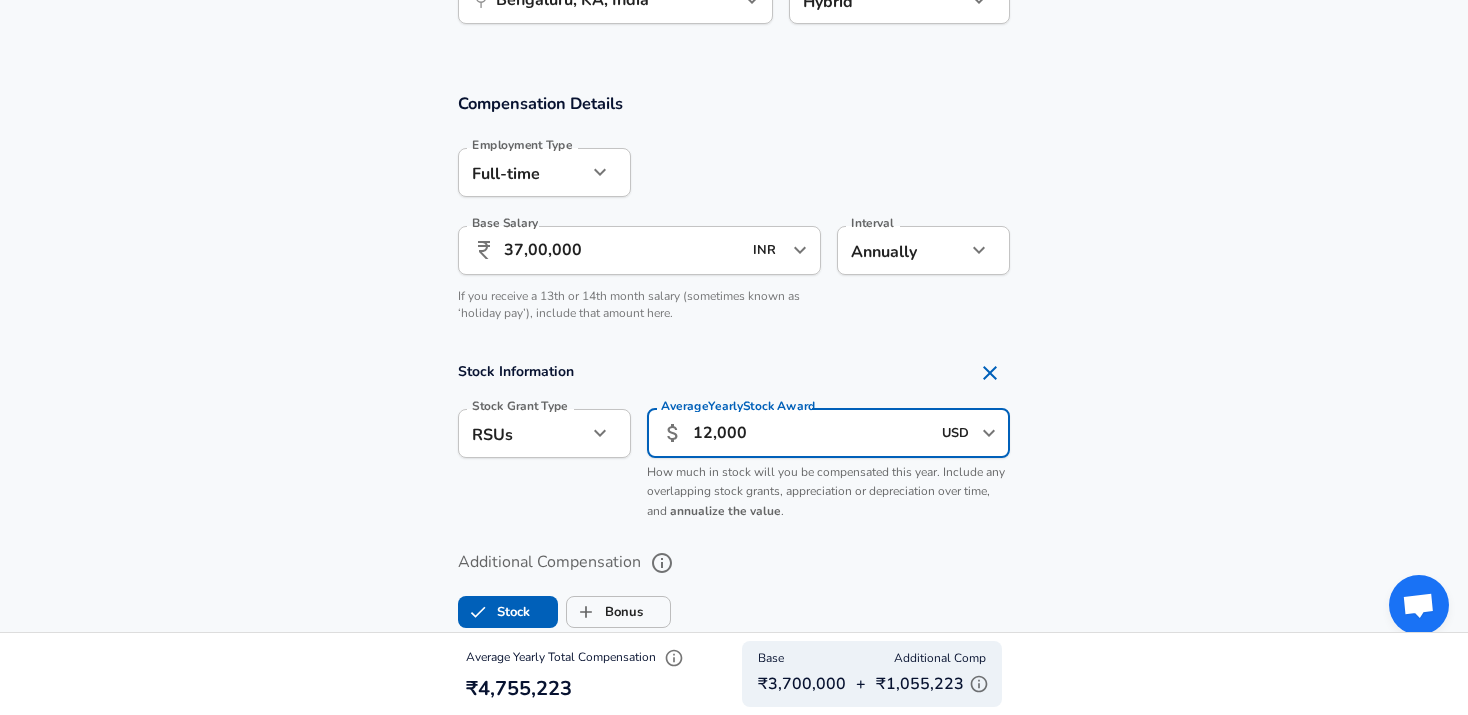 type on "12,000" 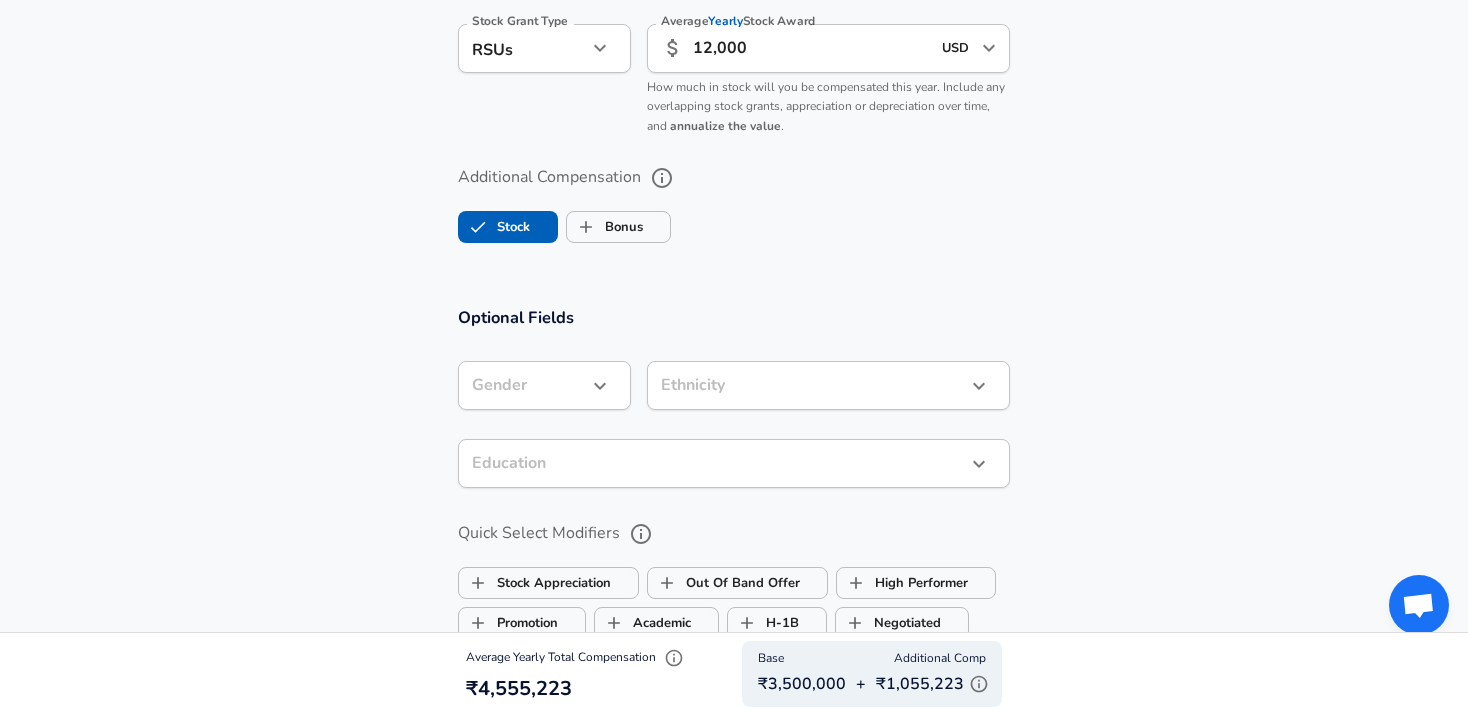 scroll, scrollTop: 1659, scrollLeft: 0, axis: vertical 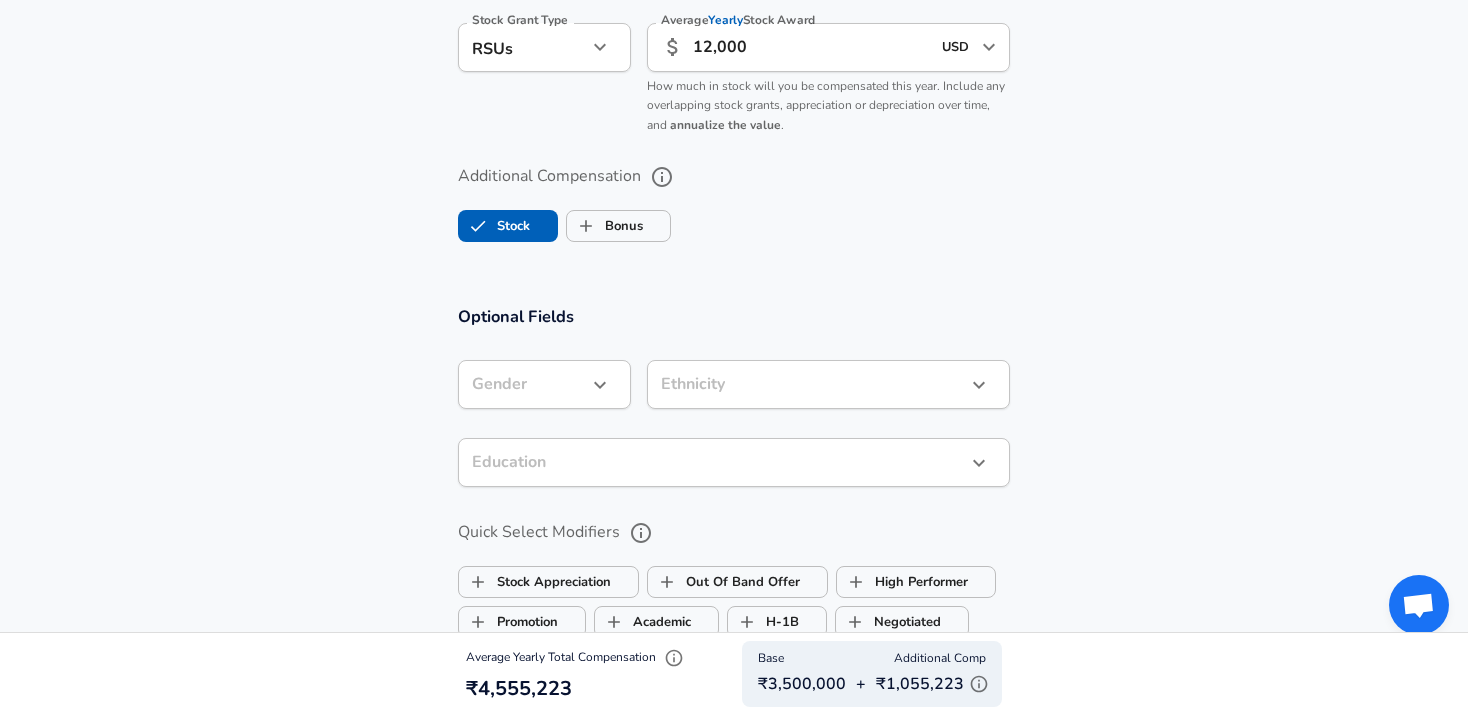 type on "35,00,000" 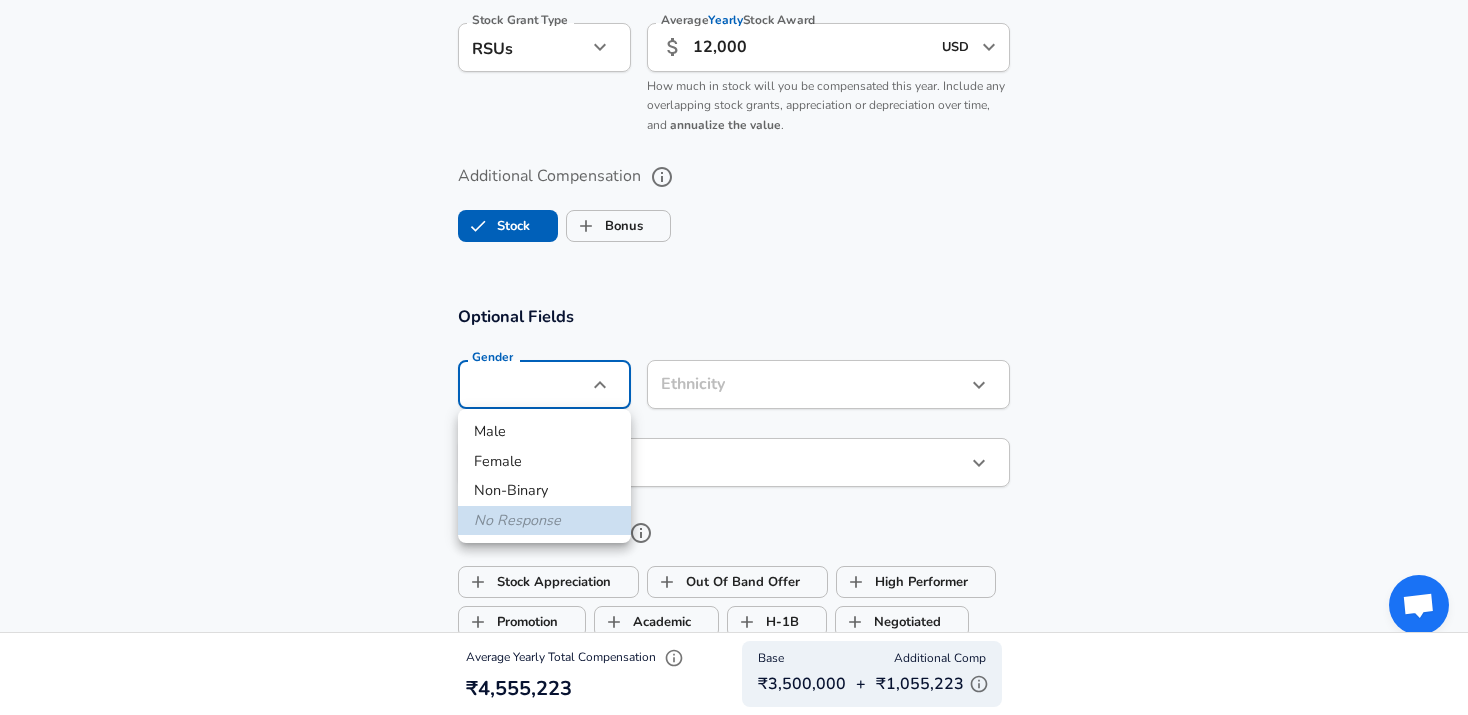 click on "Restart Add Your Salary Upload your offer letter   to verify your submission Enhance Privacy and Anonymity Yes Automatically hides specific fields until there are enough submissions to safely display the full details.   More Details Based on your submission and the data points that we have already collected, we will automatically hide and anonymize specific fields if there aren't enough data points to remain sufficiently anonymous. Company & Title Information   Enter the company you received your offer from Company Intuit Company   Select the title that closest resembles your official title. This should be similar to the title that was present on your offer letter. Title Software Engineer Title   Select a job family that best fits your role. If you can't find one, select 'Other' to enter a custom job family Job Family Software Engineer Job Family   Select a Specialization that best fits your role. If you can't find one, select 'Other' to enter a custom specialization Select Specialization   Level Level Yes 3" at bounding box center [734, -1302] 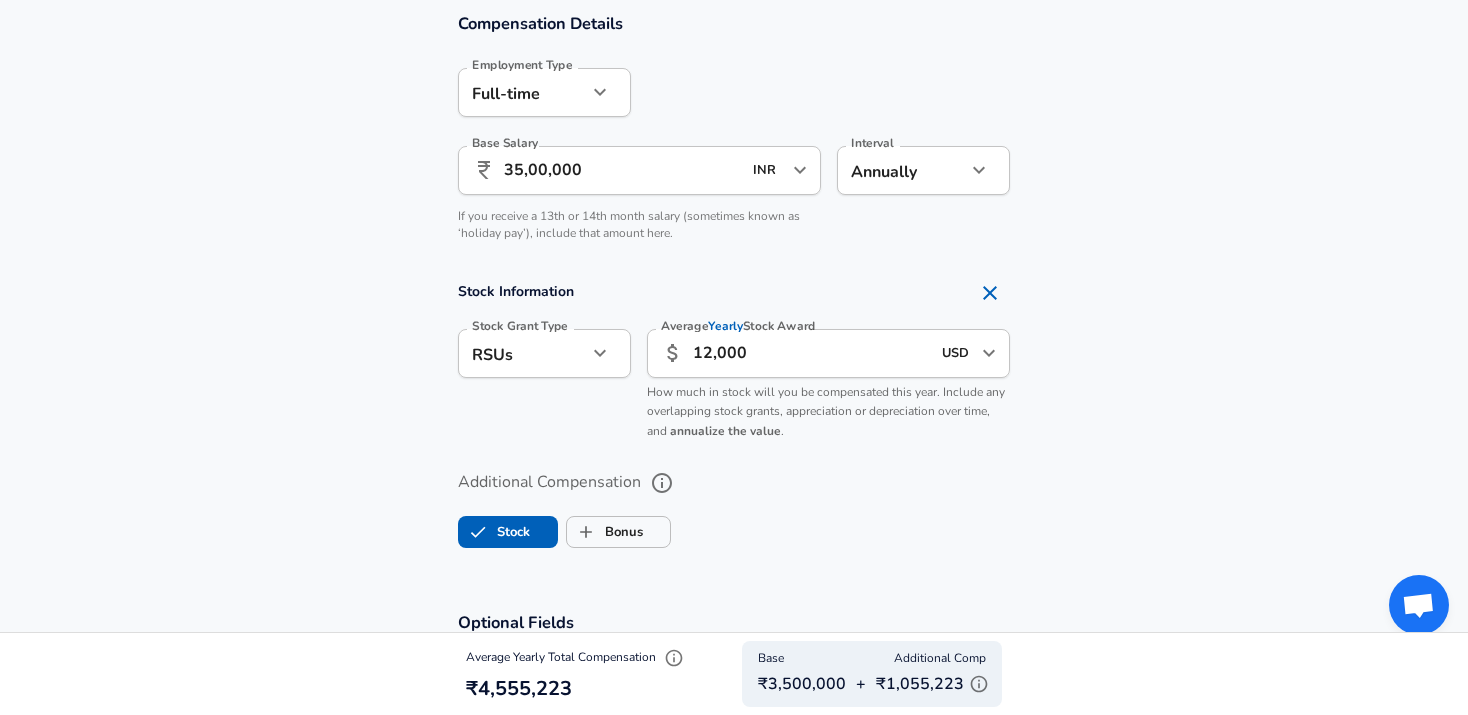 scroll, scrollTop: 1346, scrollLeft: 0, axis: vertical 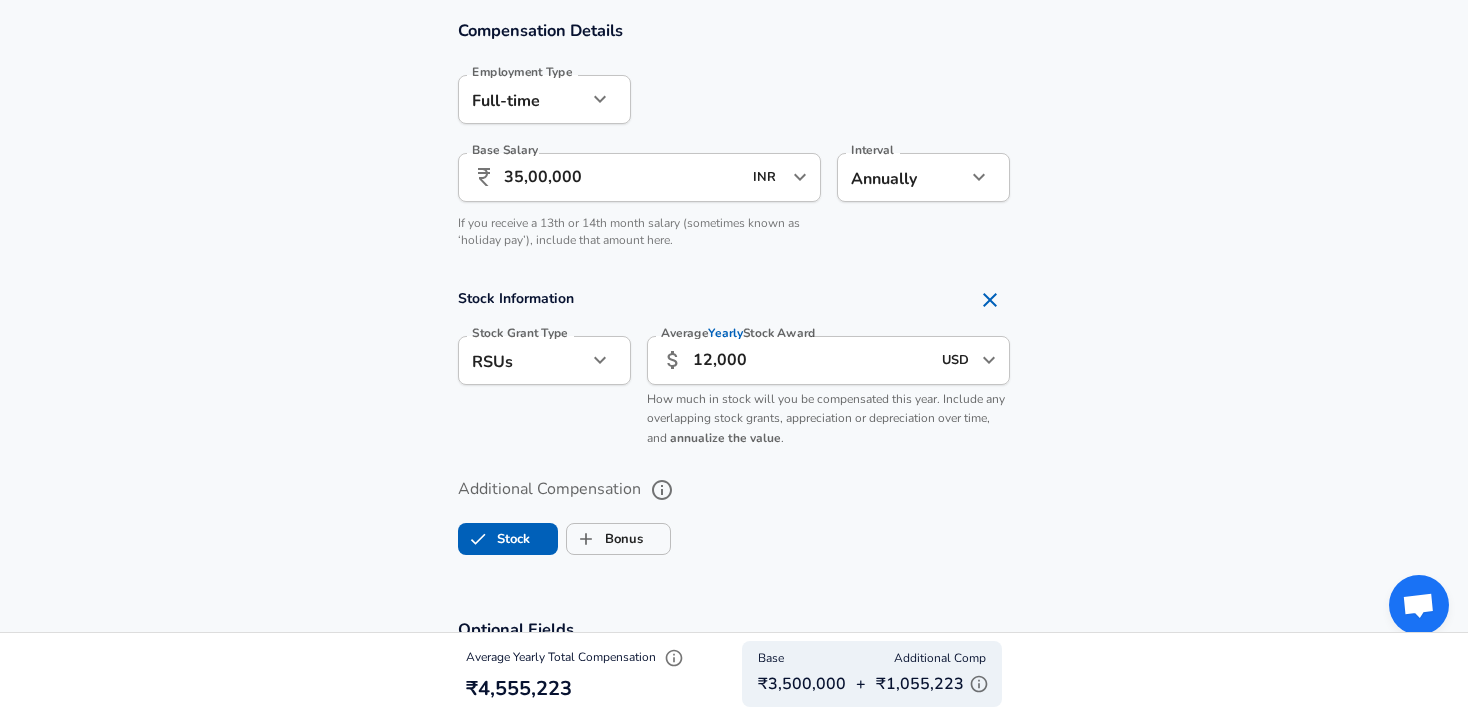 click on "Additional Compensation" at bounding box center (734, 490) 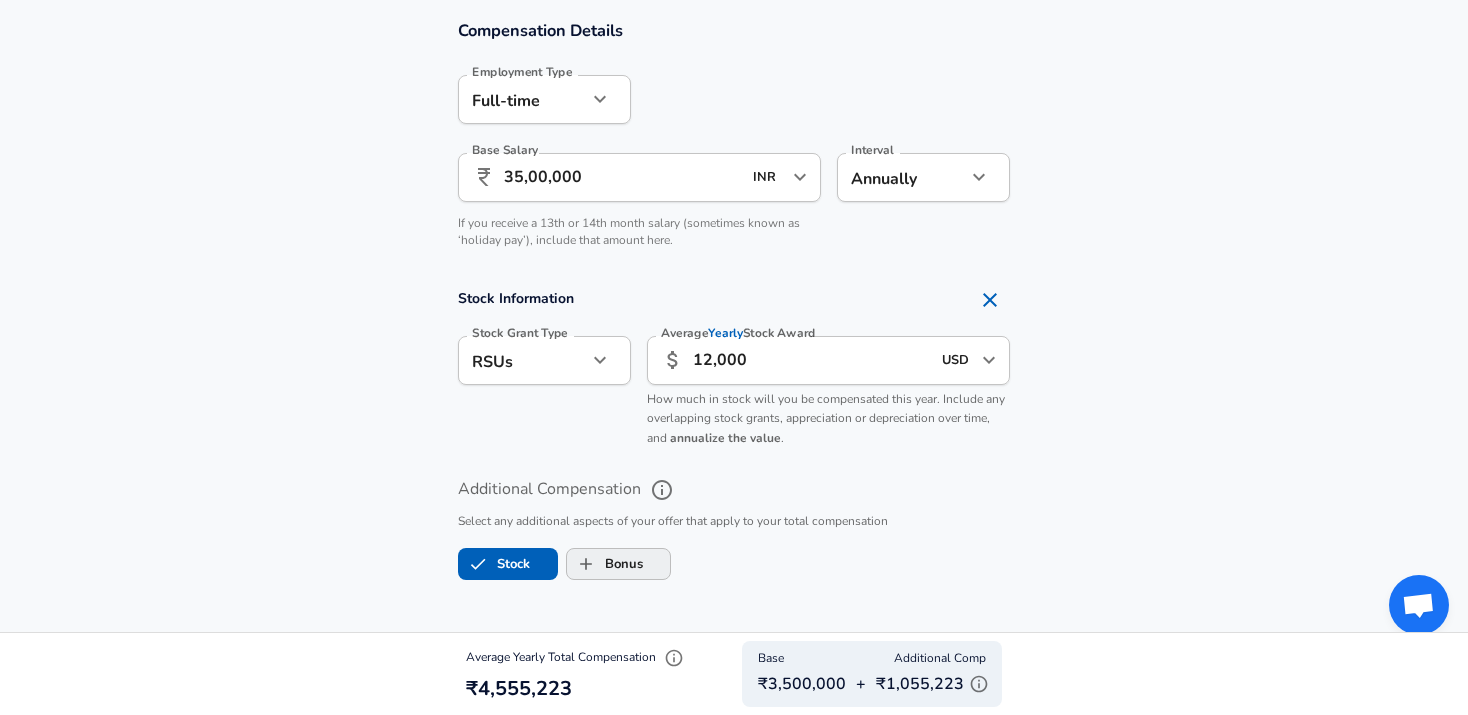 click on "Bonus" at bounding box center (586, 564) 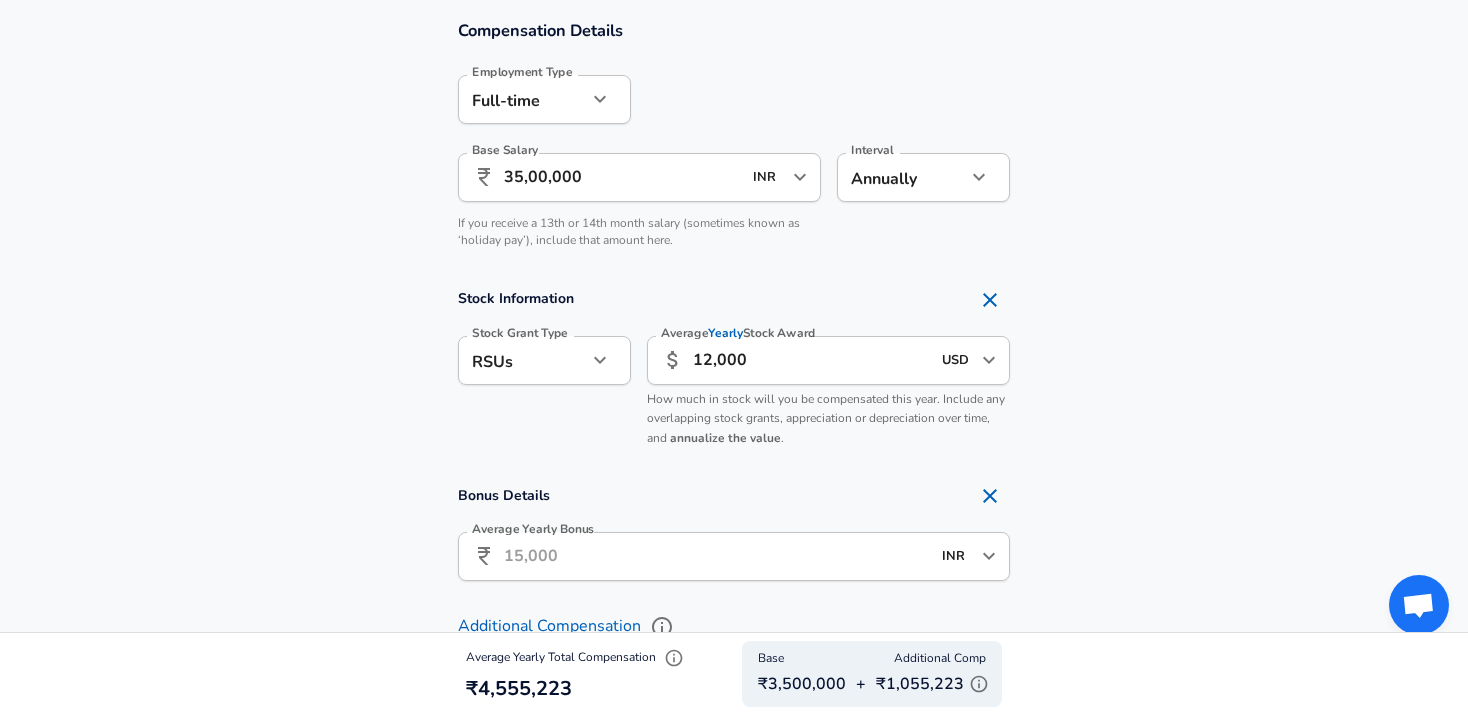 checkbox on "true" 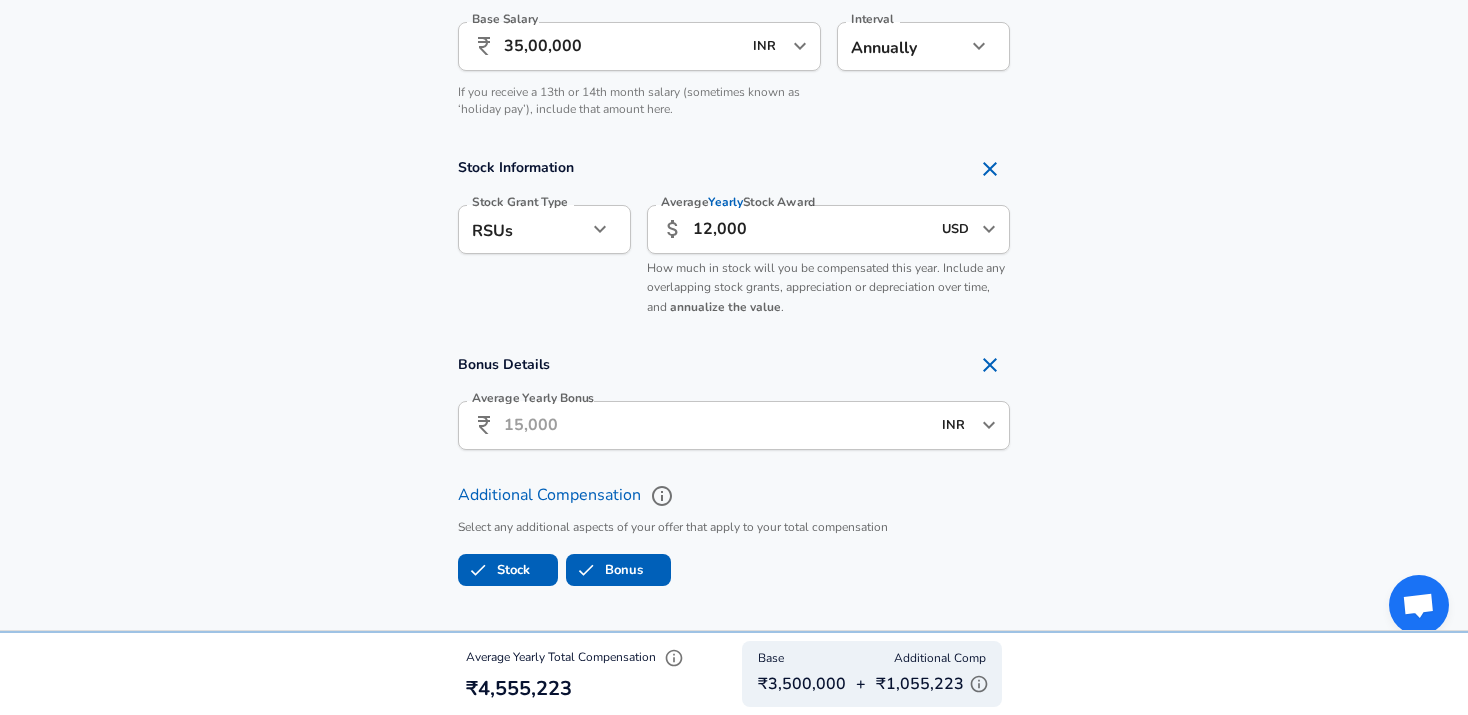 scroll, scrollTop: 1491, scrollLeft: 0, axis: vertical 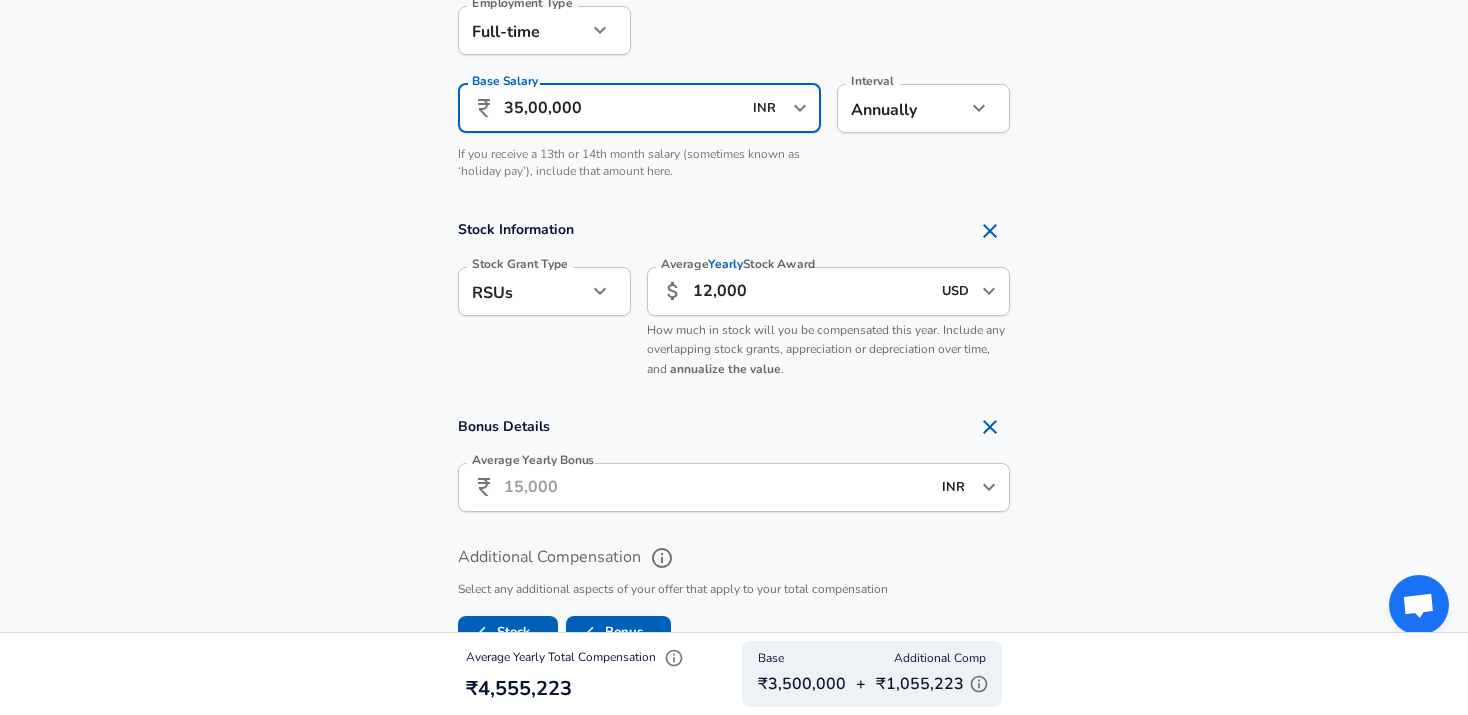 click on "35,00,000" at bounding box center (622, 108) 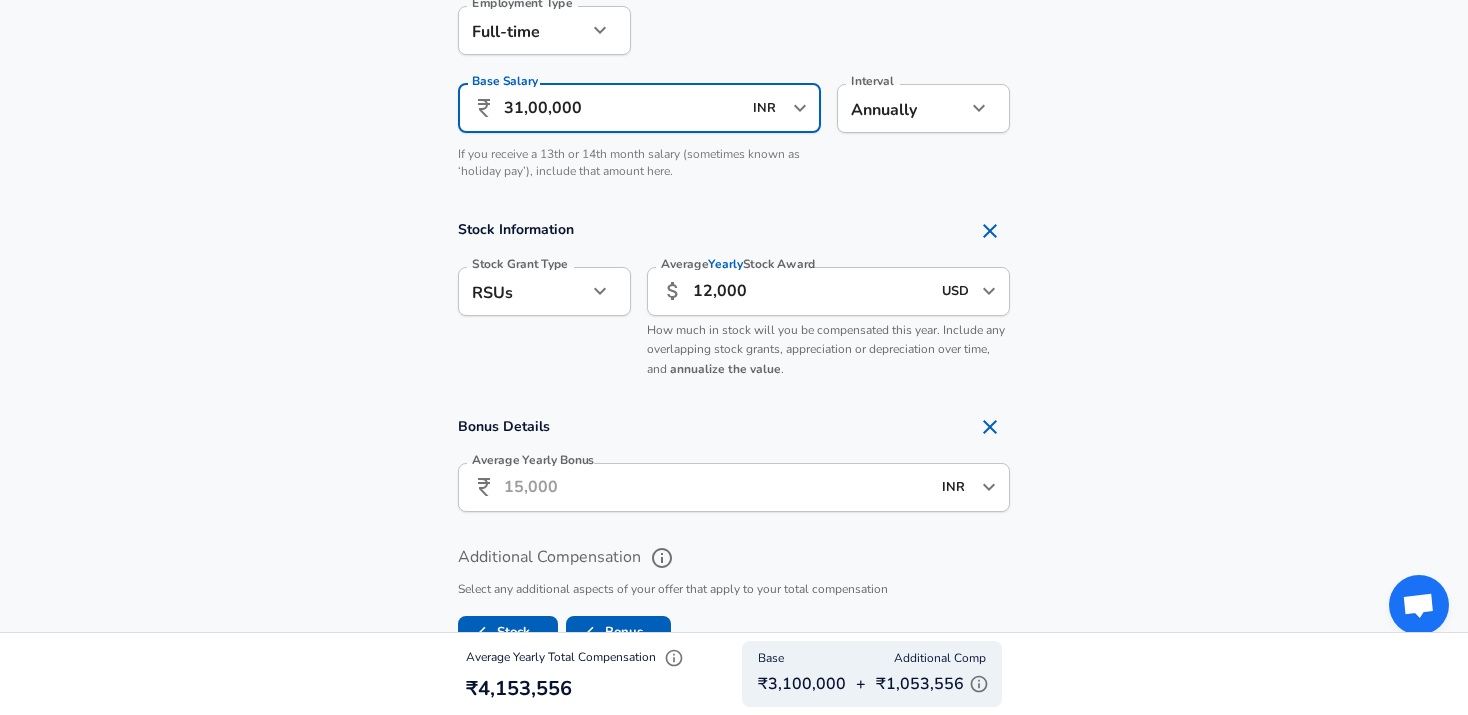 type on "31,00,000" 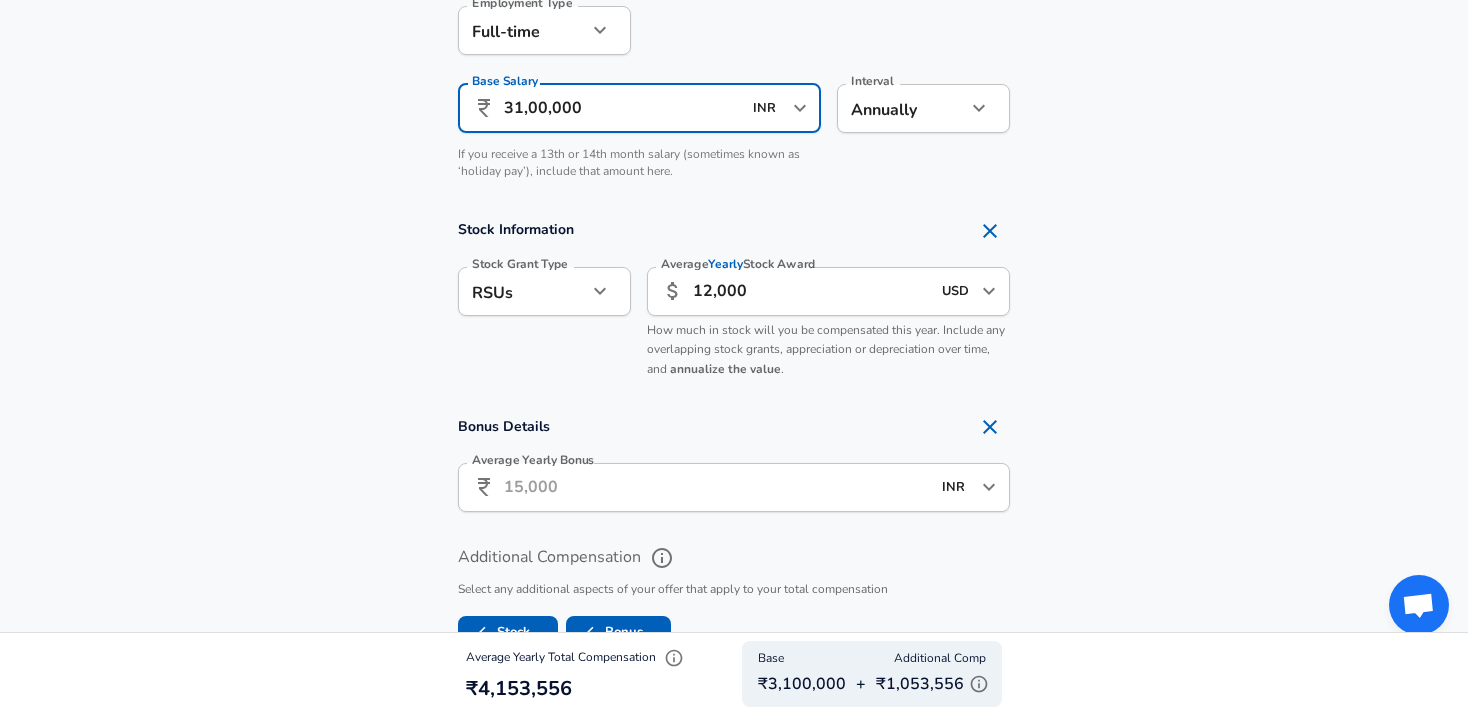 click on "Average Yearly Bonus" at bounding box center [717, 487] 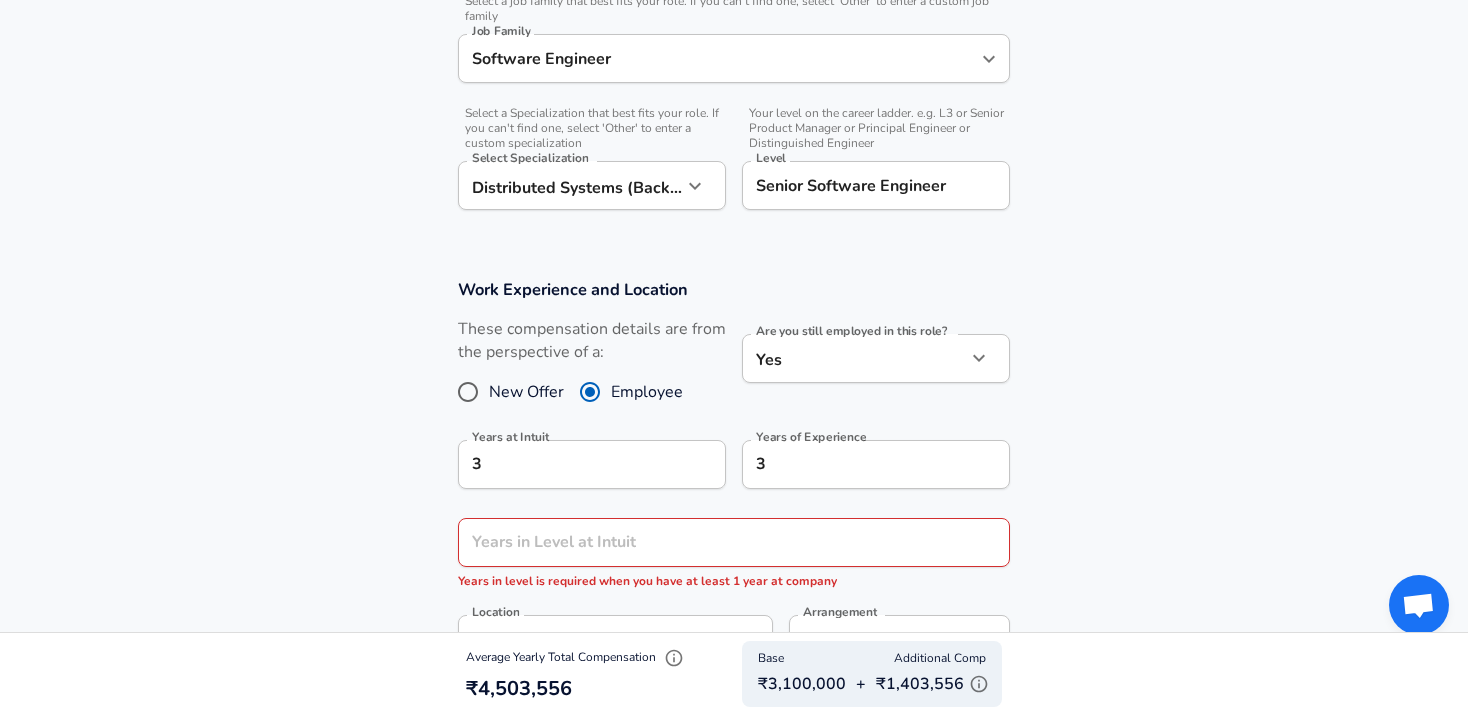 scroll, scrollTop: 715, scrollLeft: 0, axis: vertical 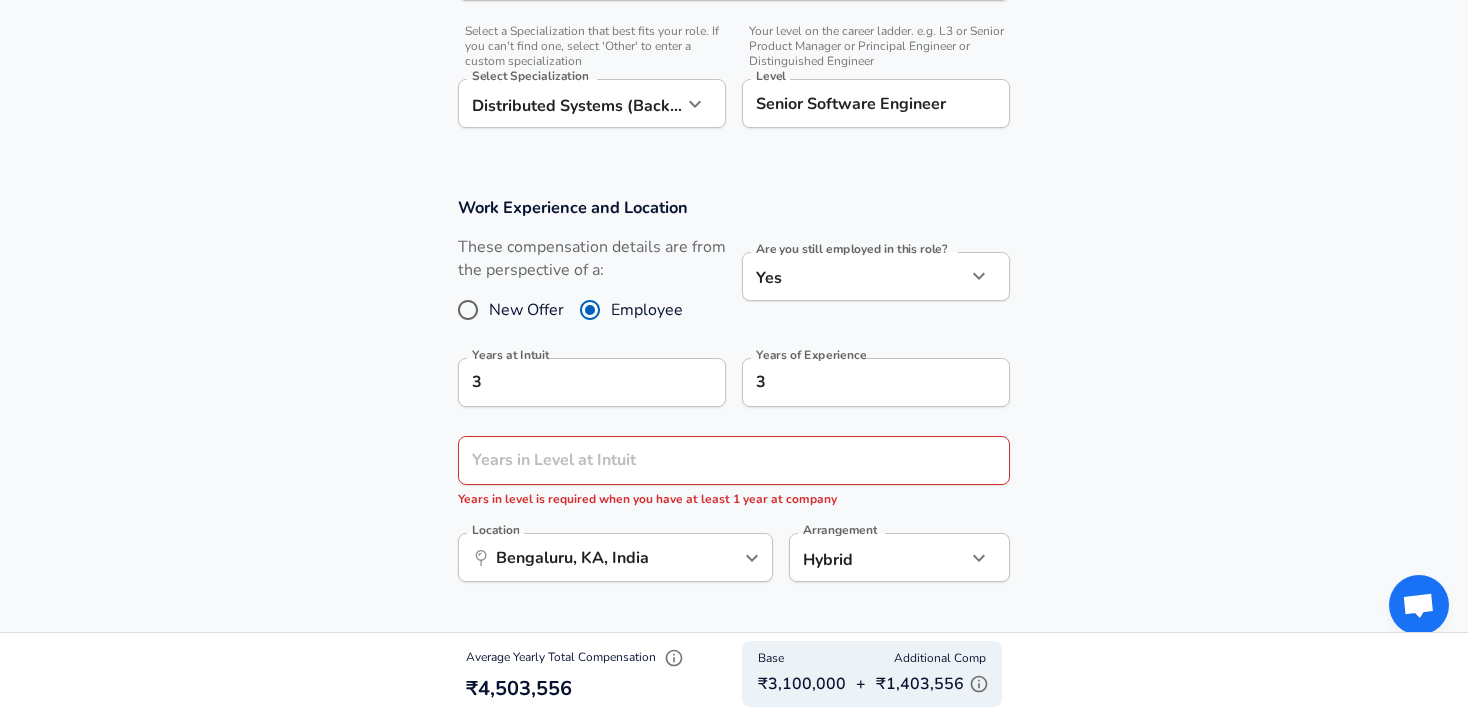 type on "3,50,000" 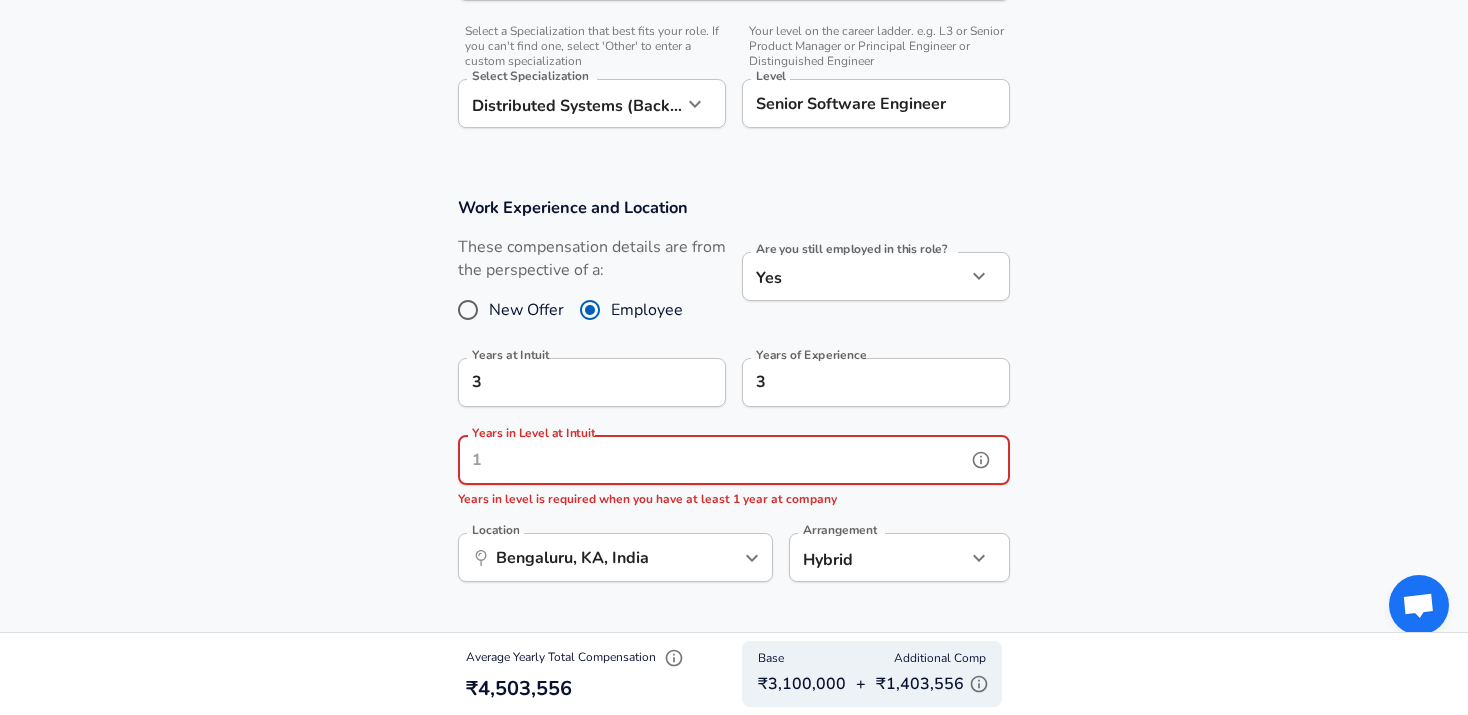 click on "Years in Level at Intuit Years in Level at Intuit Years in level is required when you have at least 1 year at company" at bounding box center (734, 473) 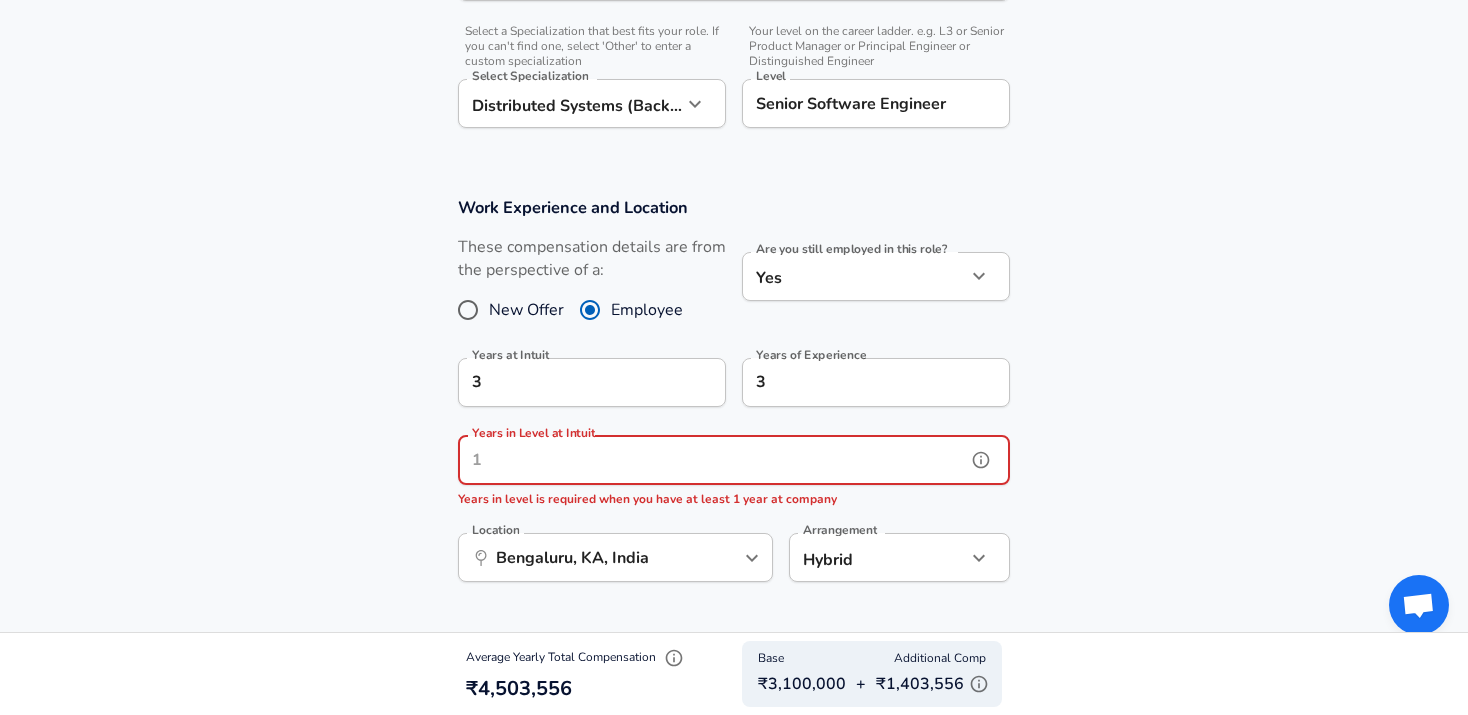 type on "2" 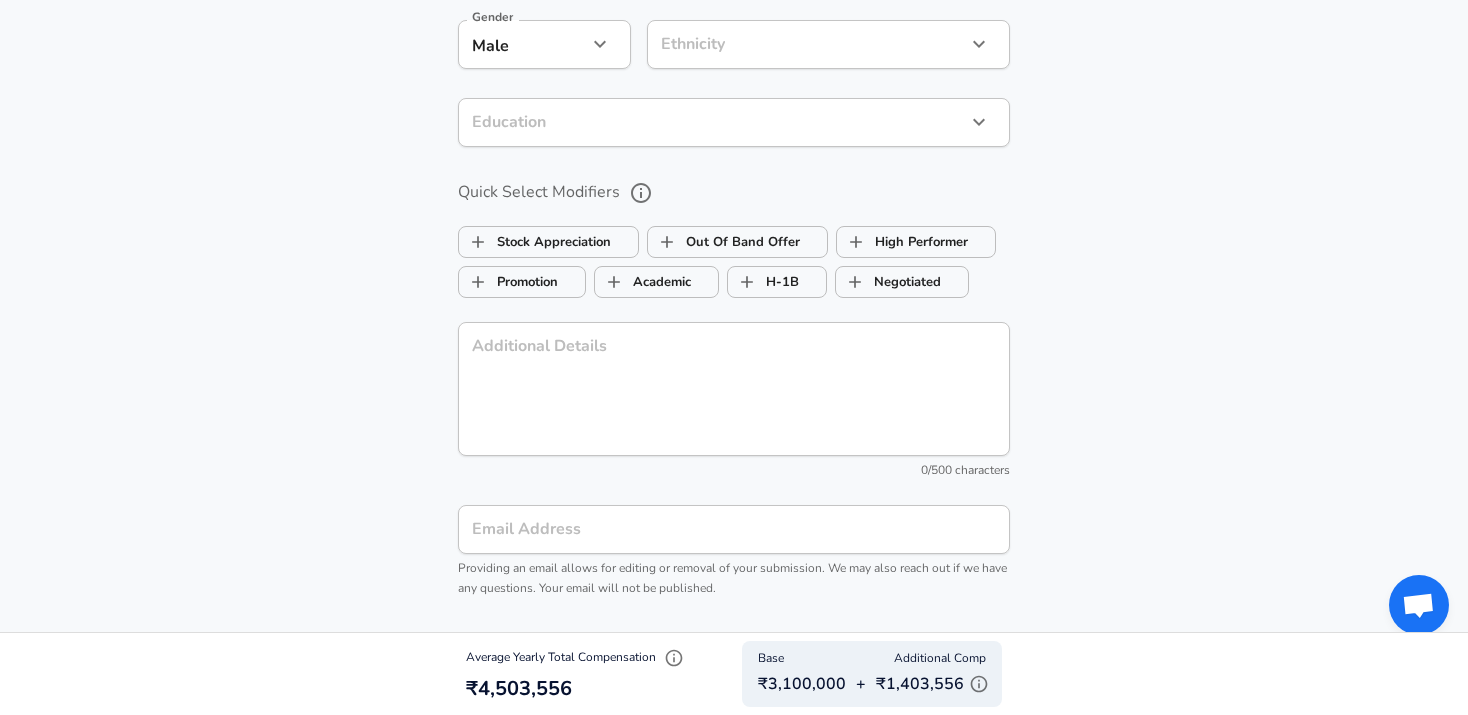scroll, scrollTop: 2671, scrollLeft: 0, axis: vertical 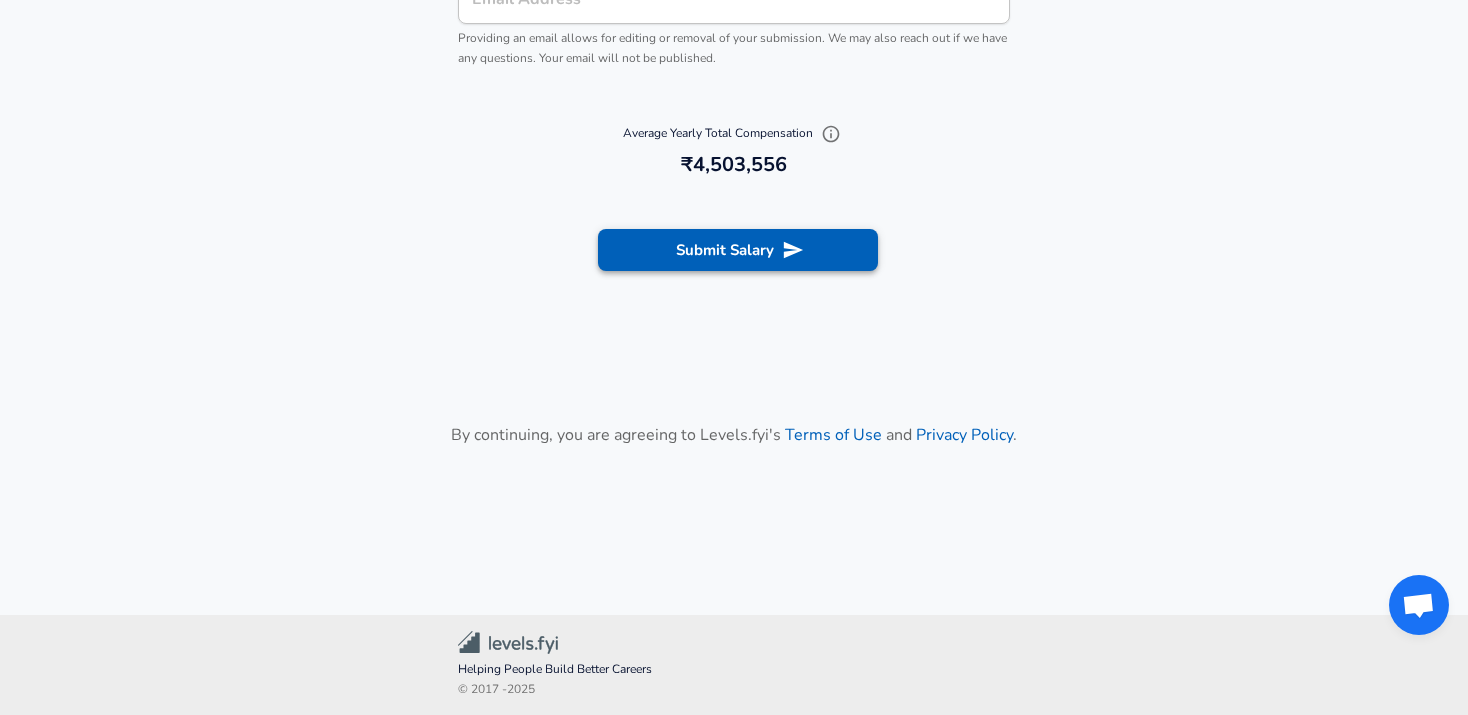 type on "1" 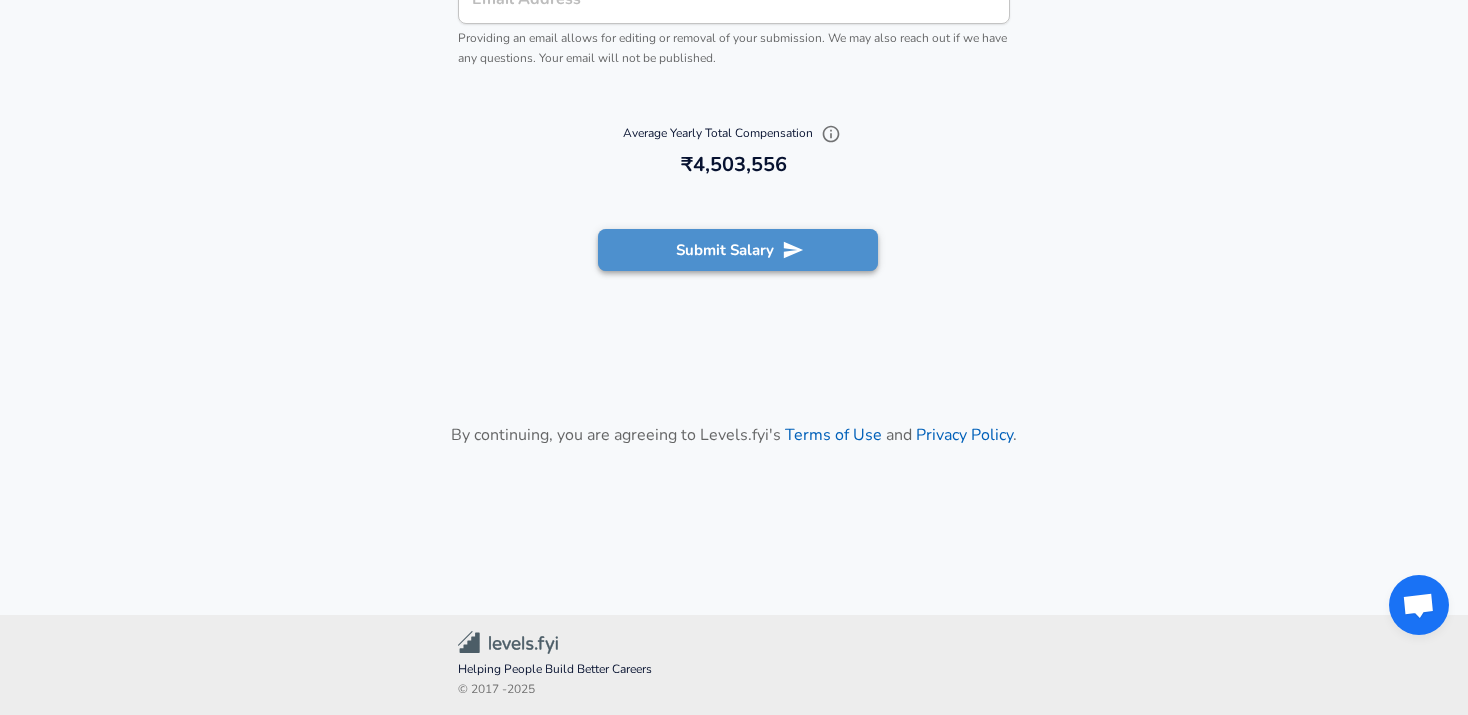click on "Submit Salary" at bounding box center (738, 250) 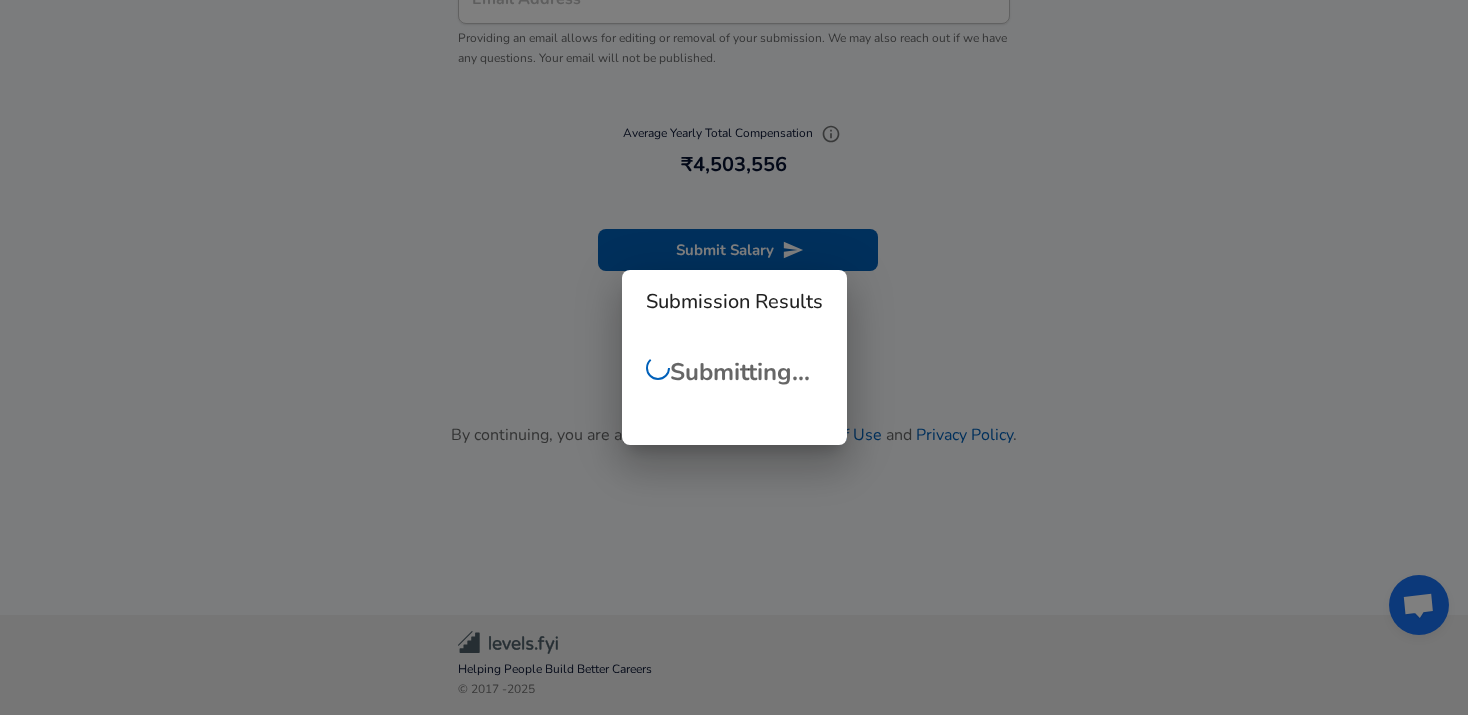 checkbox on "false" 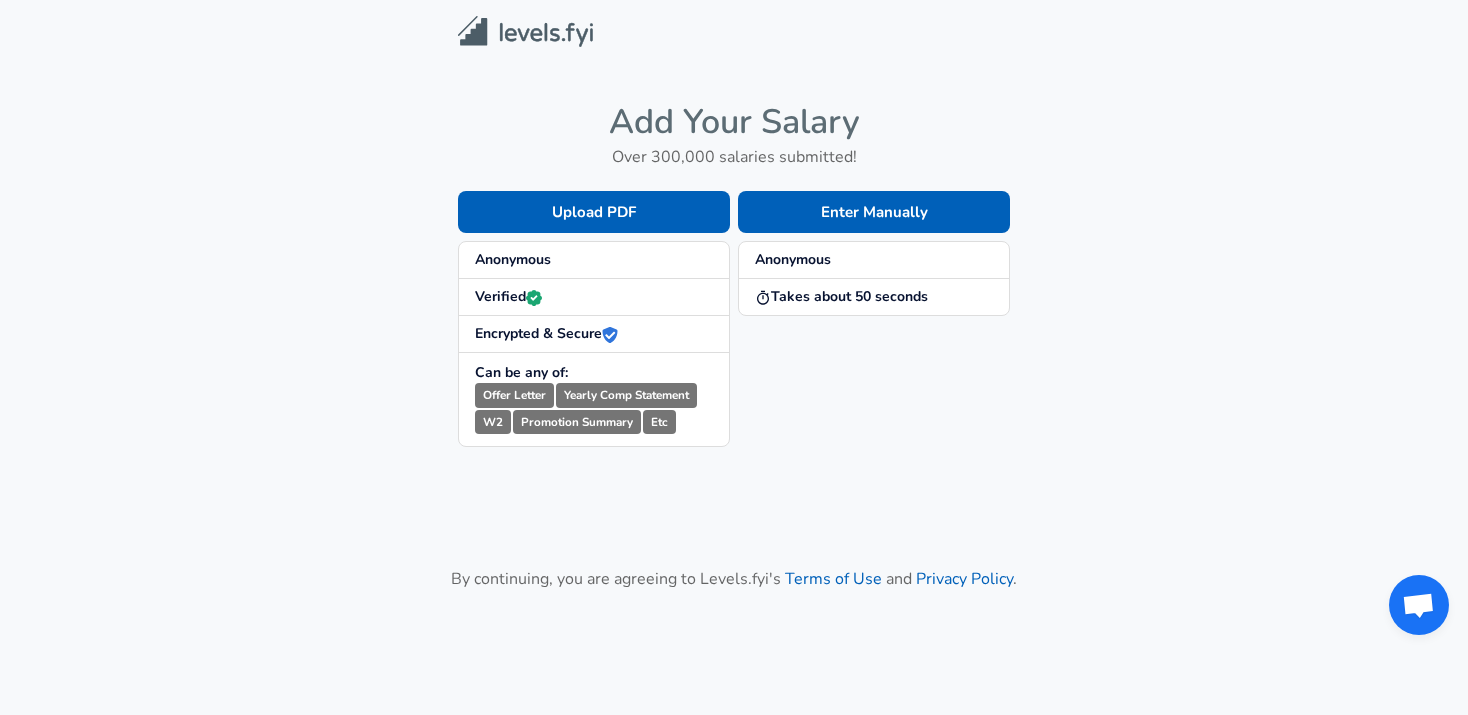 scroll, scrollTop: 0, scrollLeft: 0, axis: both 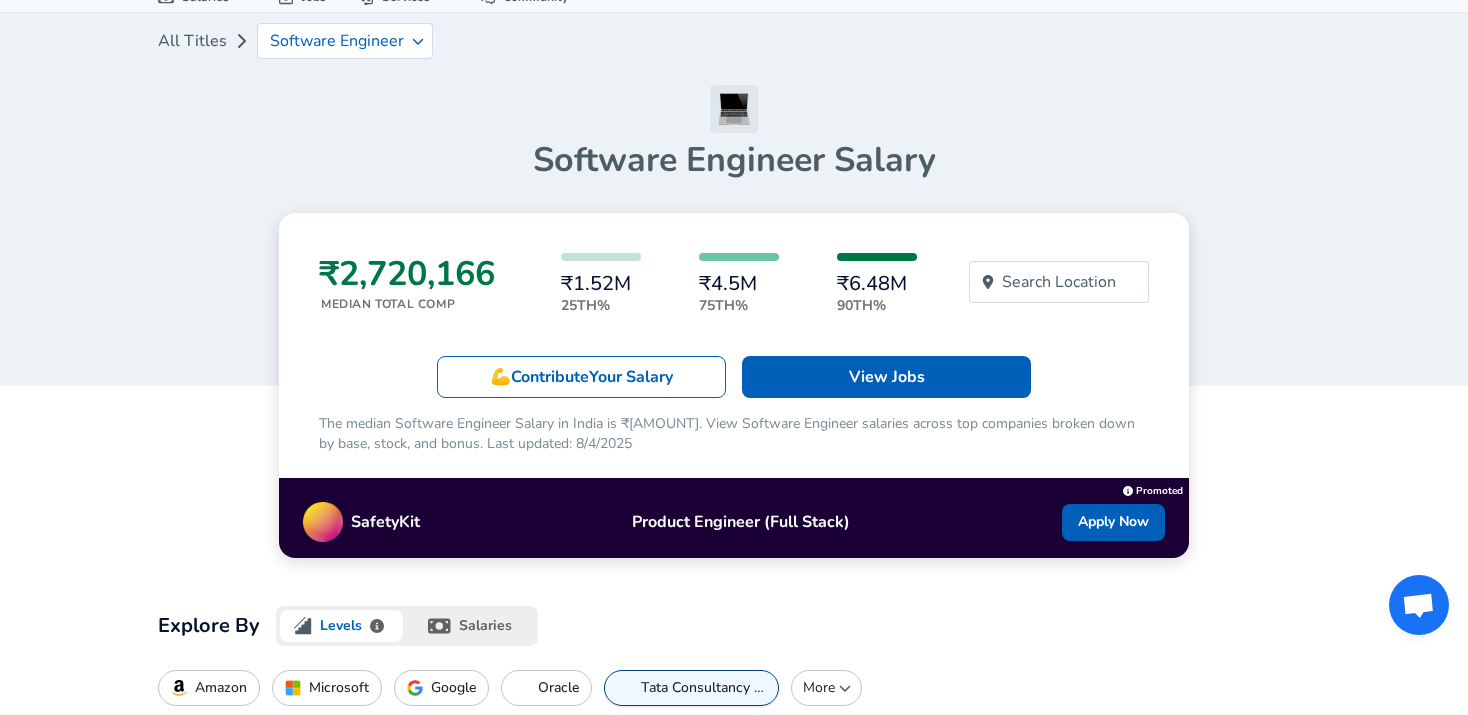 click on "salaries" at bounding box center (472, 626) 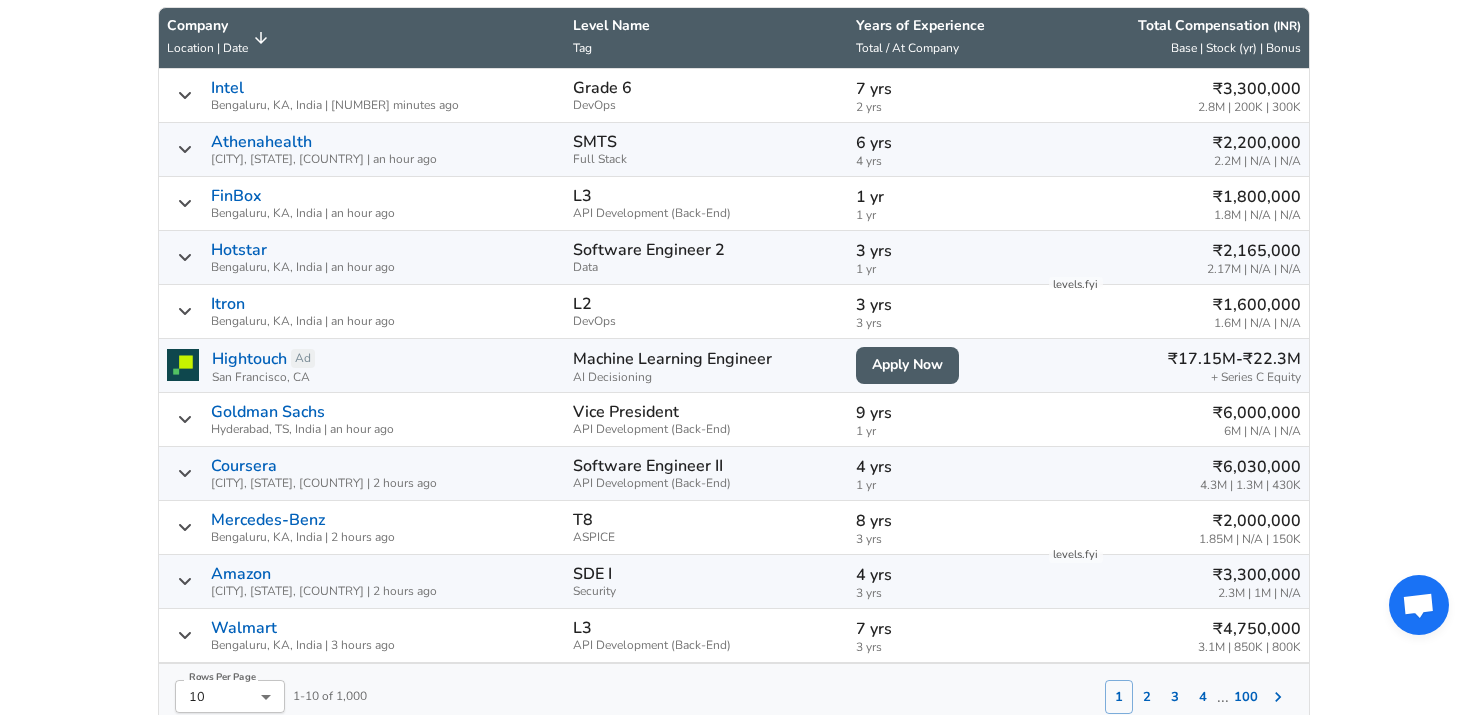 scroll, scrollTop: 844, scrollLeft: 0, axis: vertical 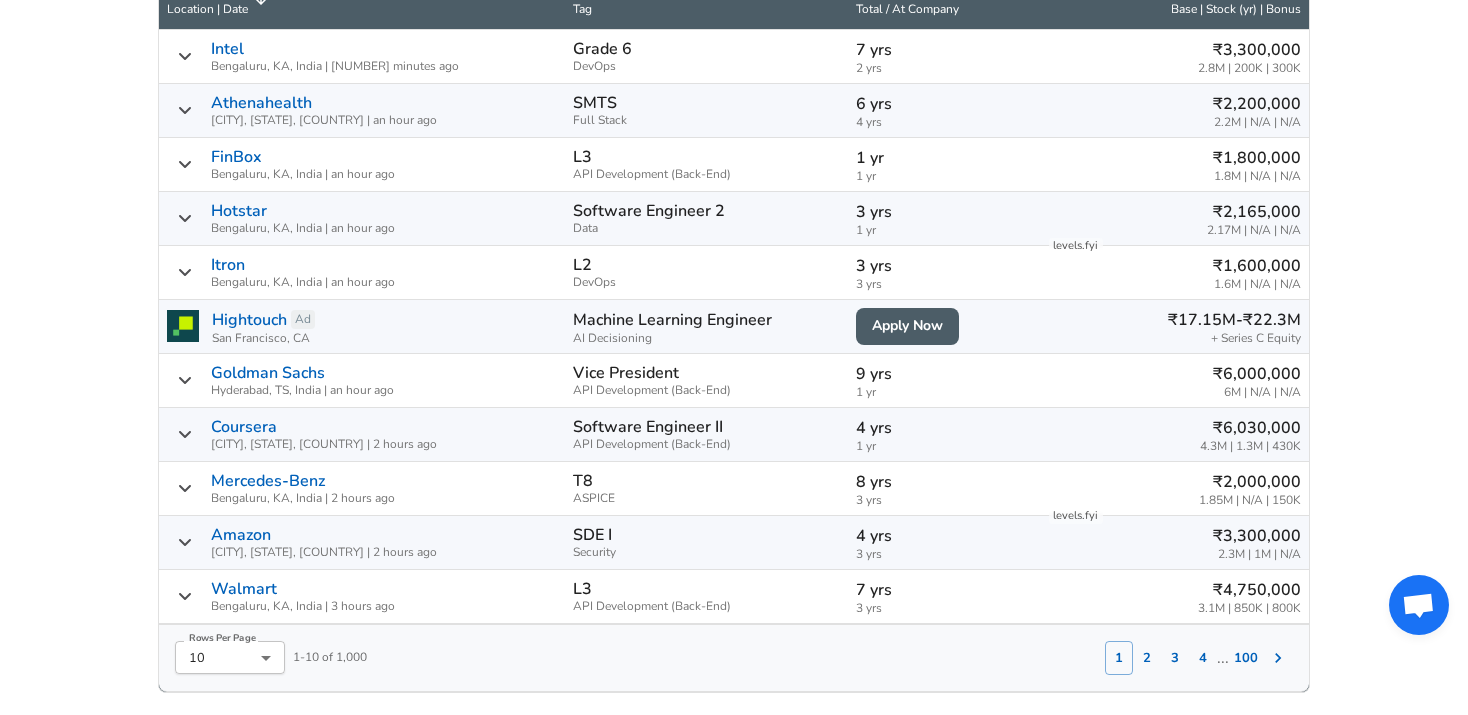 click on "Hightouch" at bounding box center [249, 320] 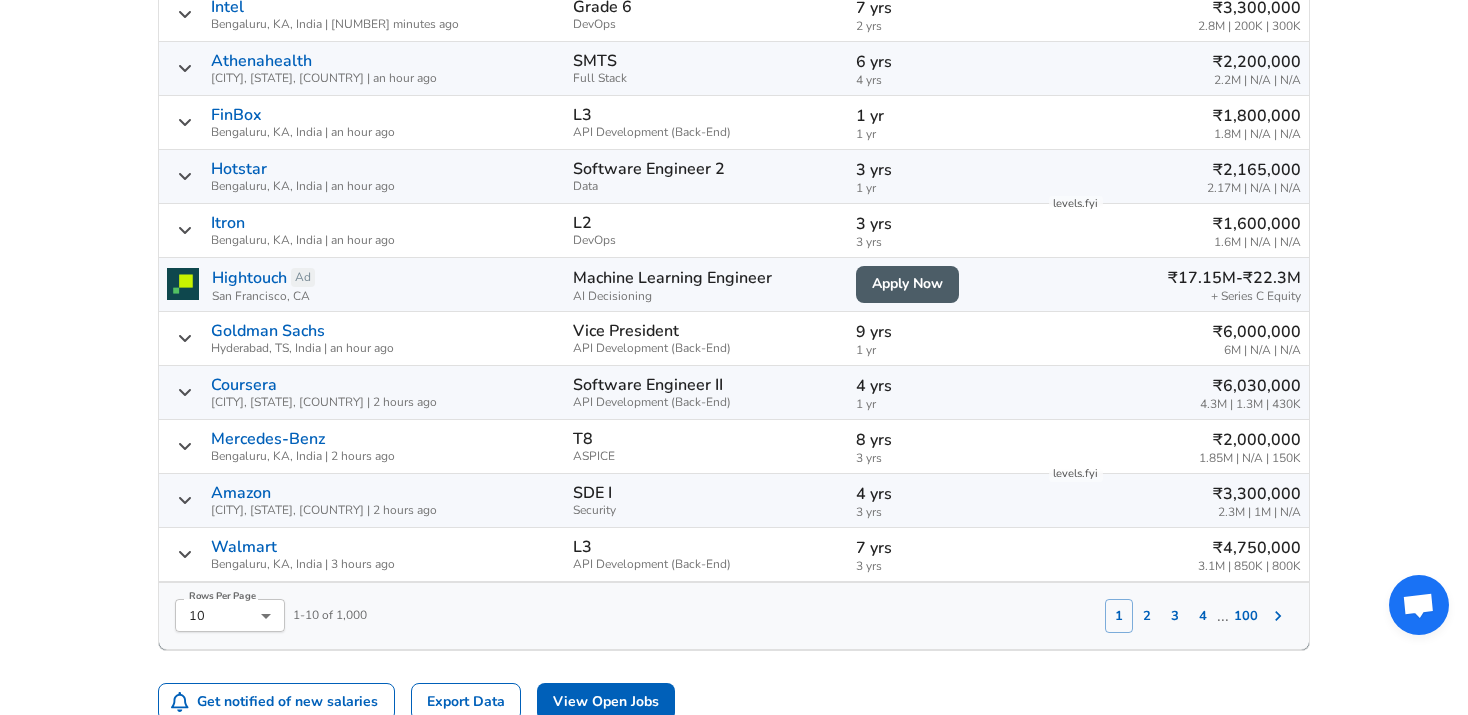 scroll, scrollTop: 911, scrollLeft: 0, axis: vertical 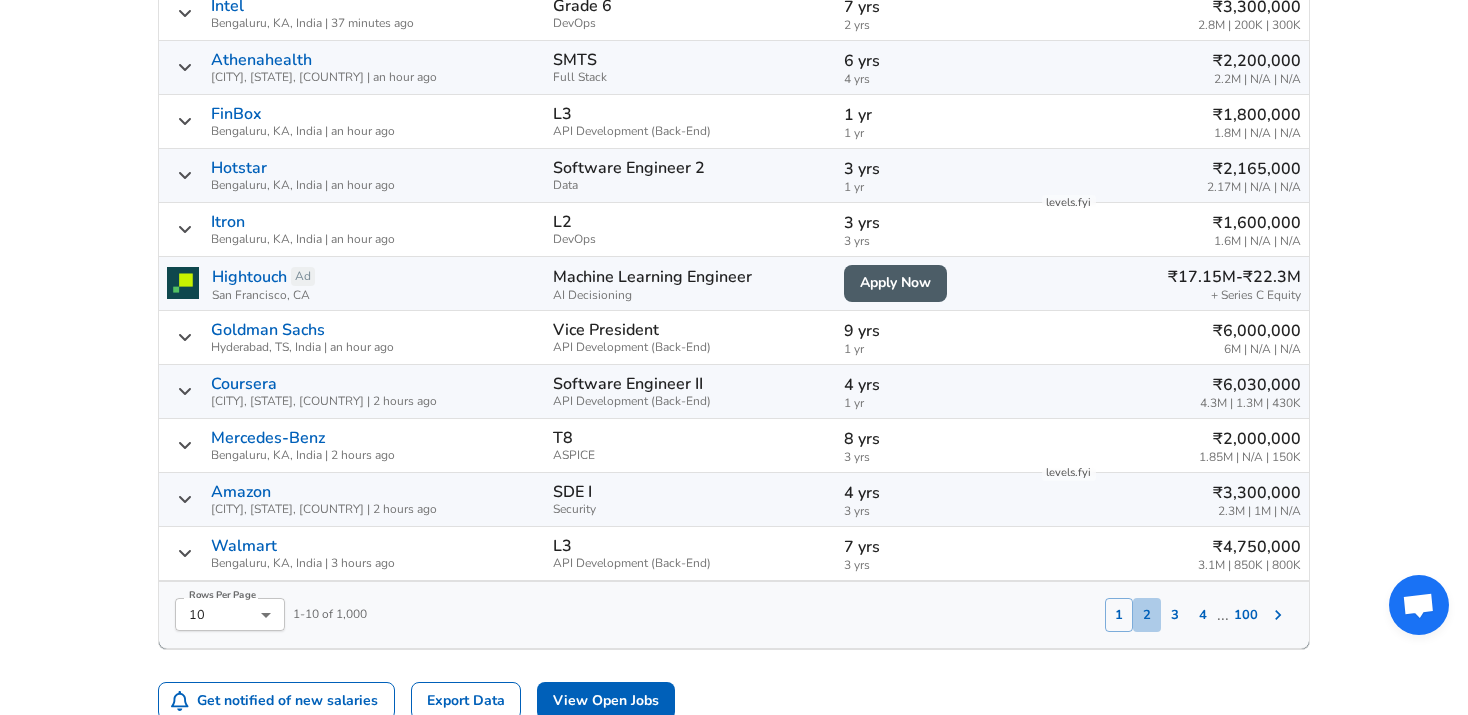 click on "2" at bounding box center (1147, 615) 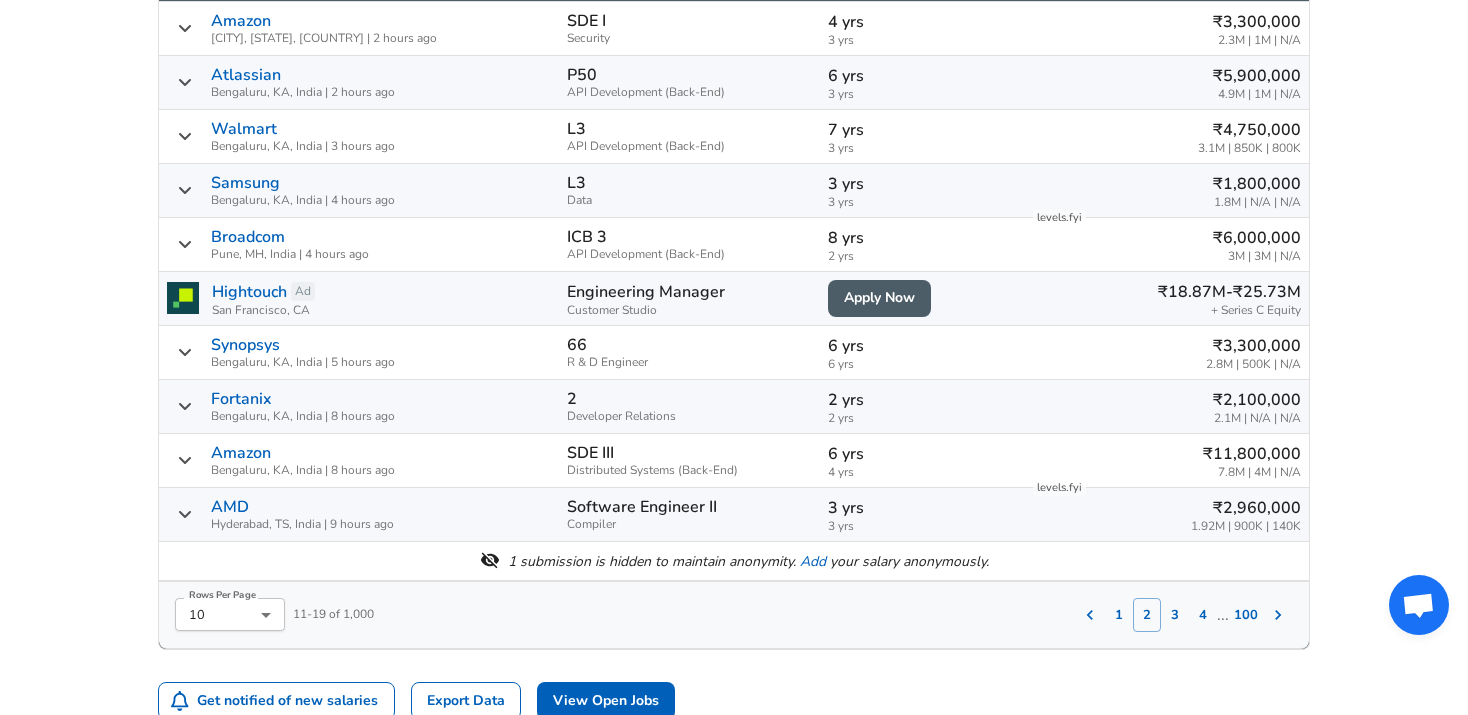scroll, scrollTop: 915, scrollLeft: 0, axis: vertical 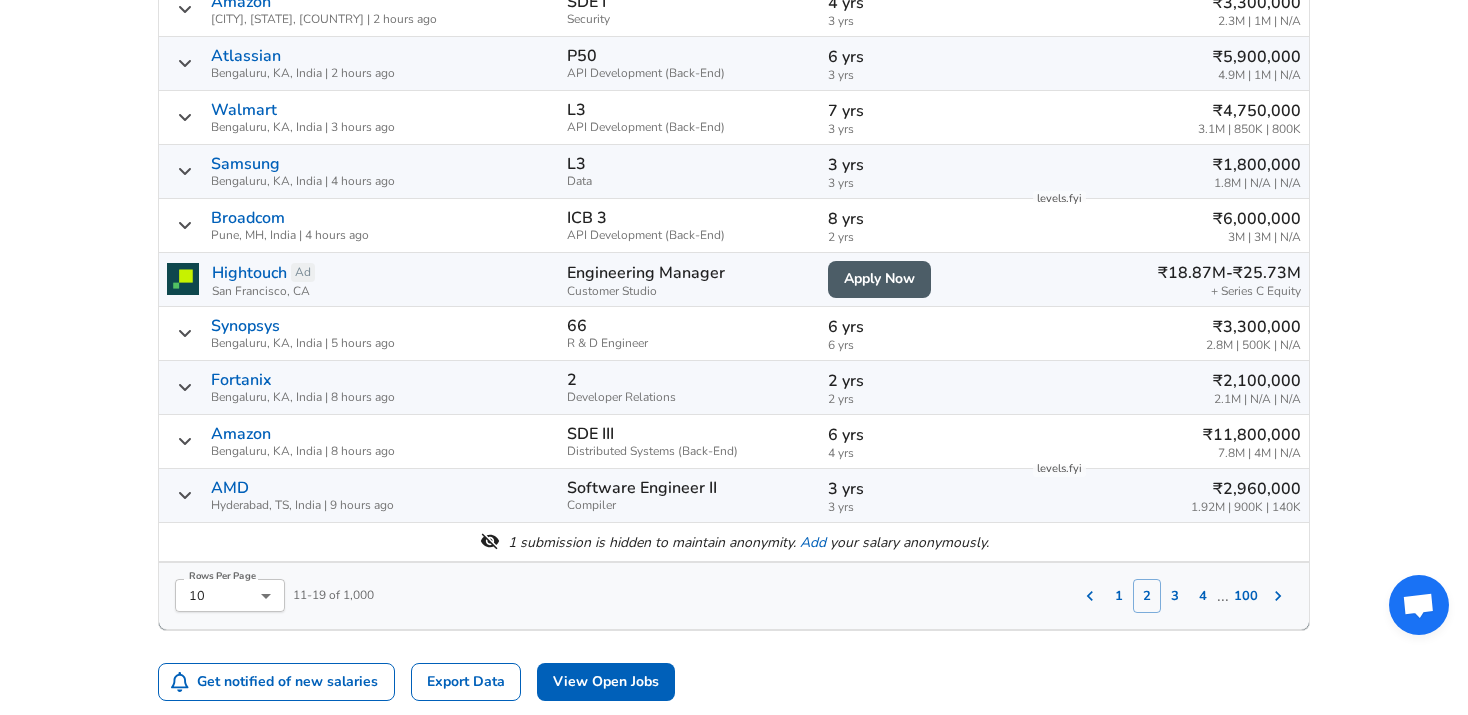 click on "3" at bounding box center (1175, 596) 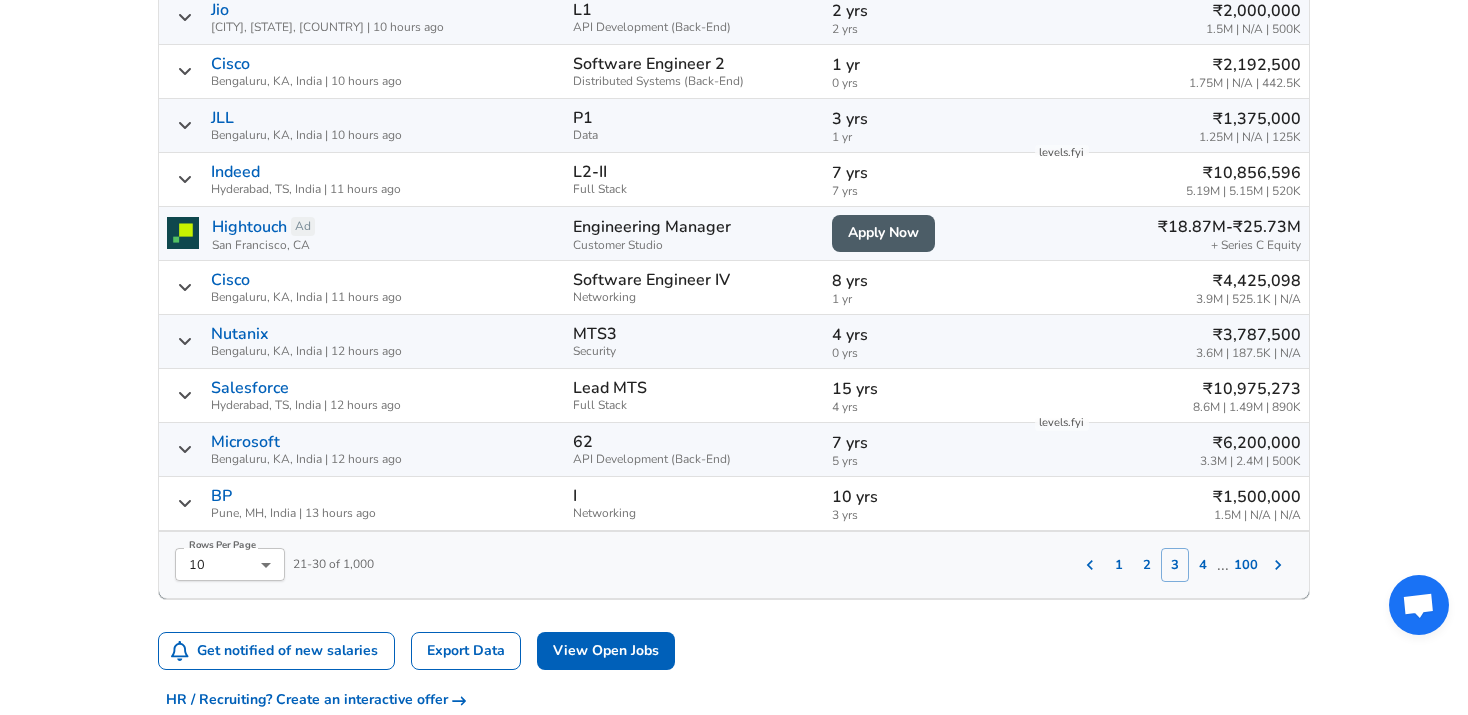 scroll, scrollTop: 969, scrollLeft: 0, axis: vertical 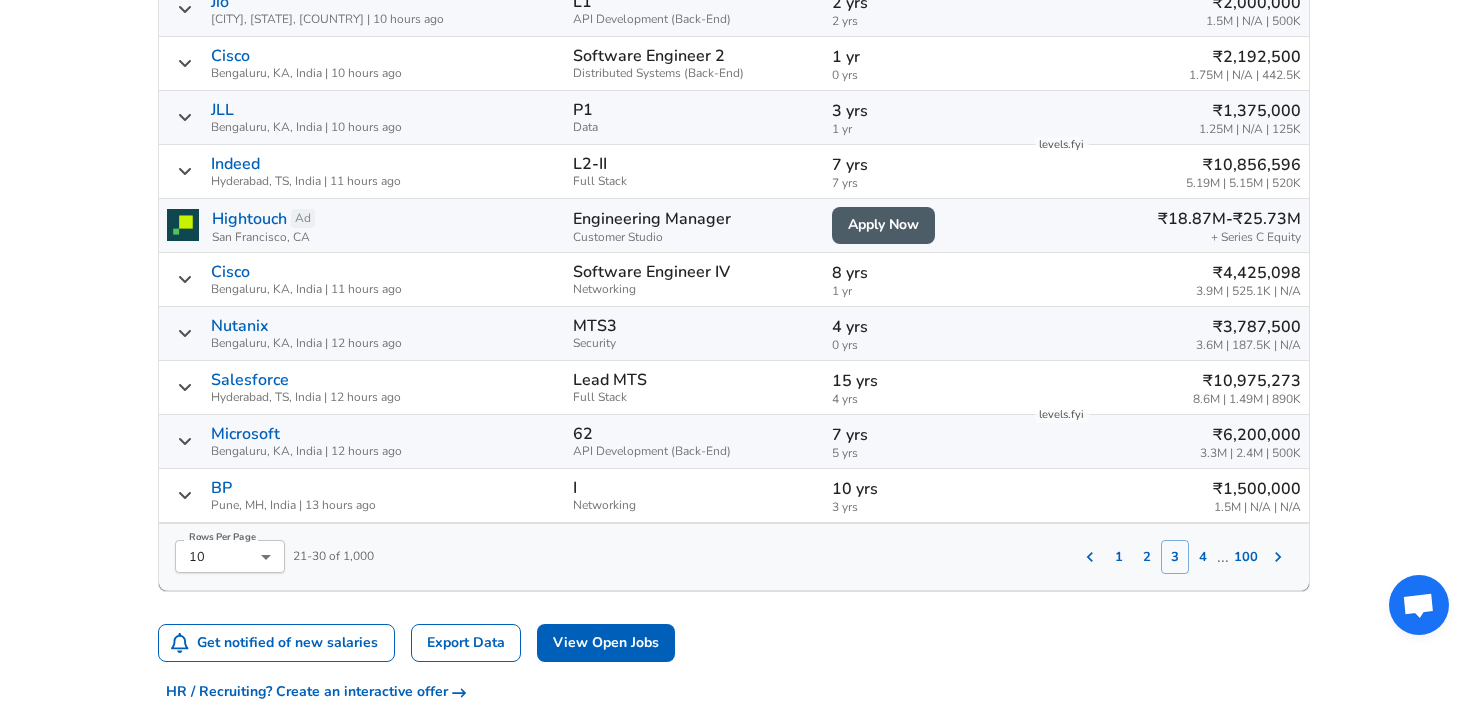 click on "4" at bounding box center [1203, 557] 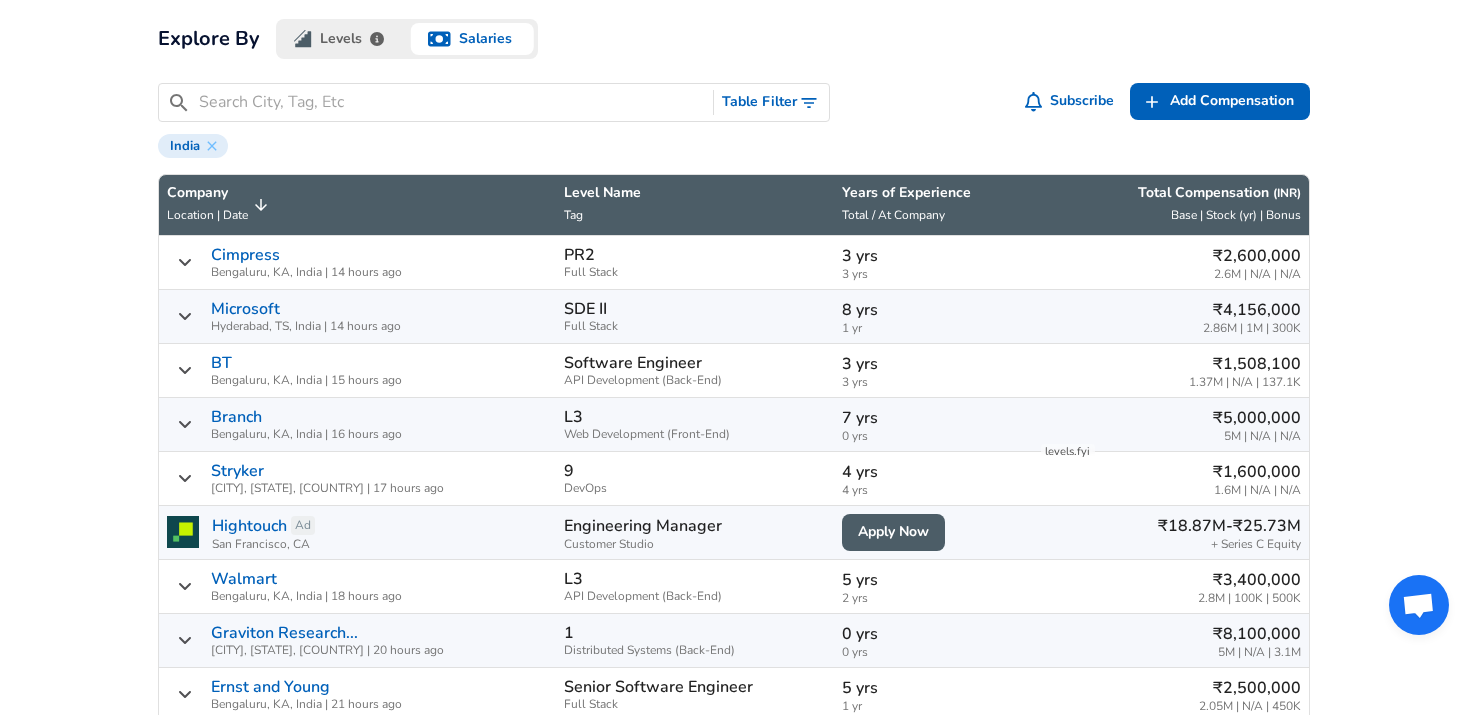 scroll, scrollTop: 626, scrollLeft: 0, axis: vertical 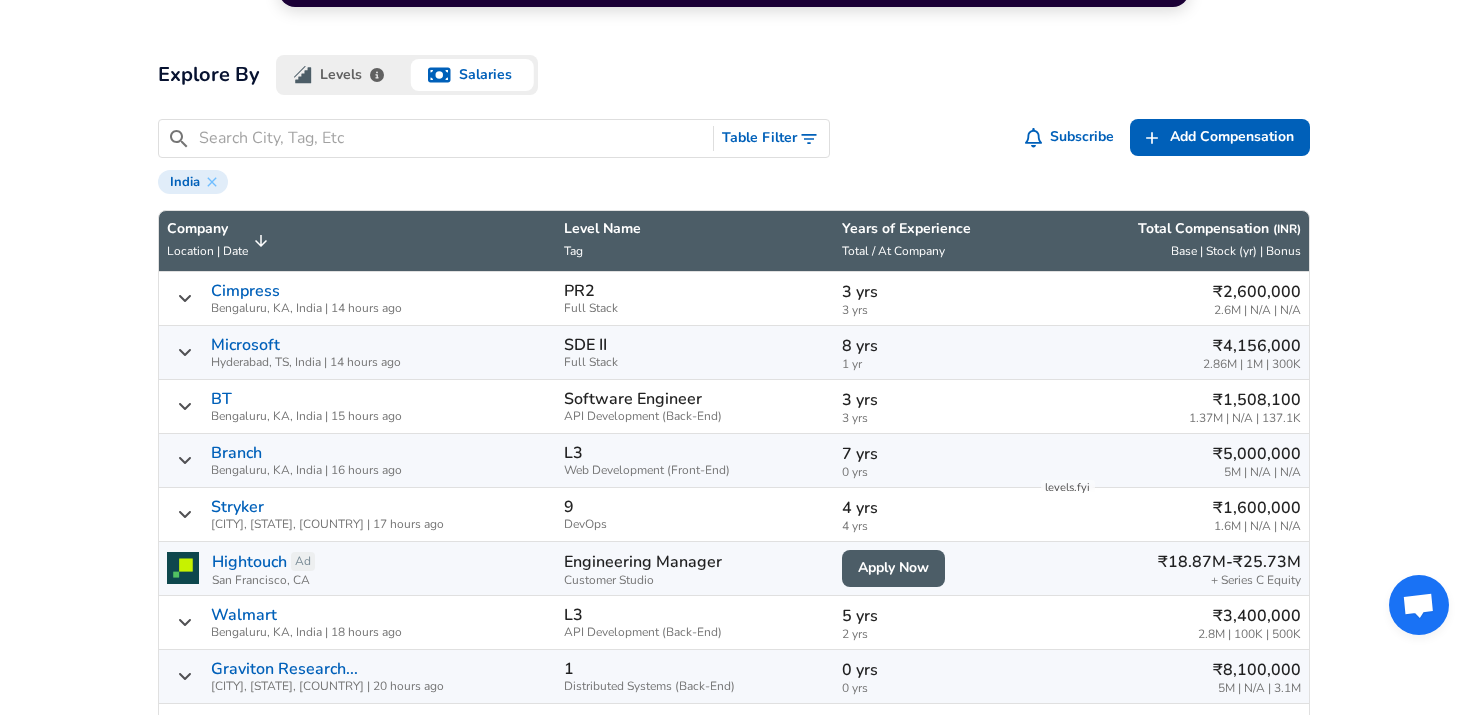 click at bounding box center (452, 138) 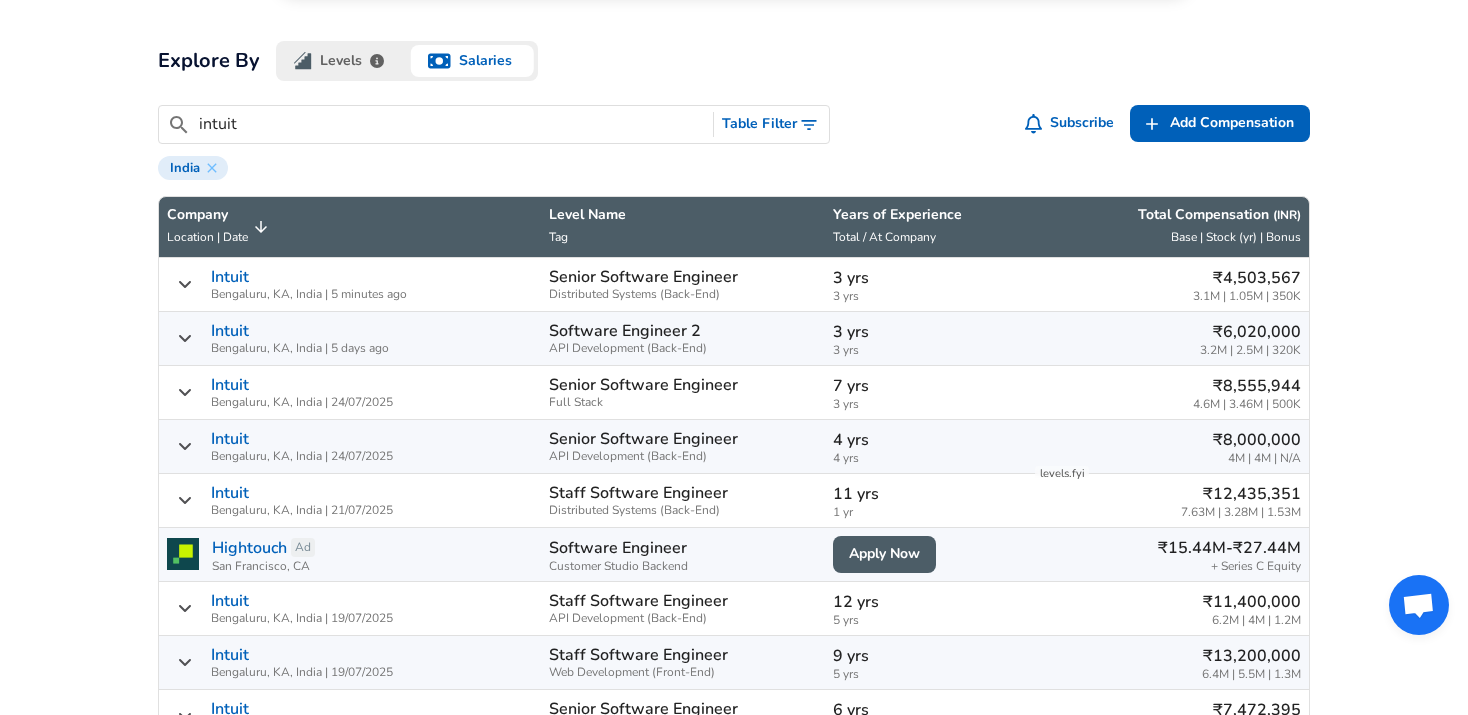 scroll, scrollTop: 646, scrollLeft: 0, axis: vertical 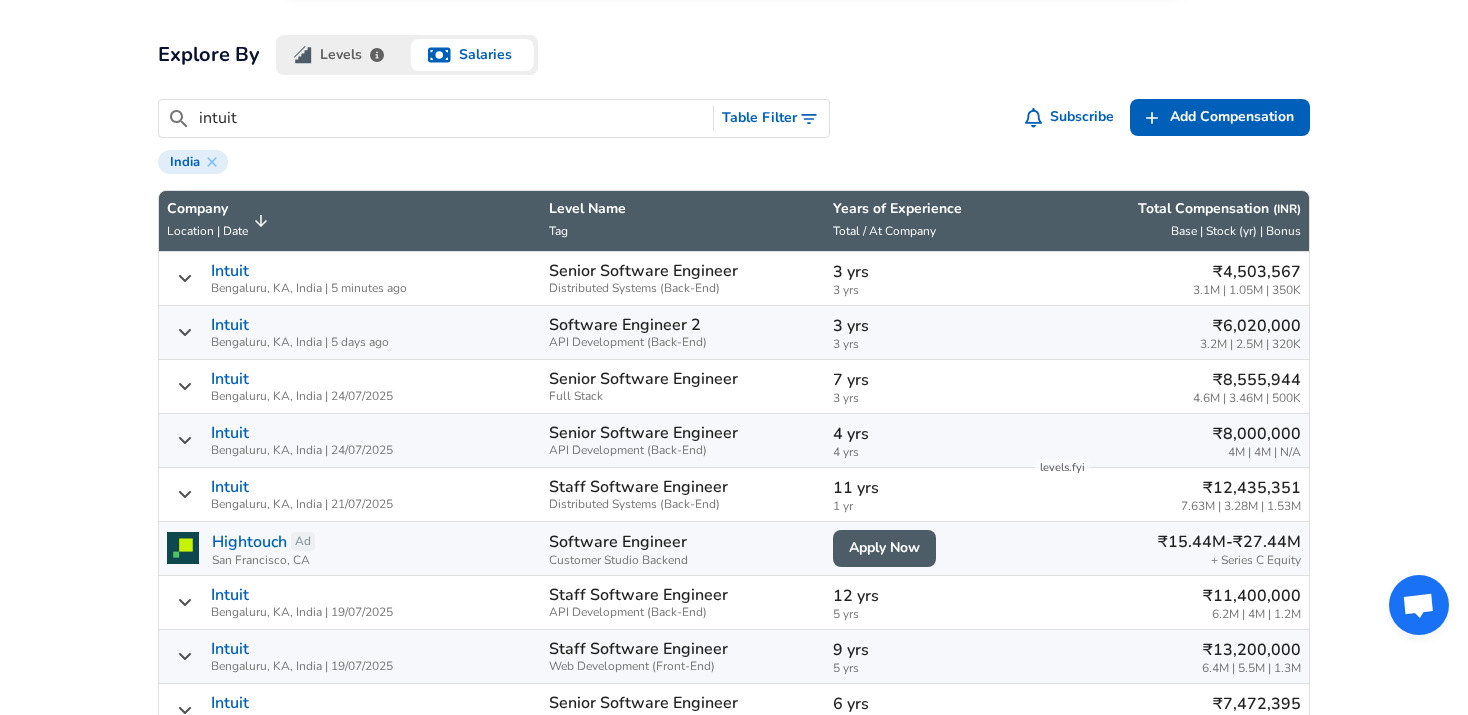 type on "intuit" 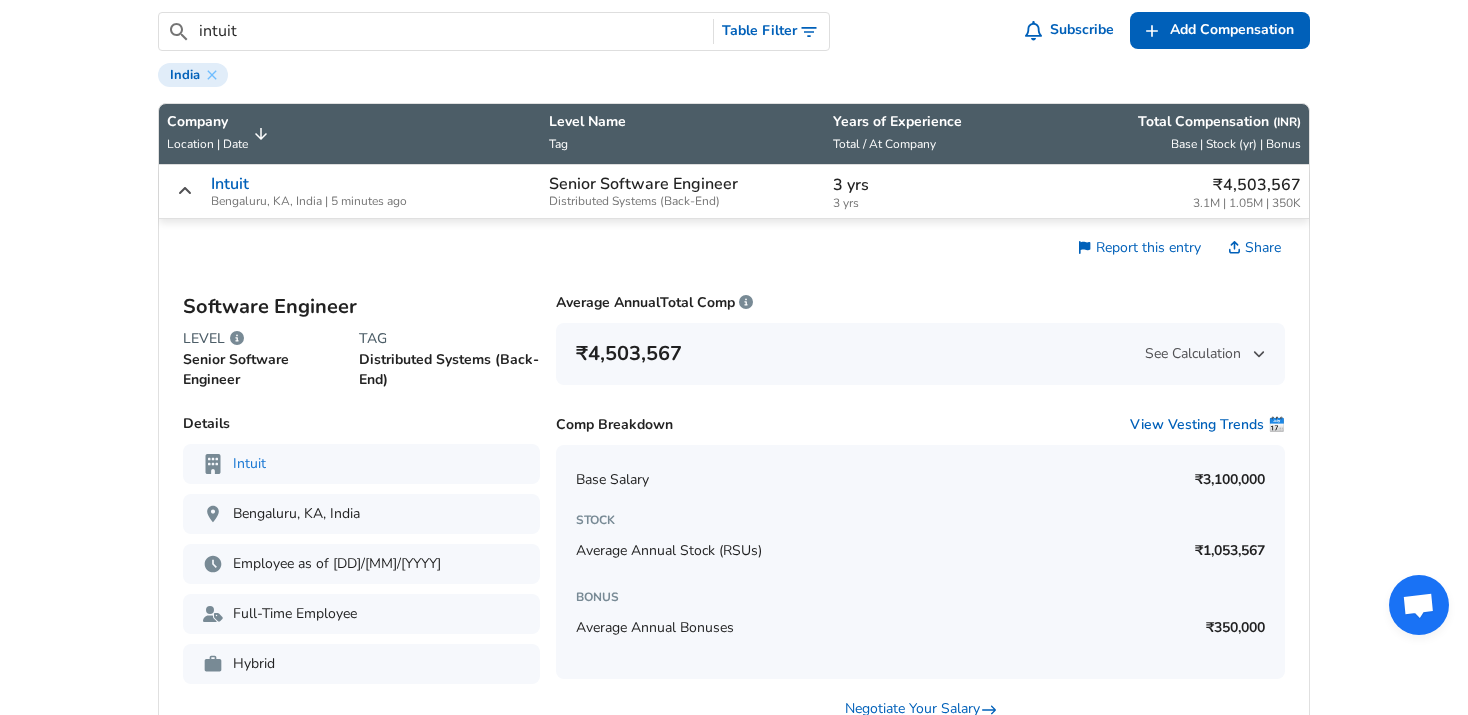 scroll, scrollTop: 742, scrollLeft: 0, axis: vertical 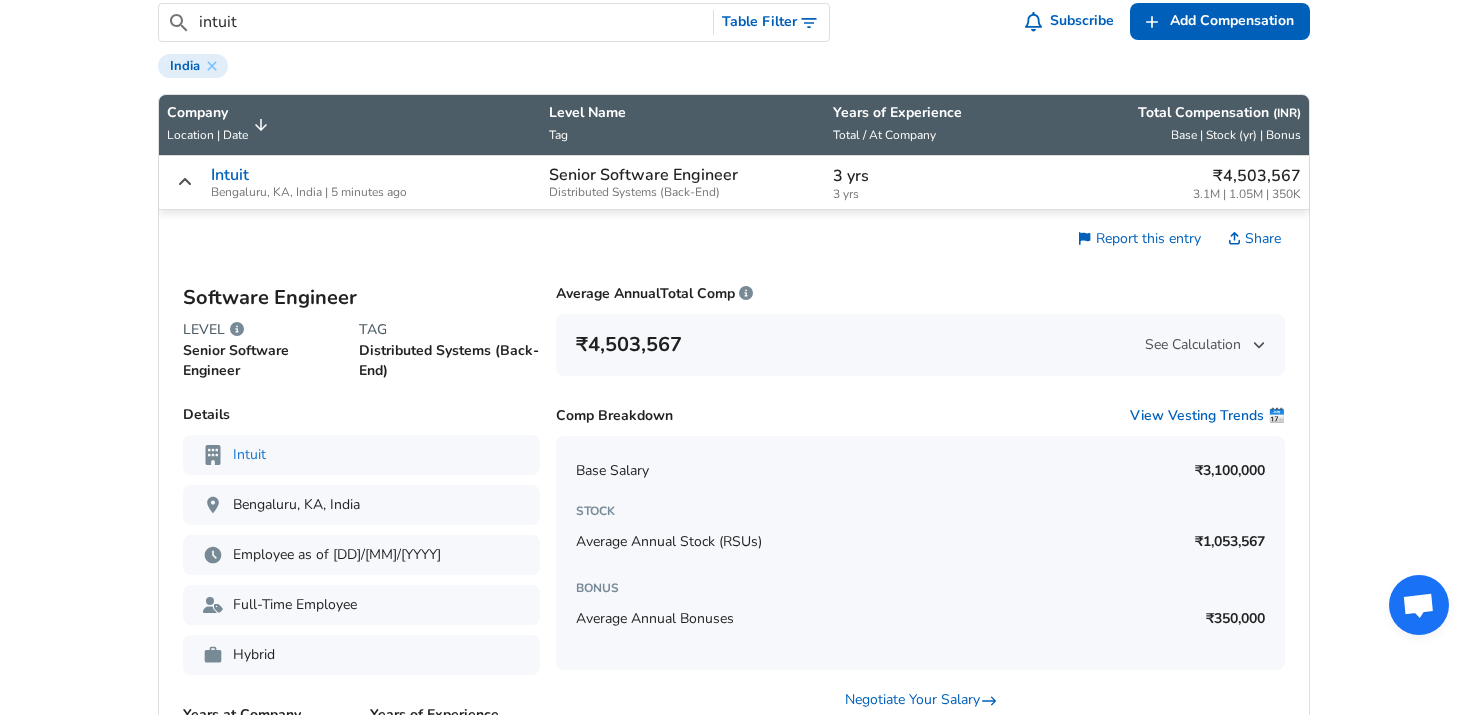 click on "Intuit [CITY], [STATE], [COUNTRY] | 5 minutes ago" at bounding box center (350, 182) 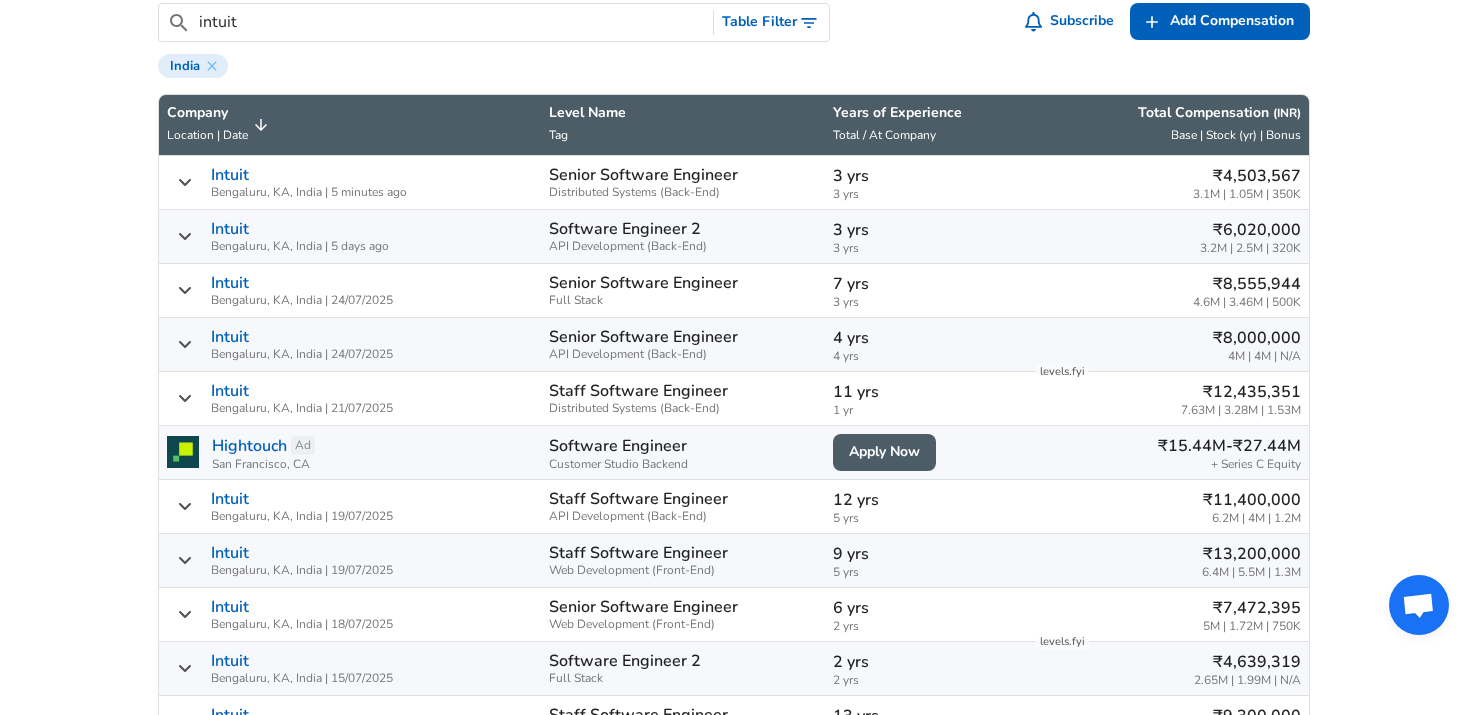 click on "Intuit   [CITY], [STATE], [COUNTRY]   |   [DD]/[MM]/[YYYY]" at bounding box center (302, 344) 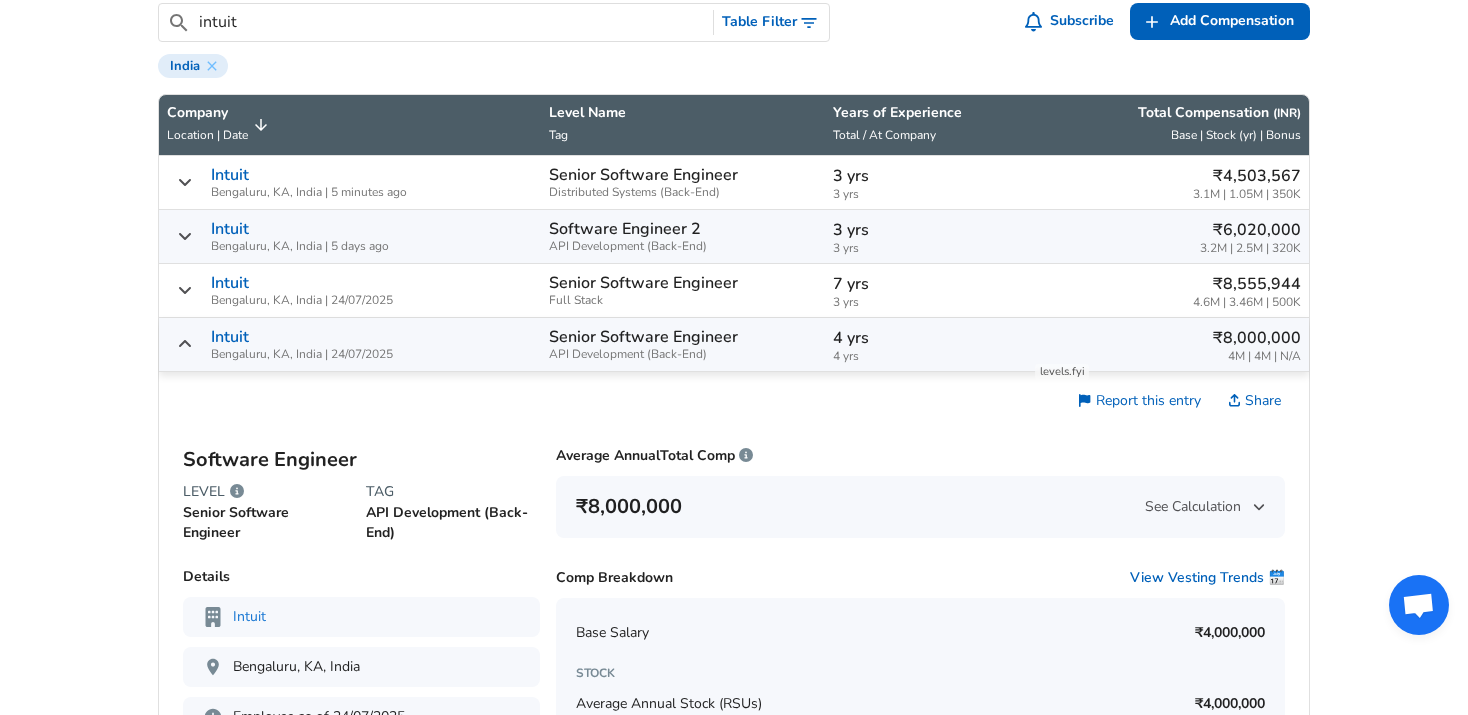 click on "Intuit   [CITY], [STATE], [COUNTRY]   |   [DD]/[MM]/[YYYY]" at bounding box center [302, 344] 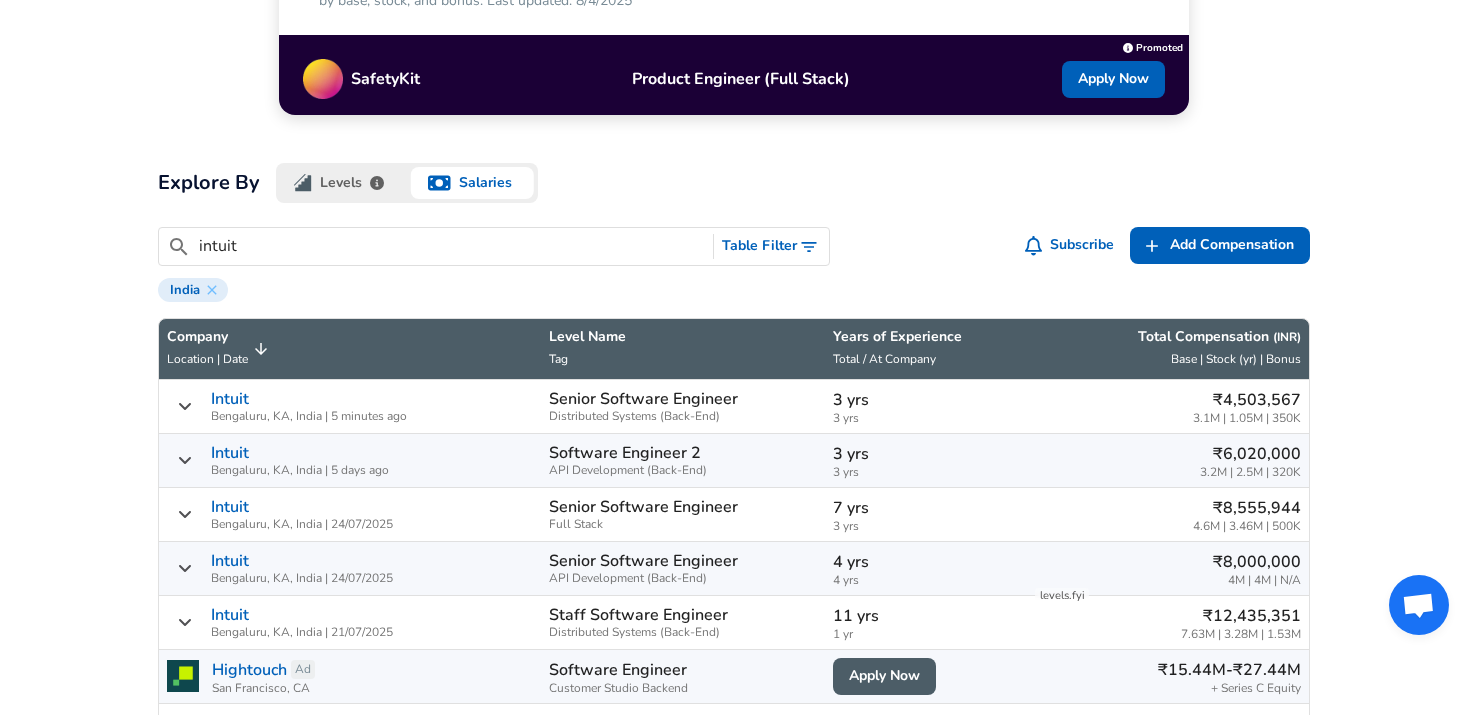 scroll, scrollTop: 523, scrollLeft: 0, axis: vertical 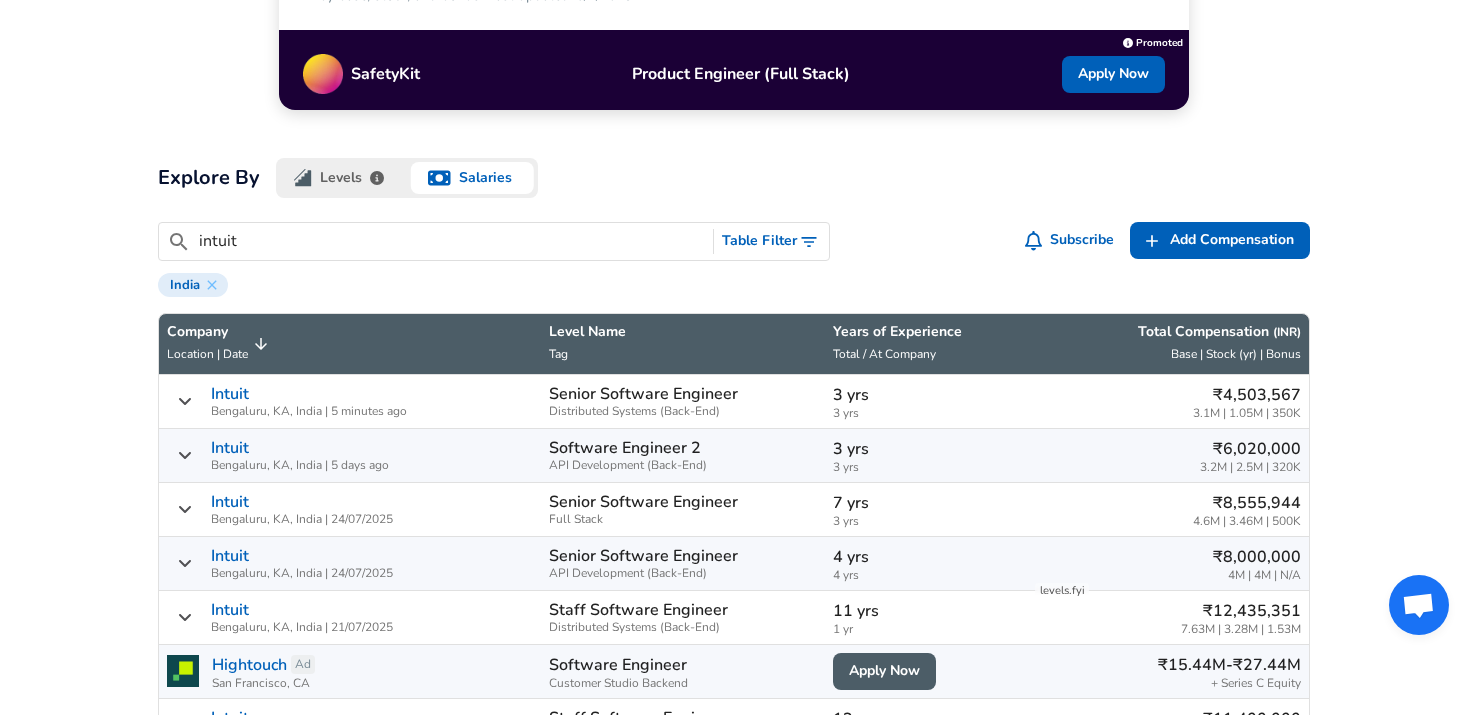 click on "Level Name Tag" at bounding box center [683, 344] 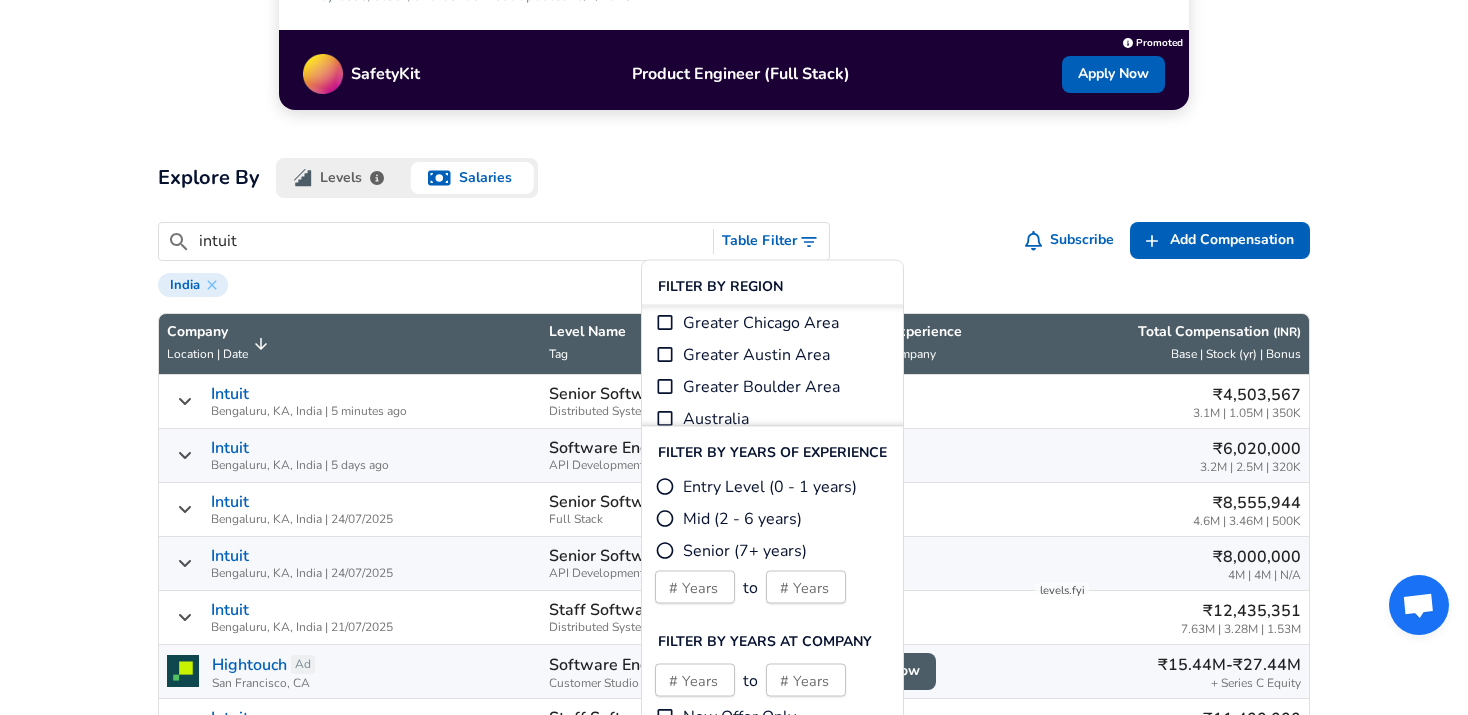 scroll, scrollTop: 240, scrollLeft: 0, axis: vertical 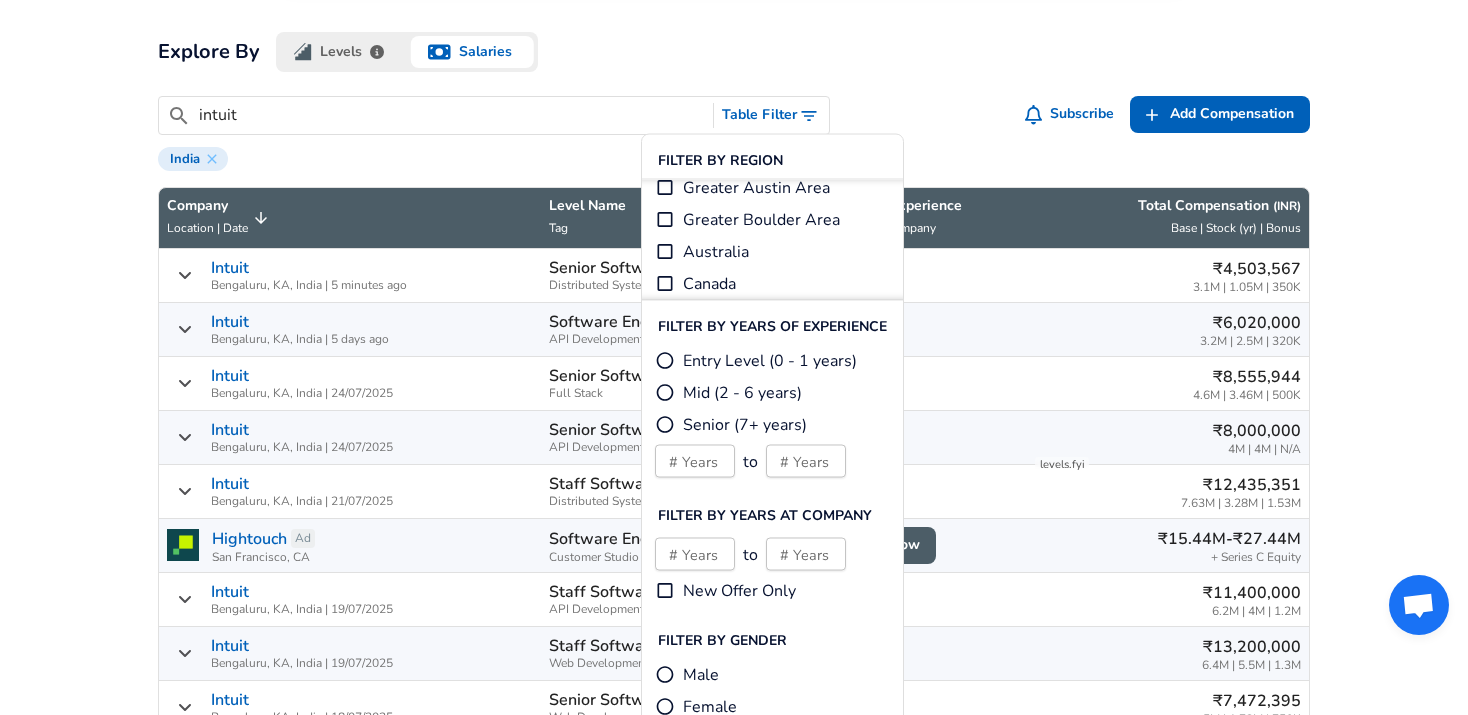 click on "Senior (7+ years)" at bounding box center (745, 425) 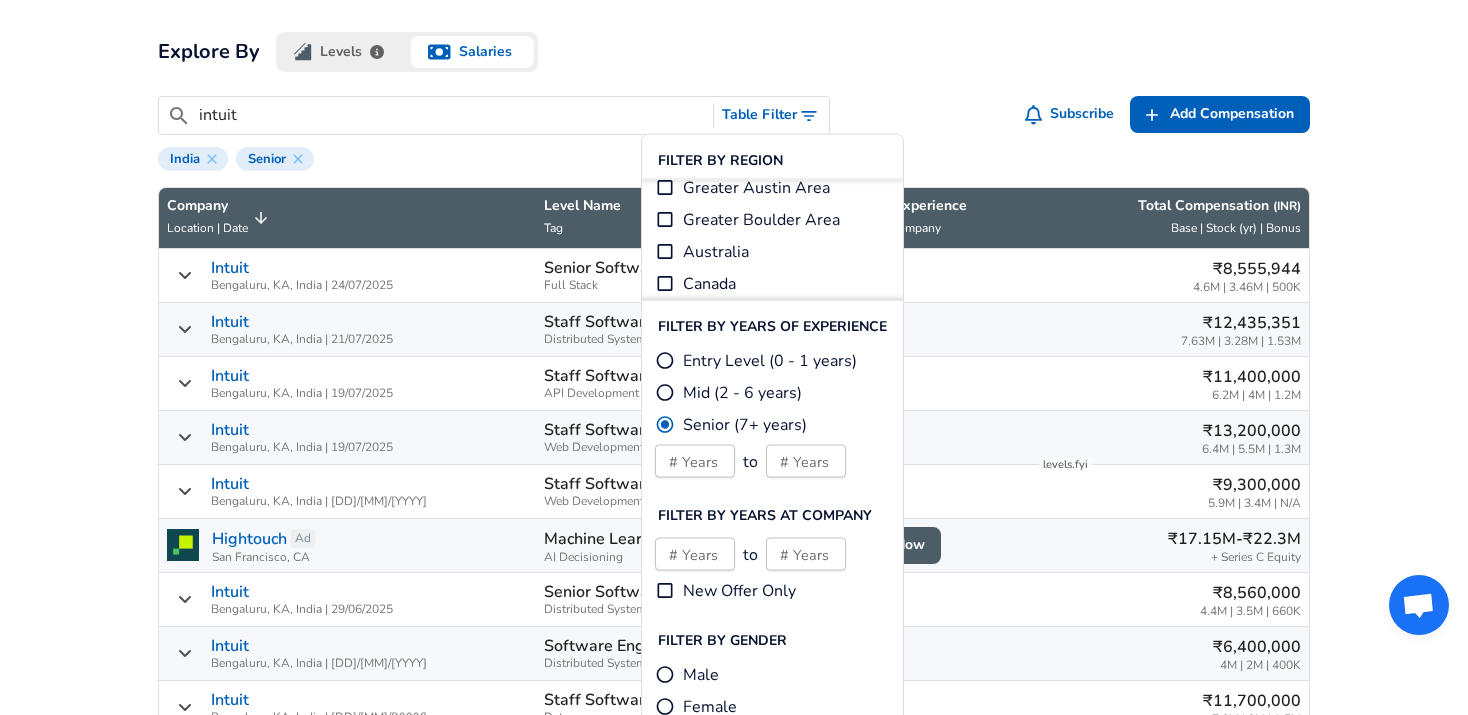 click on "For Employers ₹ INR / yr Change English (US) Change Login Sign Up All Data By Location By Company By Title Salary Calculator Chart Visualizations Verified Salaries Internships Negotiation Support Compare Benefits Who's Hiring 2024 Pay Report Top Paying Companies Integrate Blog Press Google Software Engineer Product Manager New York City Area Data Scientist View Individual Data Points   Levels FYI Logo Salaries 📂   All Data 🌎   By Location 🏢   By Company 🖋    By Title 🏭️    By Industry 📍   Salary Heatmap 📈   Chart Visualizations 🔥   Real-time Percentiles 🎓   Internships ❣️   Compare Benefits 🎬   2024 Pay Report 🏆   Top Paying Companies 💸   Calculate Meeting Cost #️⃣   Salary Calculator Contribute Add Salary Add Company Benefits Add Level Mapping Jobs Services Candidate Services 💵  Negotiation Coaching 📄  Resume Review 🎁  Gift a Resume Review For Employers Interactive Offers Real-time Percentiles  🔥 Compensation Benchmarking For Academic Research" at bounding box center [734, 1599] 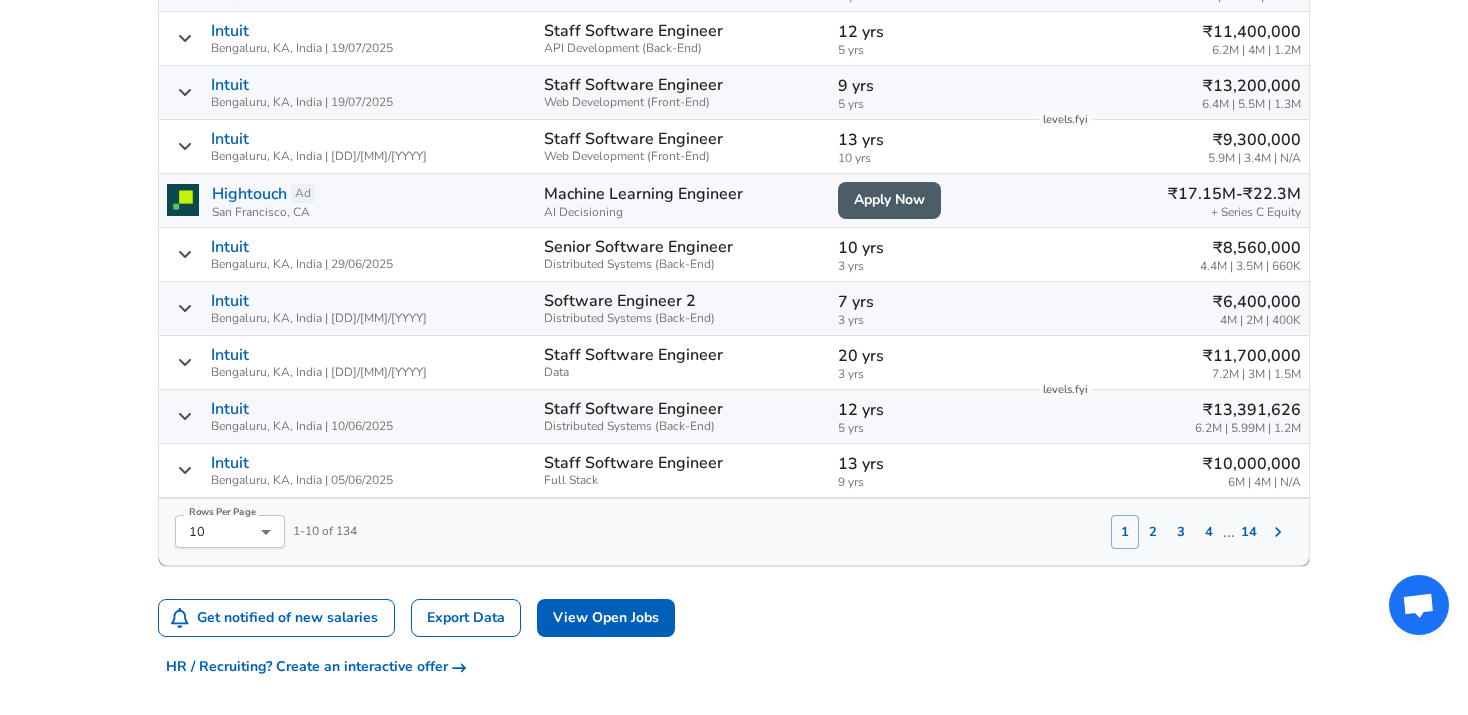 scroll, scrollTop: 1016, scrollLeft: 0, axis: vertical 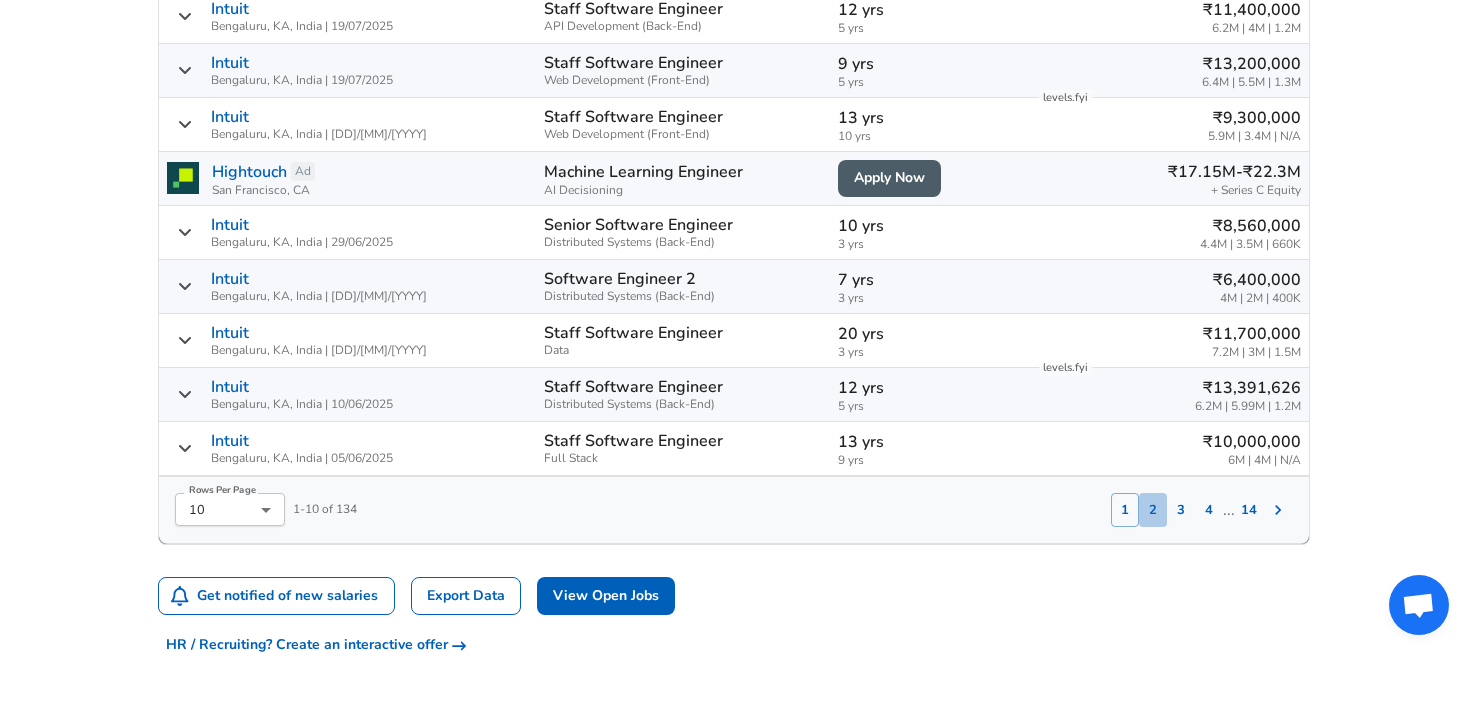 click on "2" at bounding box center [1153, 510] 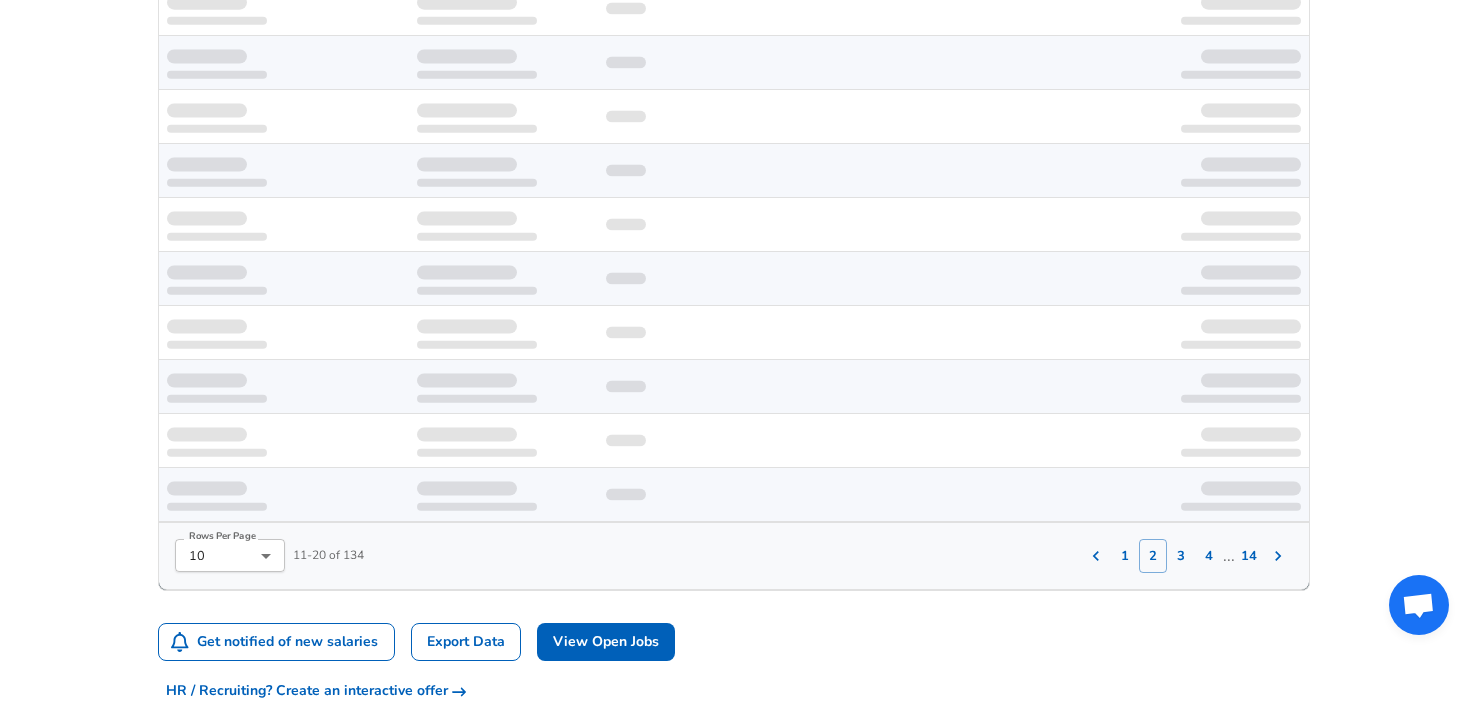 scroll, scrollTop: 819, scrollLeft: 0, axis: vertical 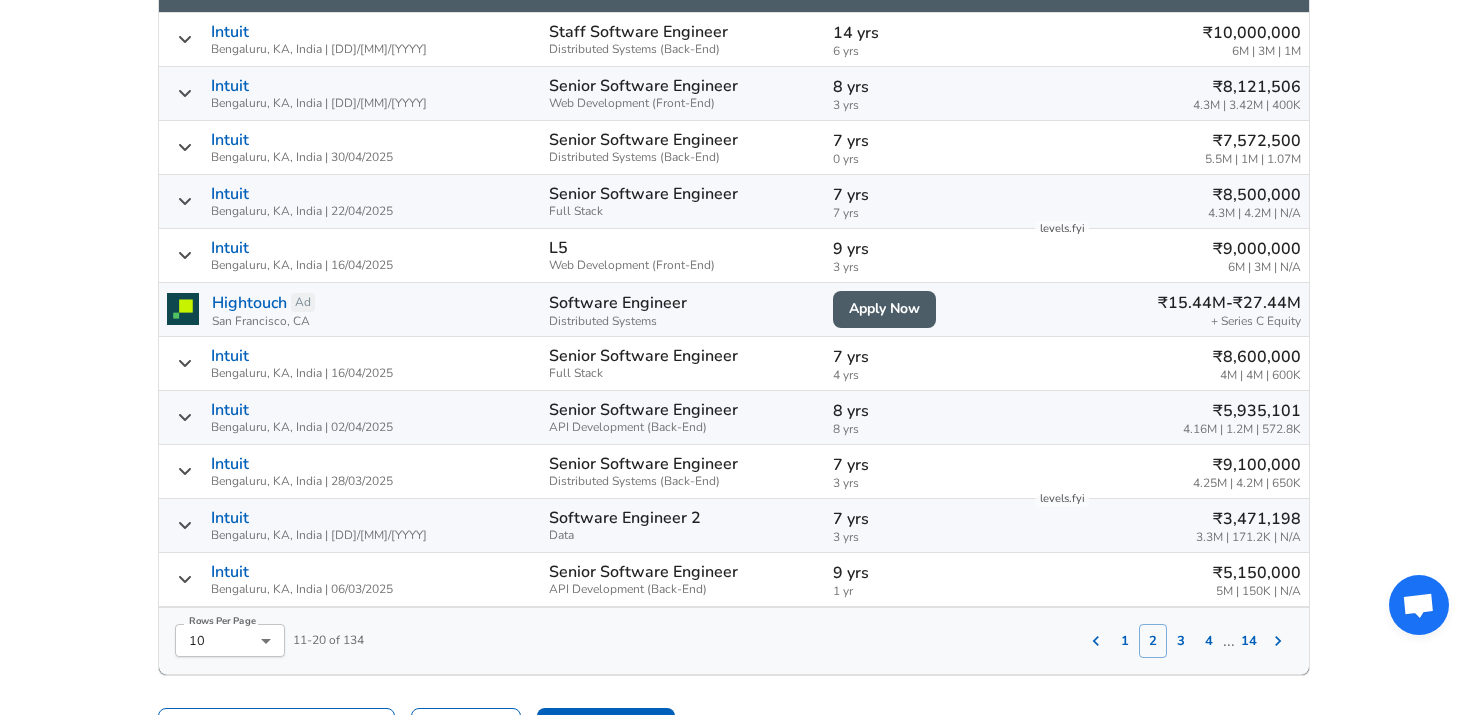 click on "3" at bounding box center (1181, 641) 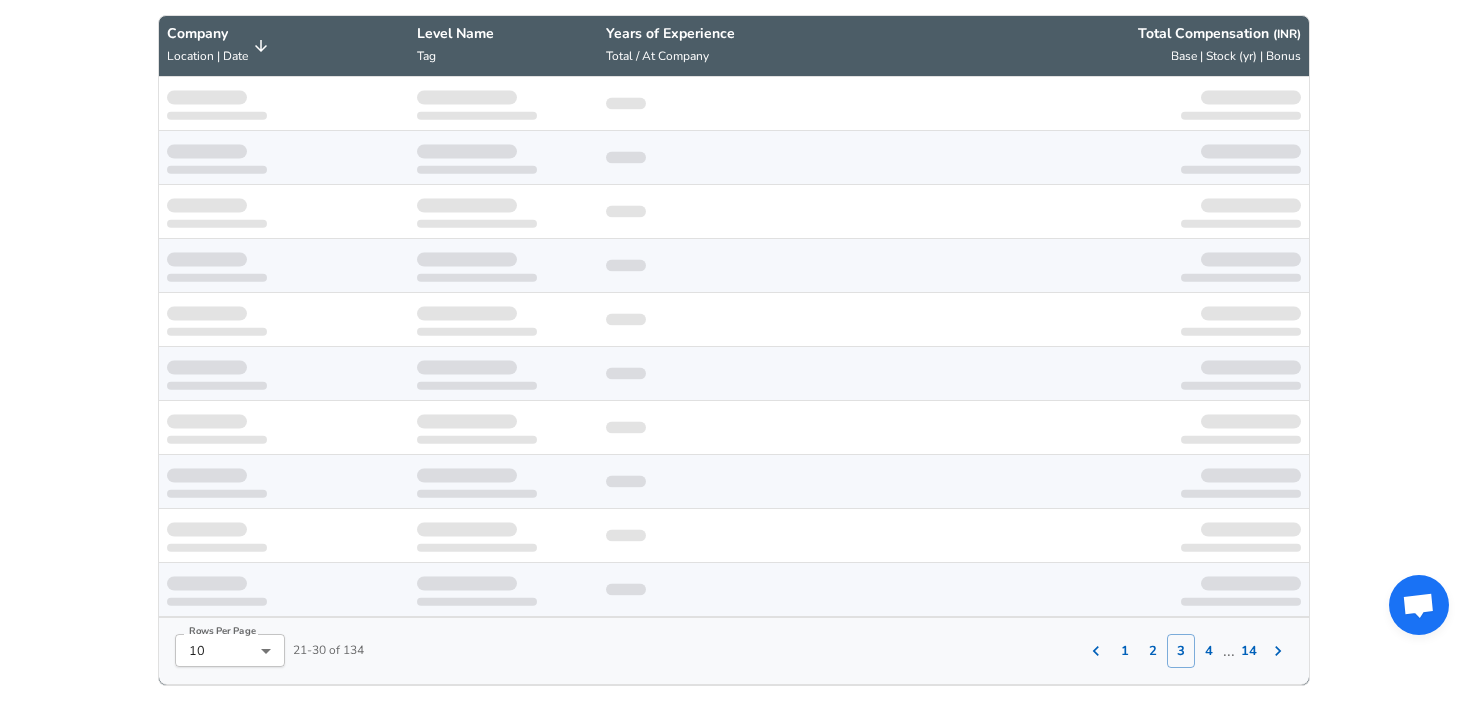 scroll, scrollTop: 819, scrollLeft: 0, axis: vertical 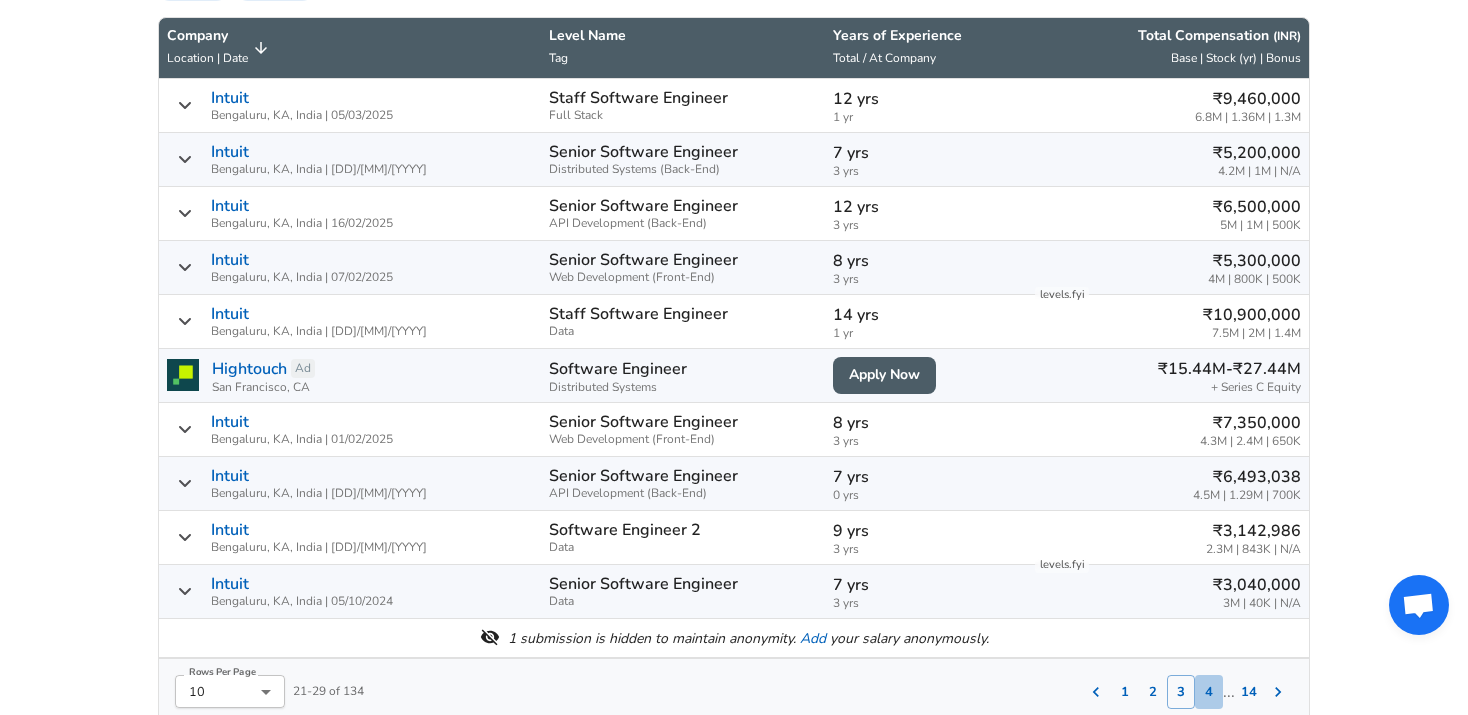 click on "4" at bounding box center [1209, 692] 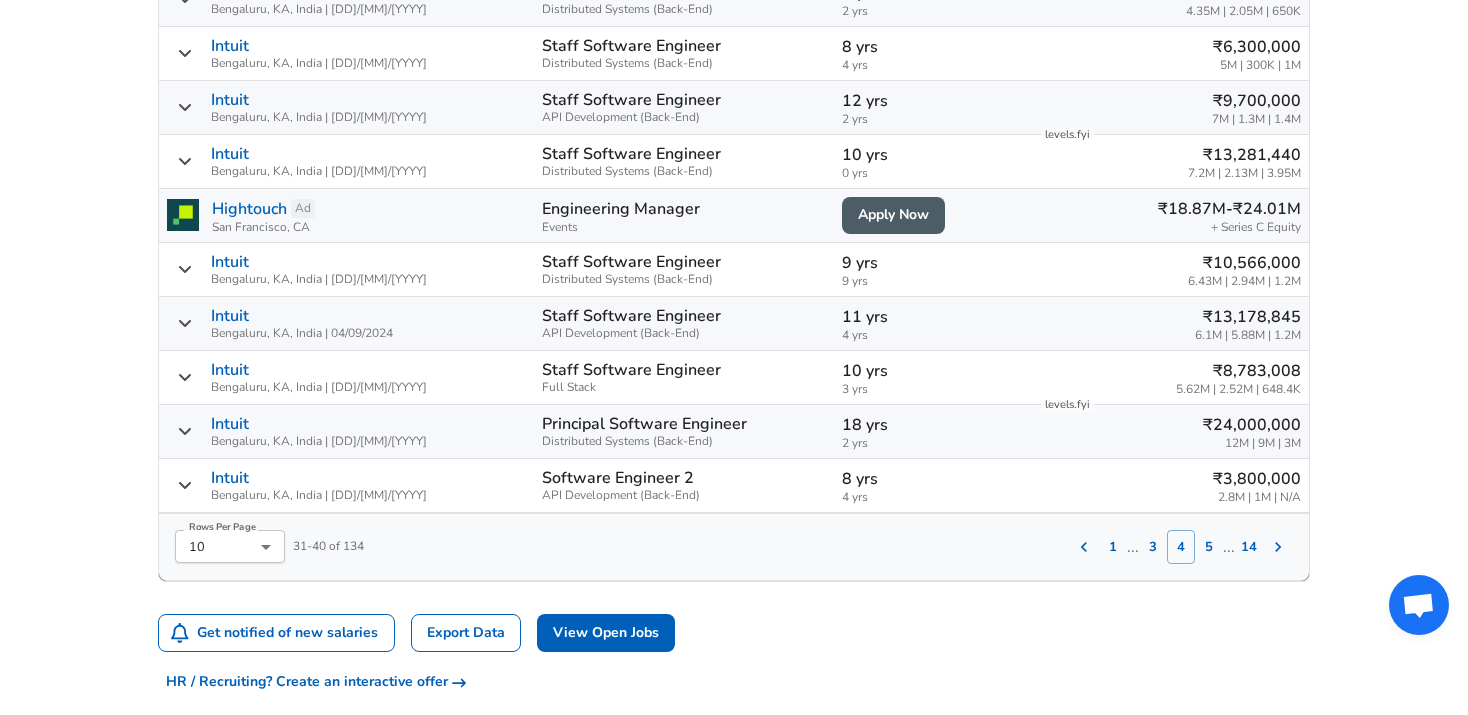 scroll, scrollTop: 994, scrollLeft: 0, axis: vertical 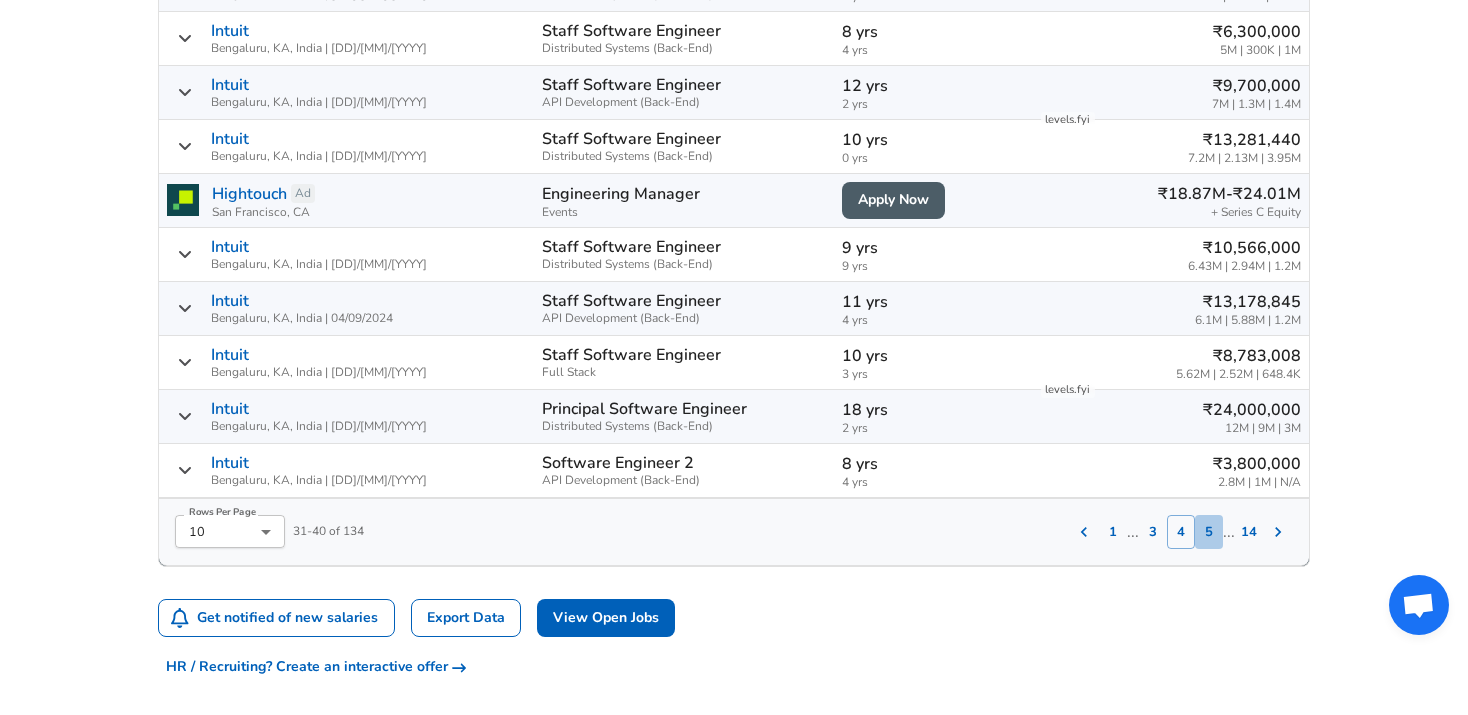 click on "5" at bounding box center [1209, 532] 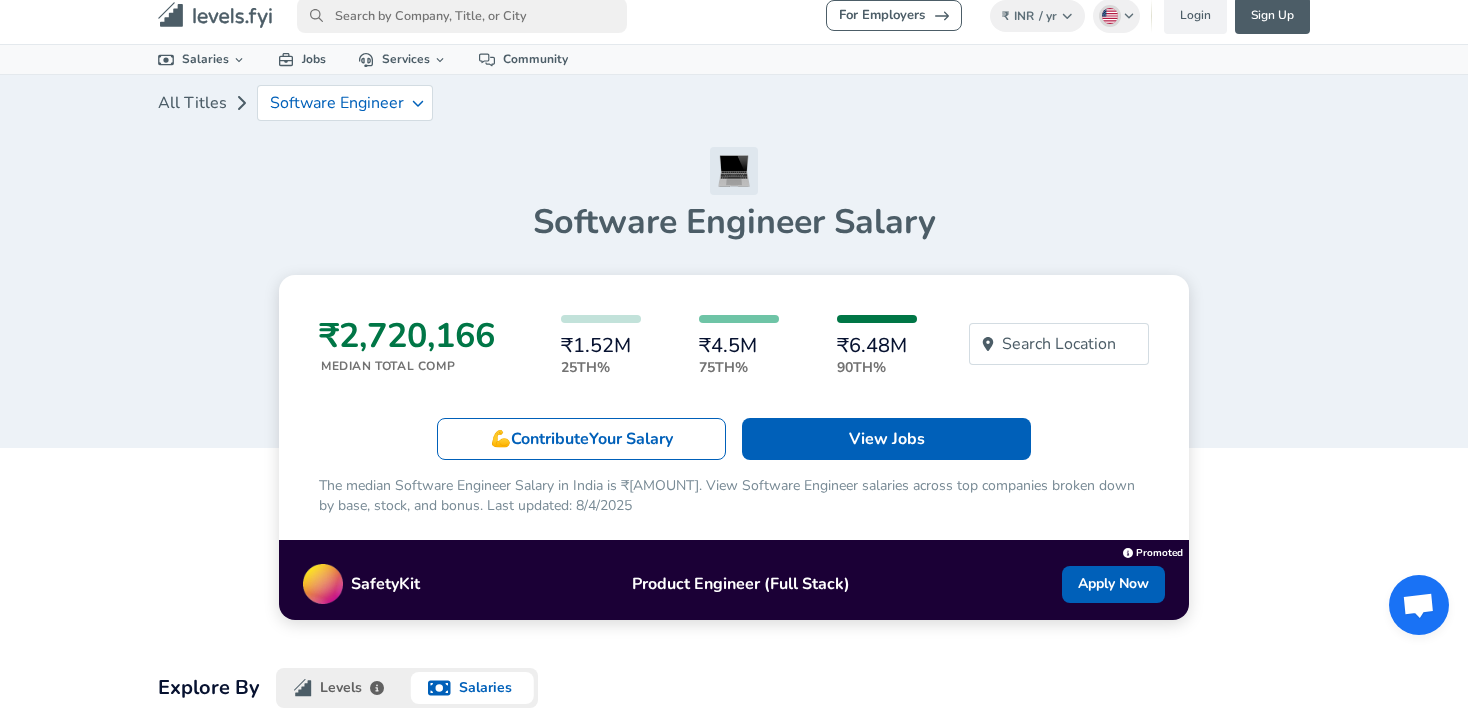 scroll, scrollTop: 0, scrollLeft: 0, axis: both 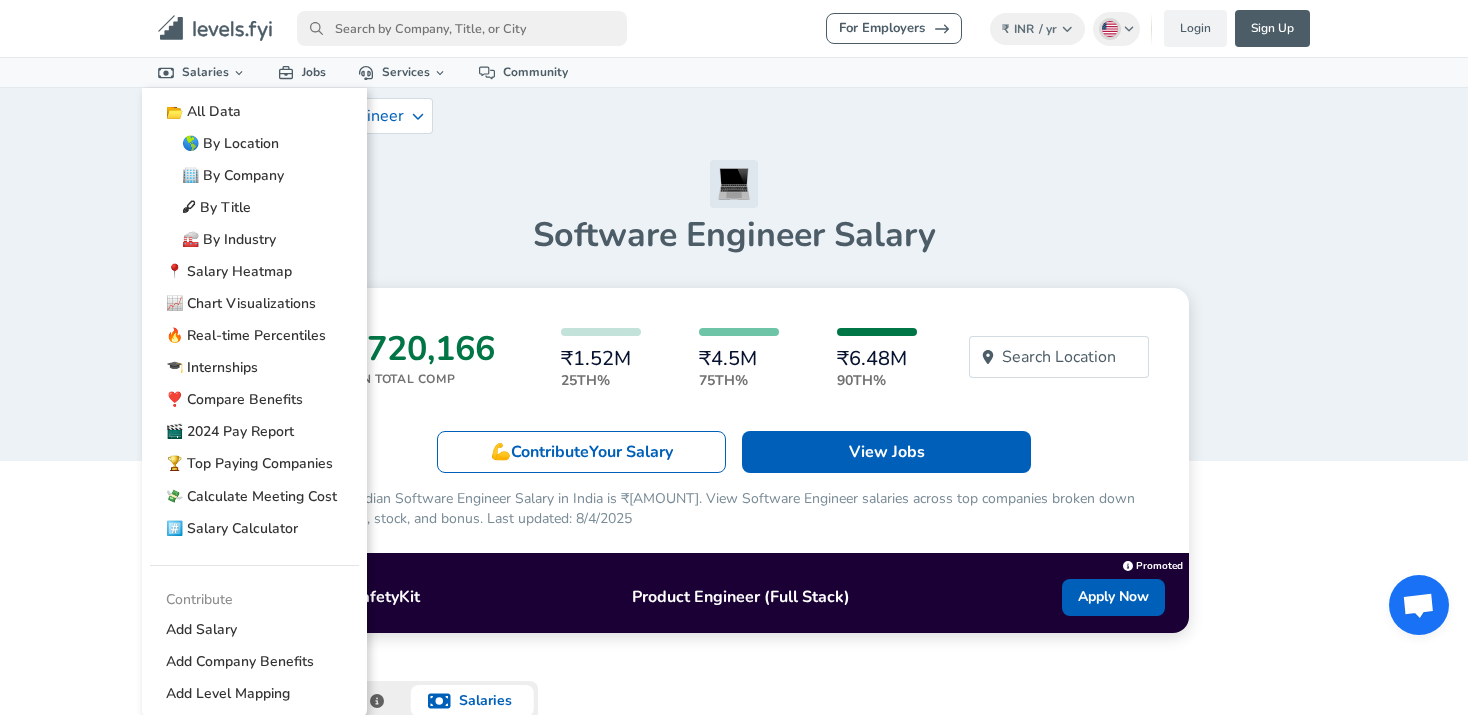 click on "For Employers ₹ INR / yr Change English (US) Change Login Sign Up All Data By Location By Company By Title Salary Calculator Chart Visualizations Verified Salaries Internships Negotiation Support Compare Benefits Who's Hiring 2024 Pay Report Top Paying Companies Integrate Blog Press Google Software Engineer Product Manager [CITY] Area Data Scientist View Individual Data Points Levels FYI Logo" at bounding box center (734, 28) 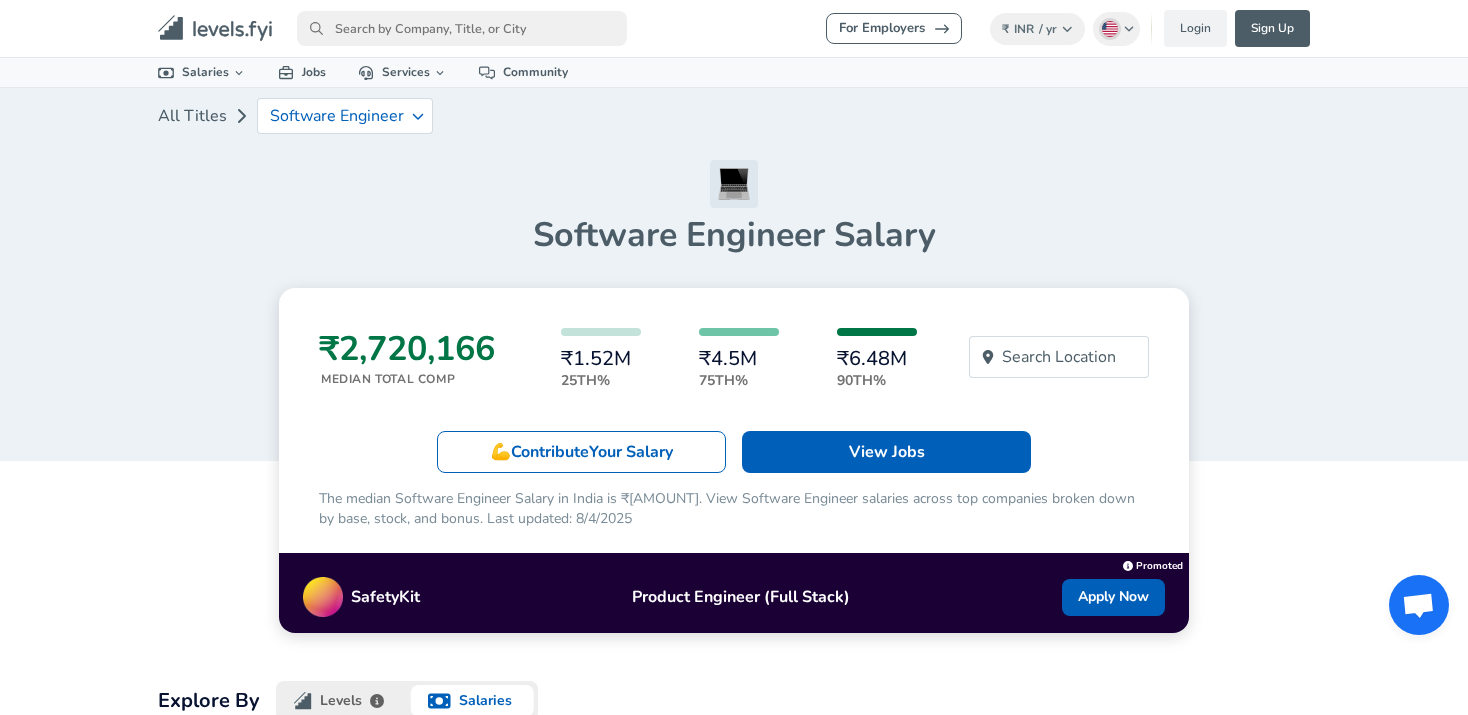 click on "Levels FYI Logo" 